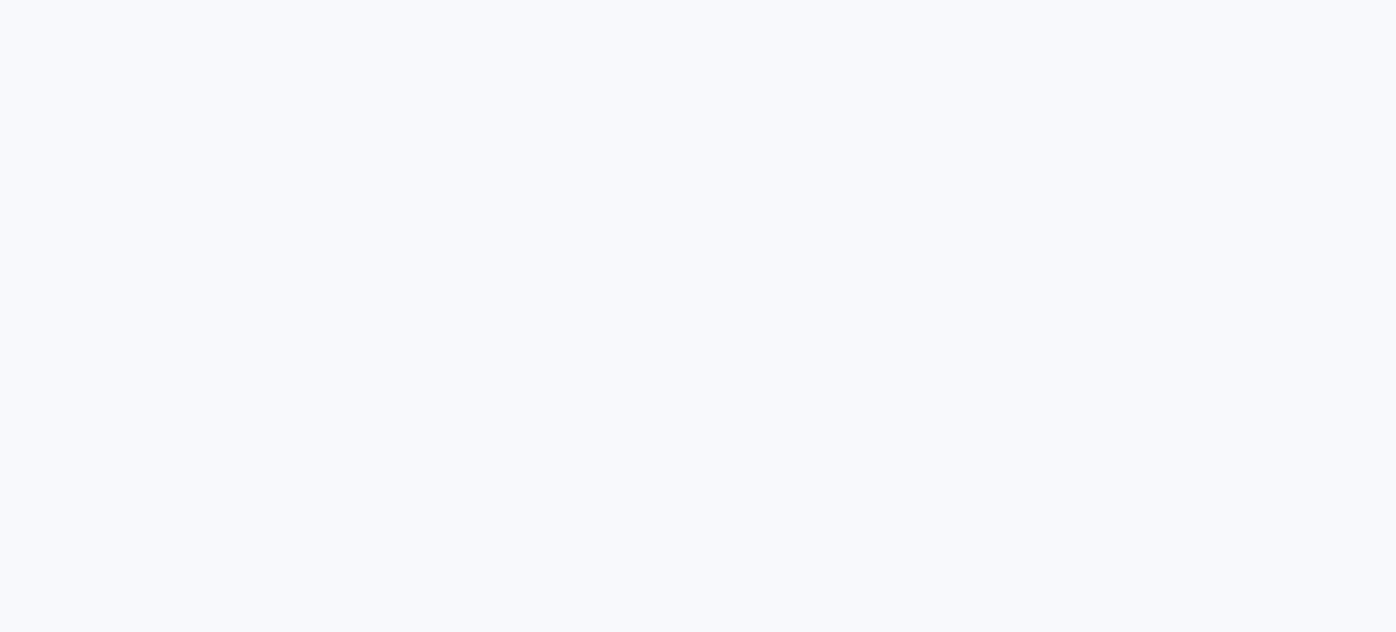 scroll, scrollTop: 0, scrollLeft: 0, axis: both 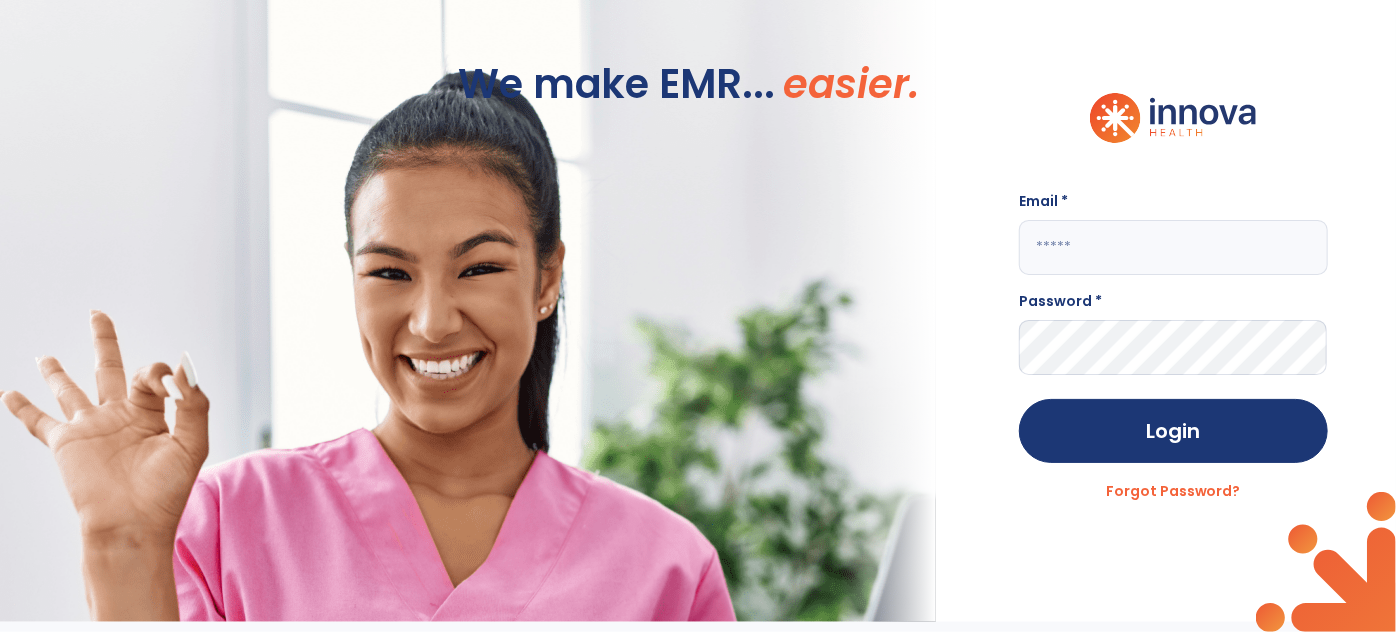 click 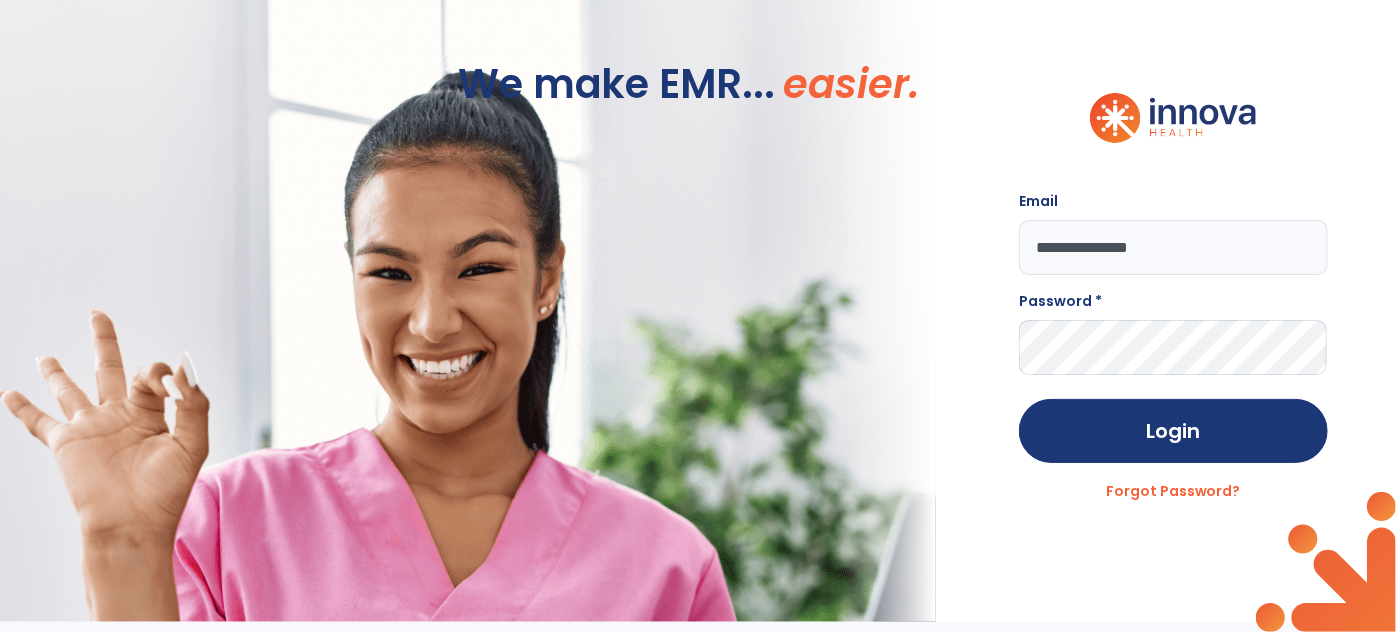 type on "**********" 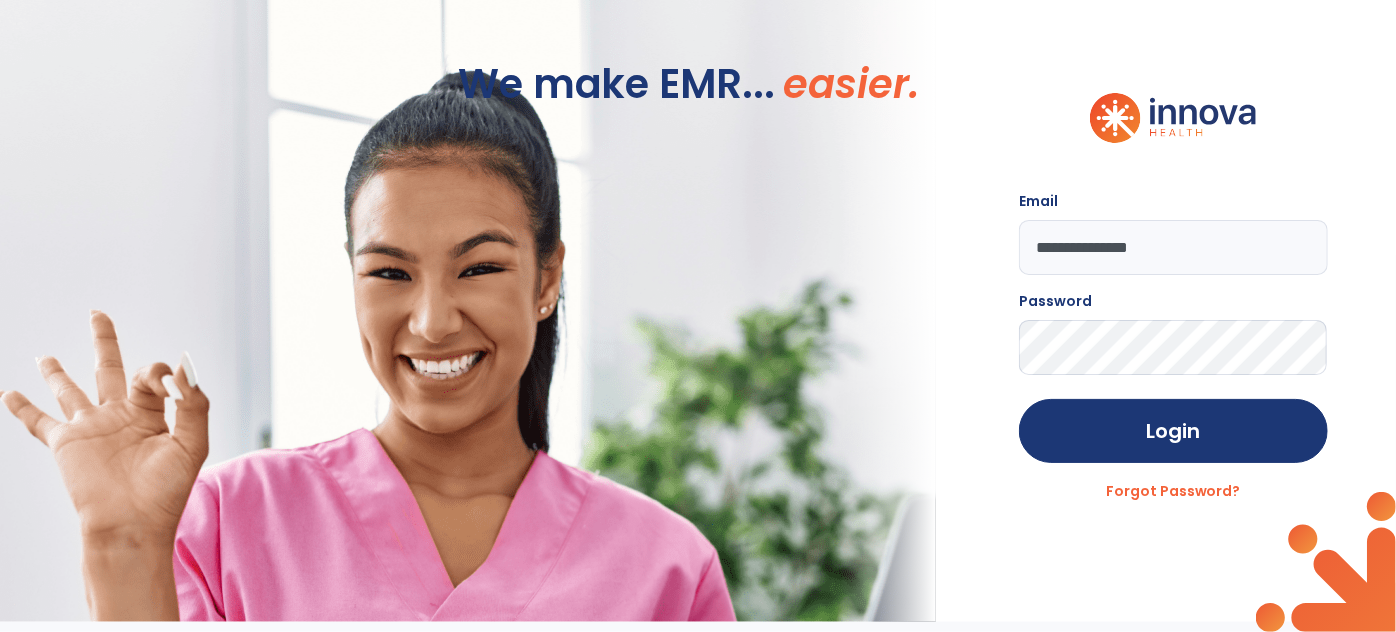 click on "Login" 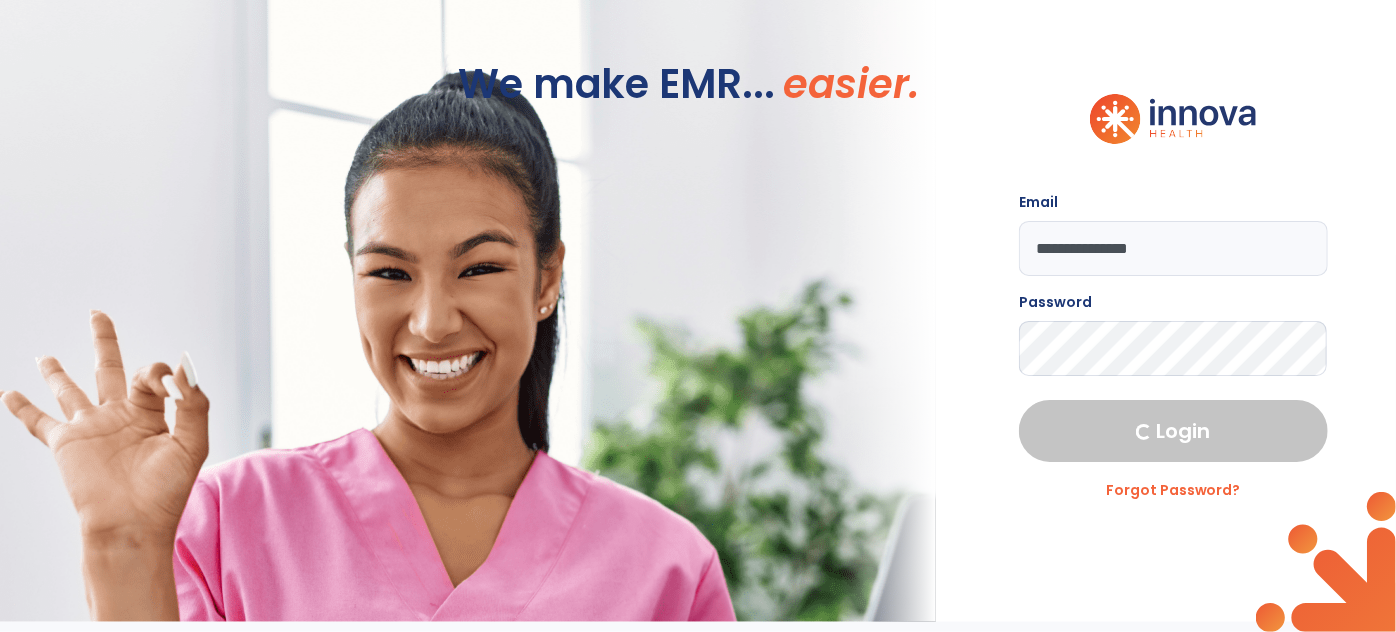 select on "****" 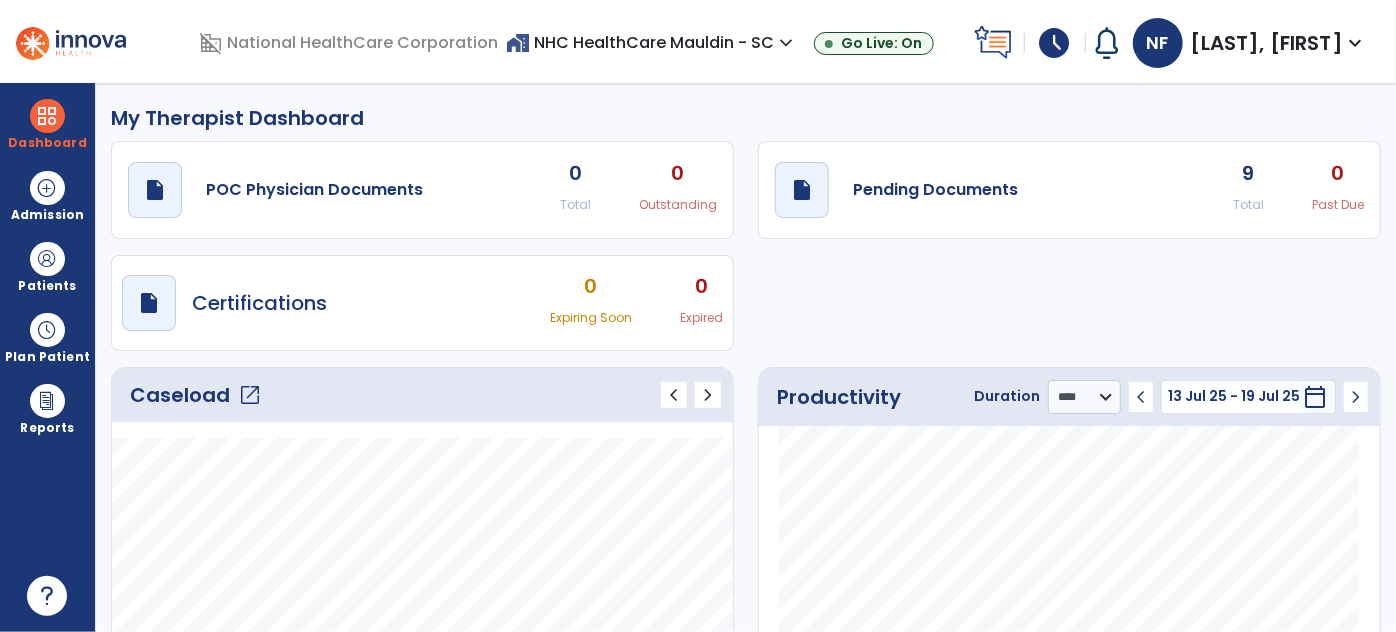 click on "schedule" at bounding box center [1055, 43] 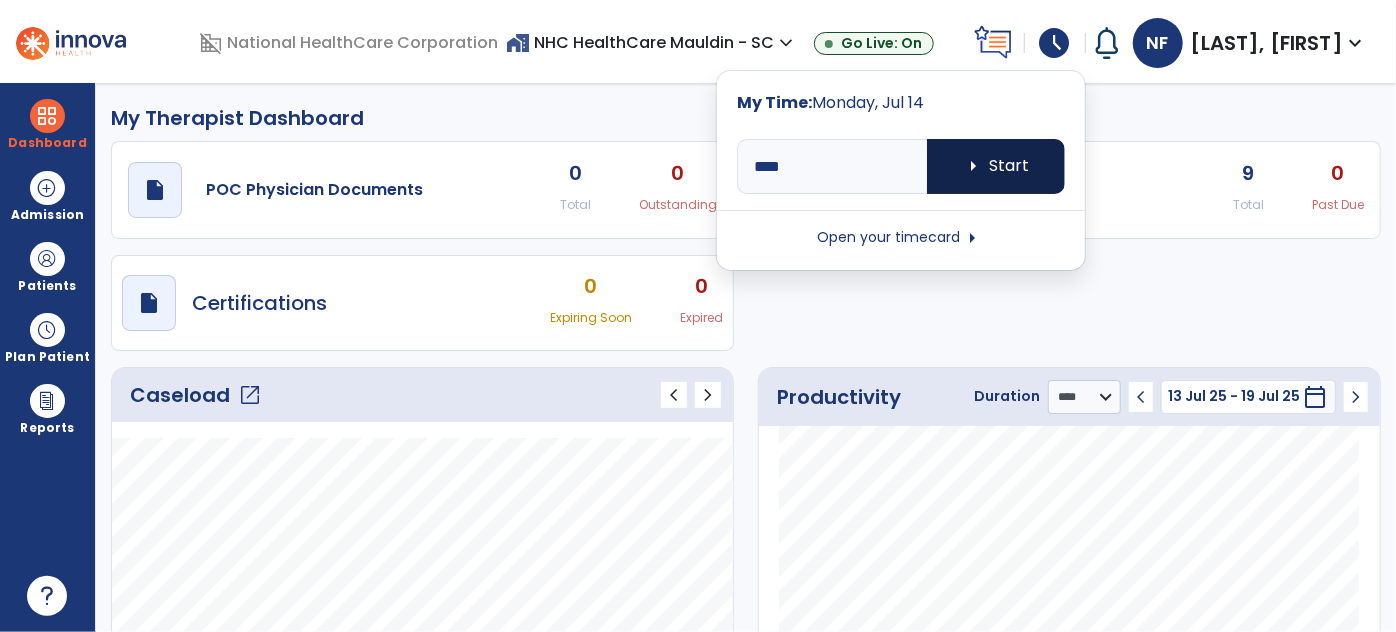 click on "arrow_right  Start" at bounding box center (996, 166) 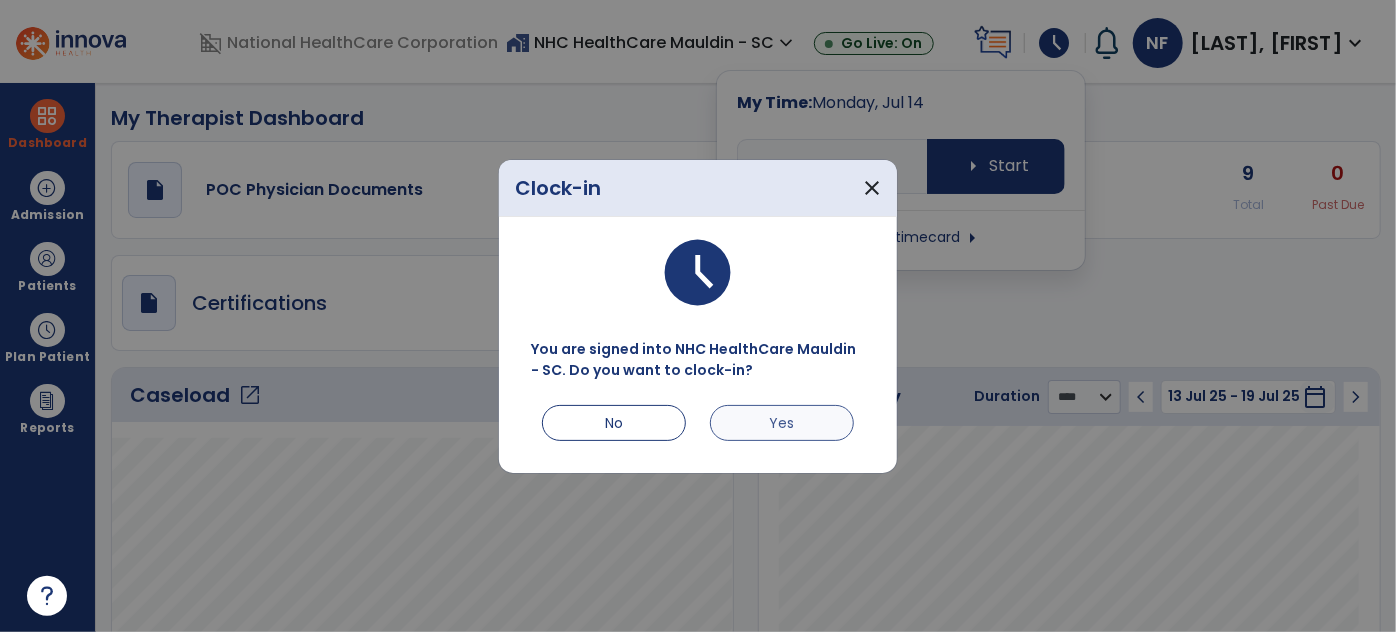 click on "Yes" at bounding box center [782, 423] 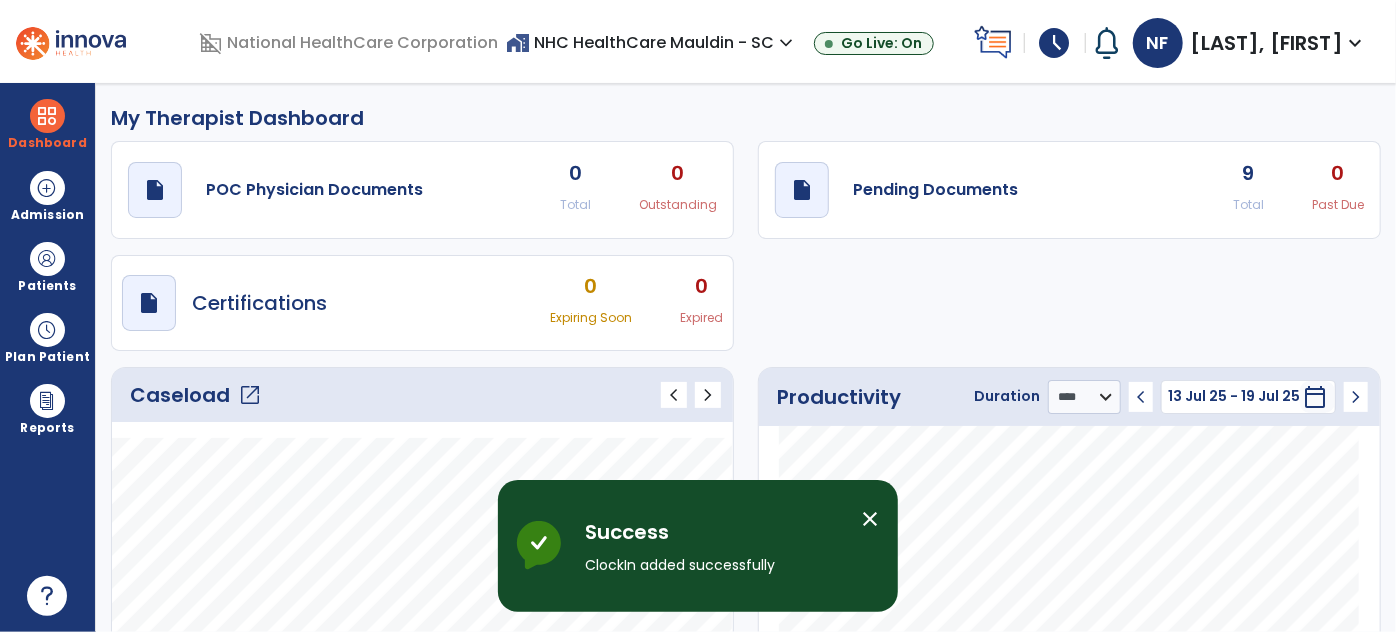 click on "open_in_new" 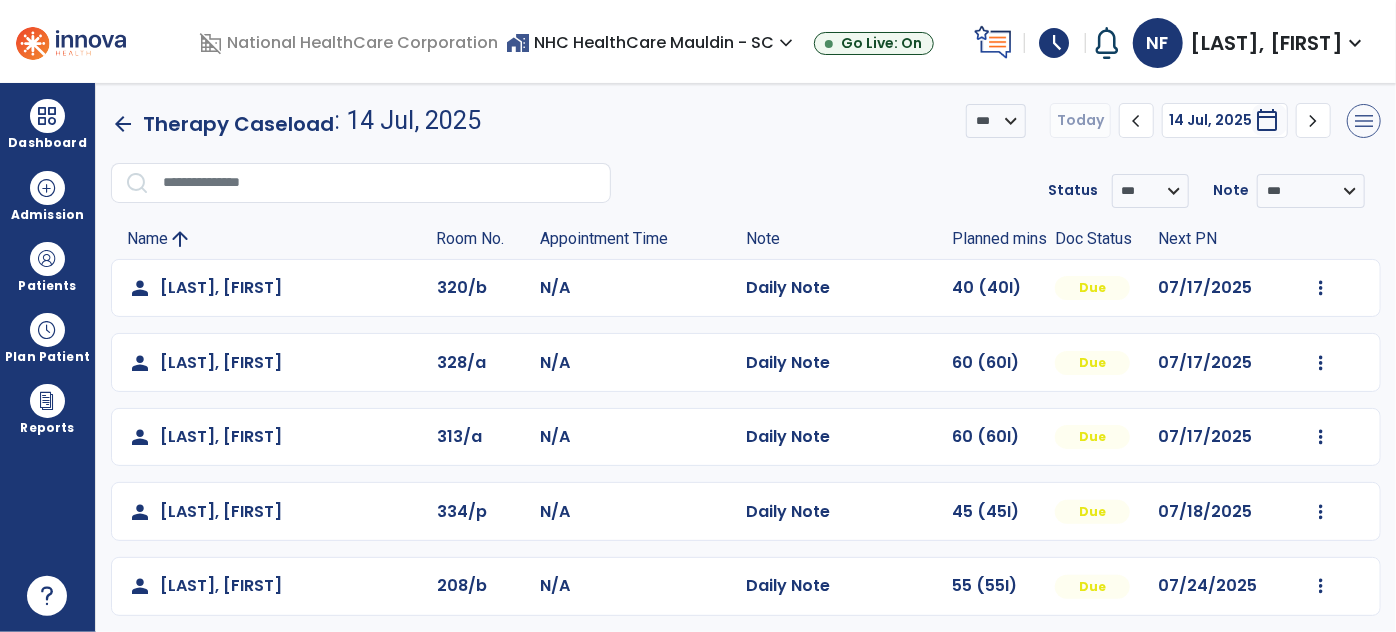 click on "menu" at bounding box center [1364, 121] 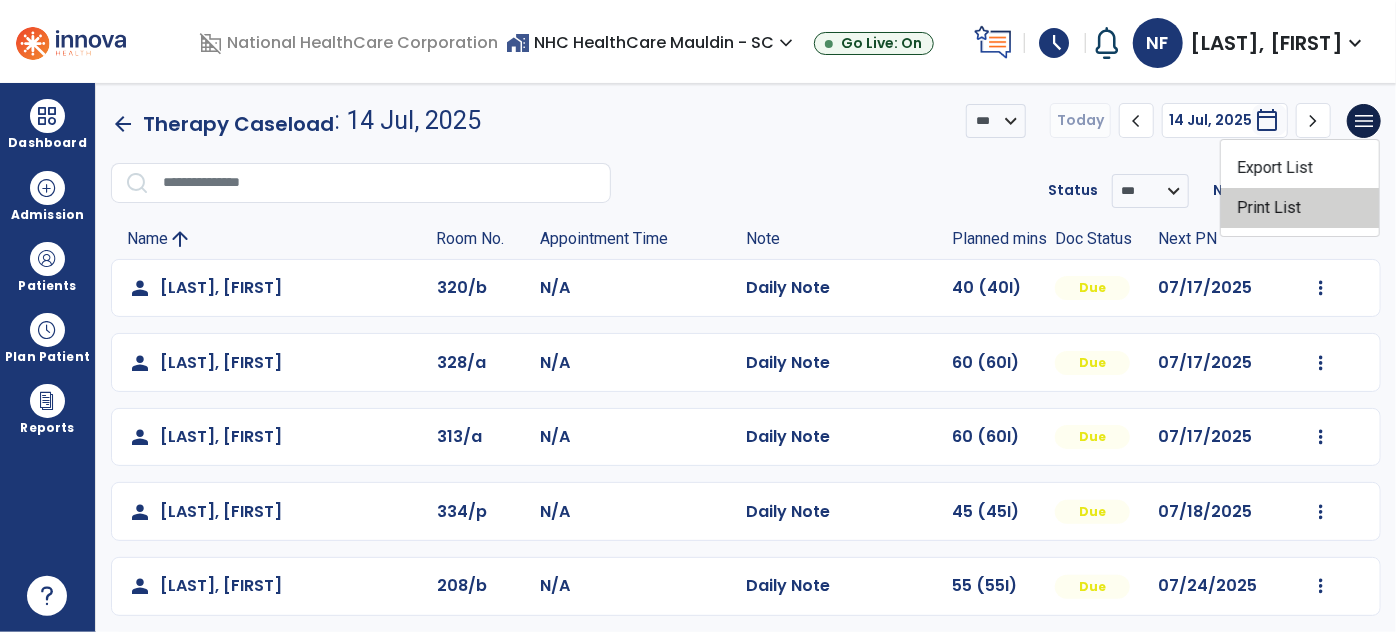 click on "Print List" 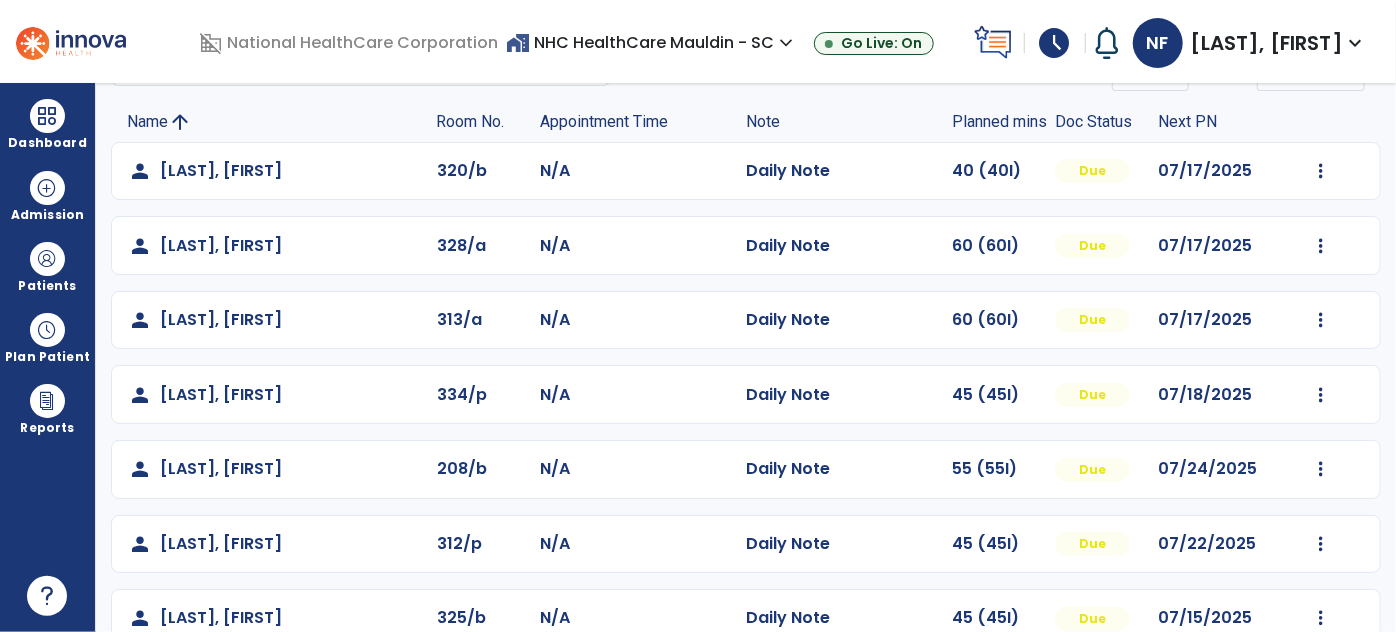 scroll, scrollTop: 0, scrollLeft: 0, axis: both 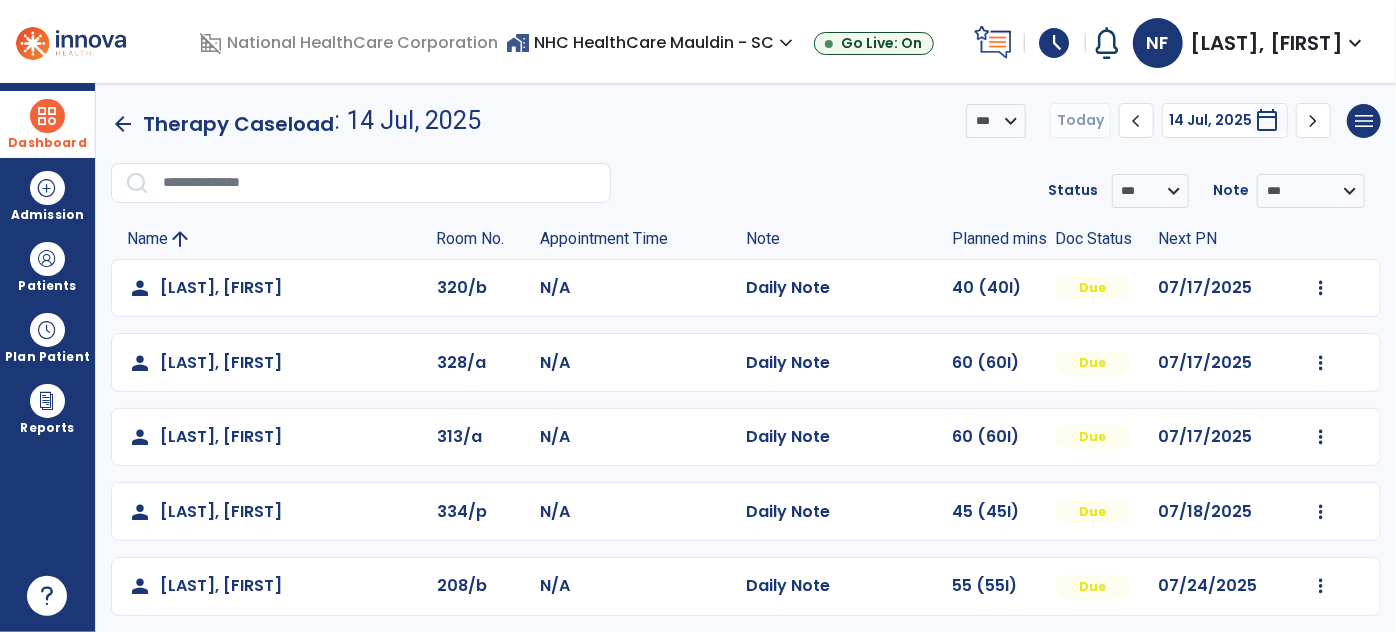 click at bounding box center [47, 116] 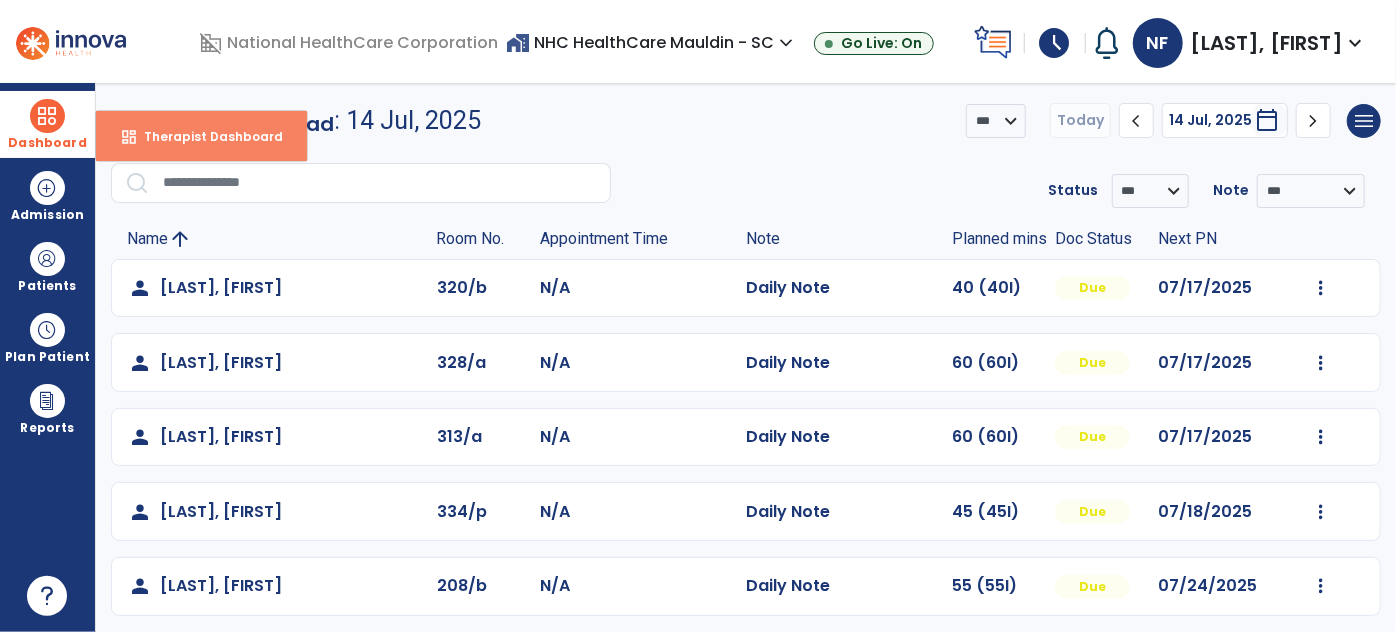 click on "Therapist Dashboard" at bounding box center [205, 136] 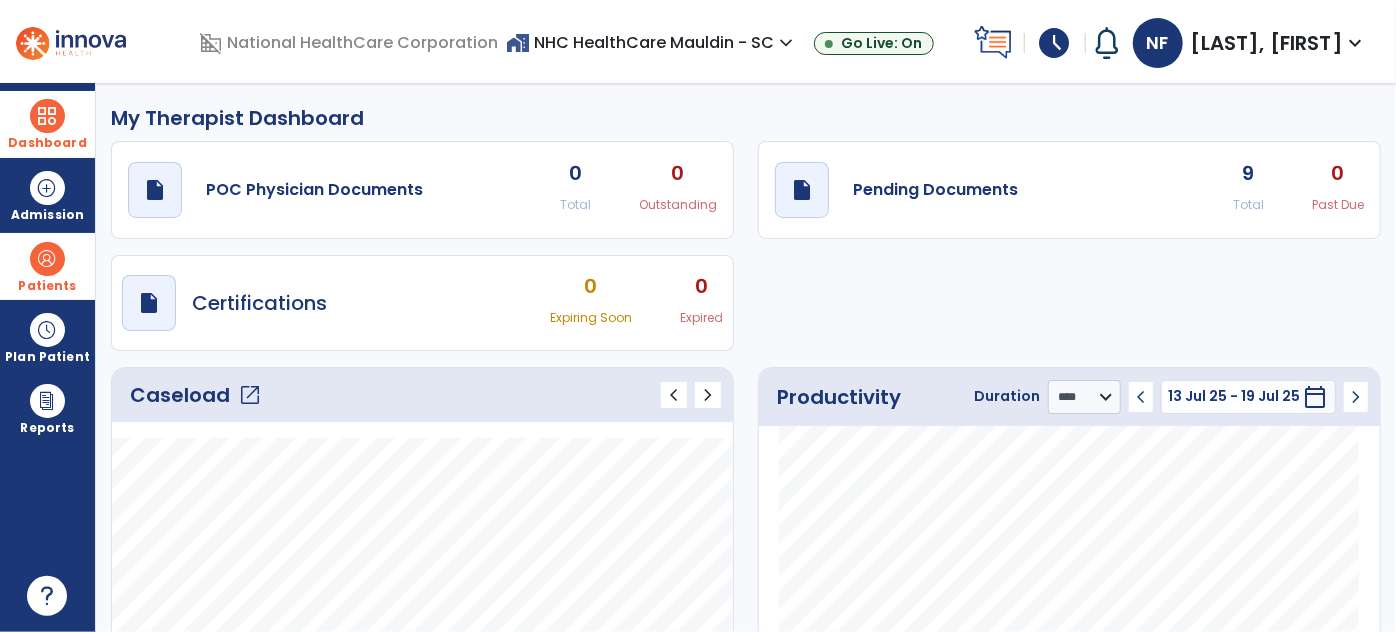 click at bounding box center [47, 259] 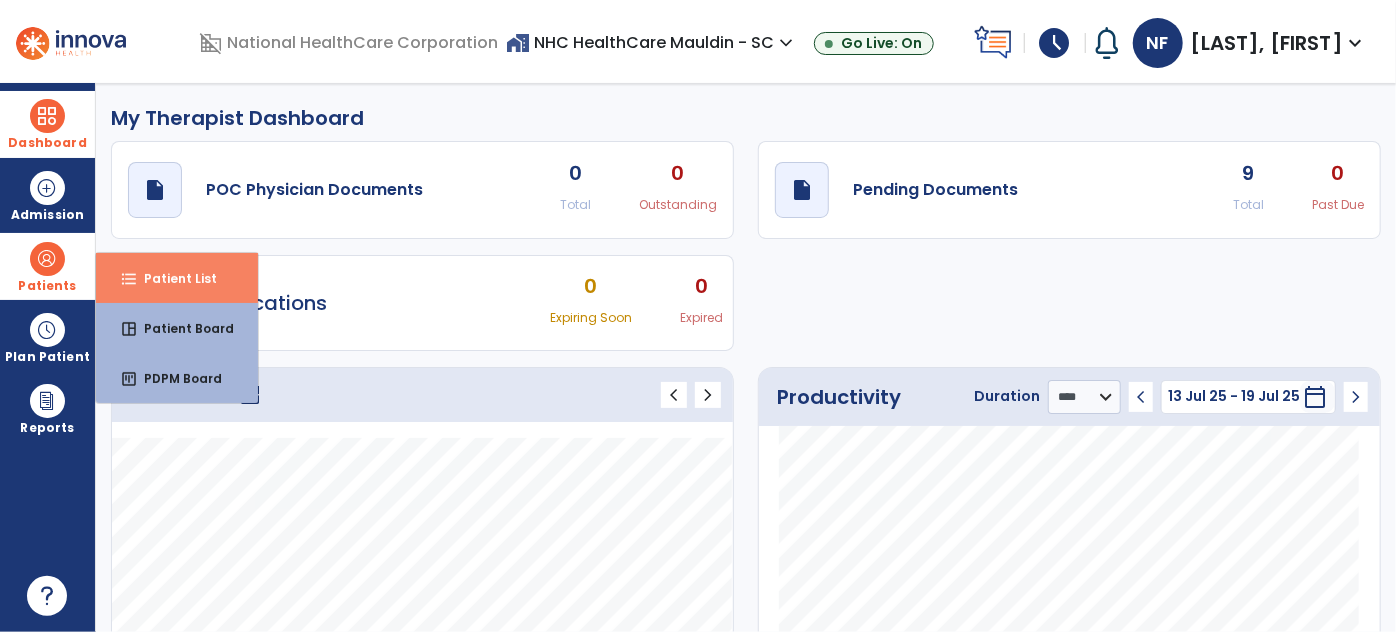 click on "Patient List" at bounding box center [172, 278] 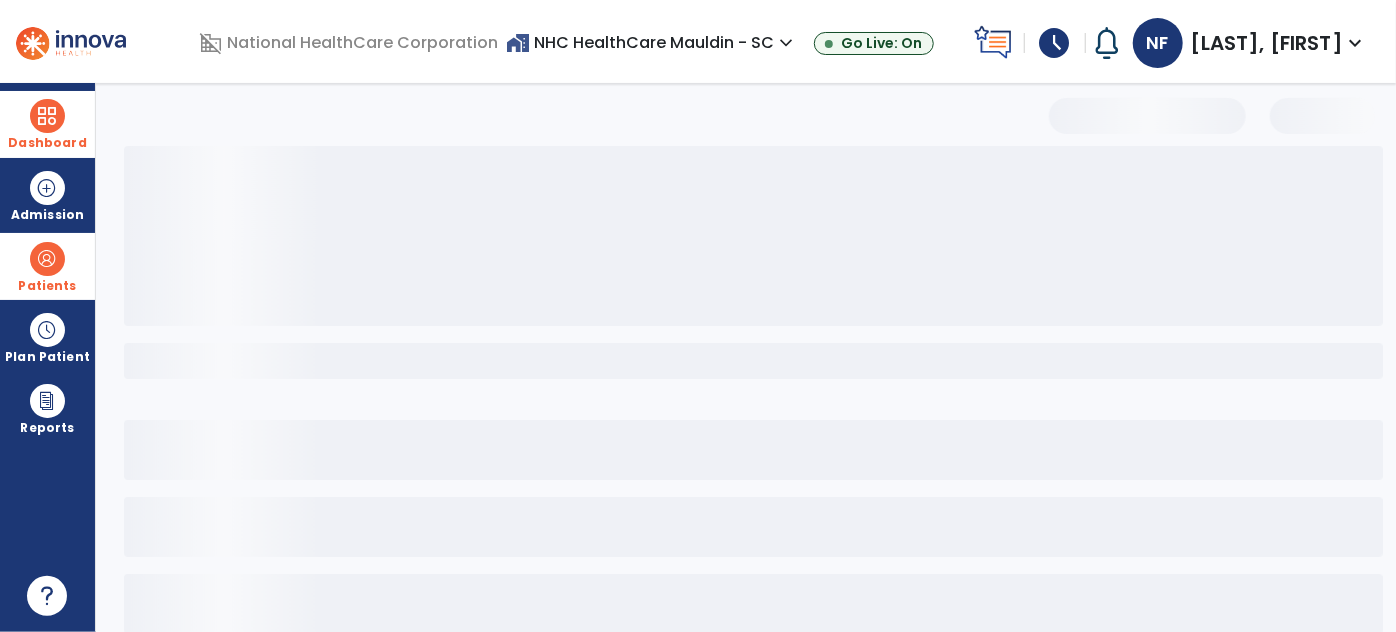 select on "***" 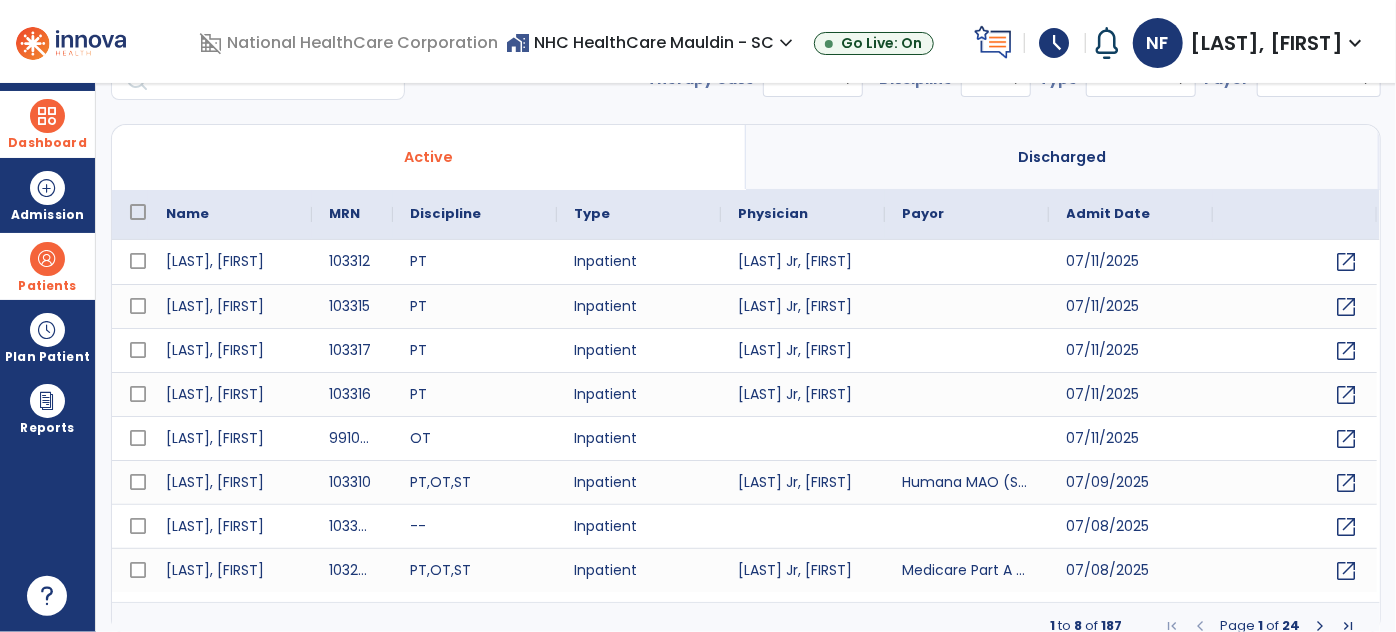 scroll, scrollTop: 86, scrollLeft: 0, axis: vertical 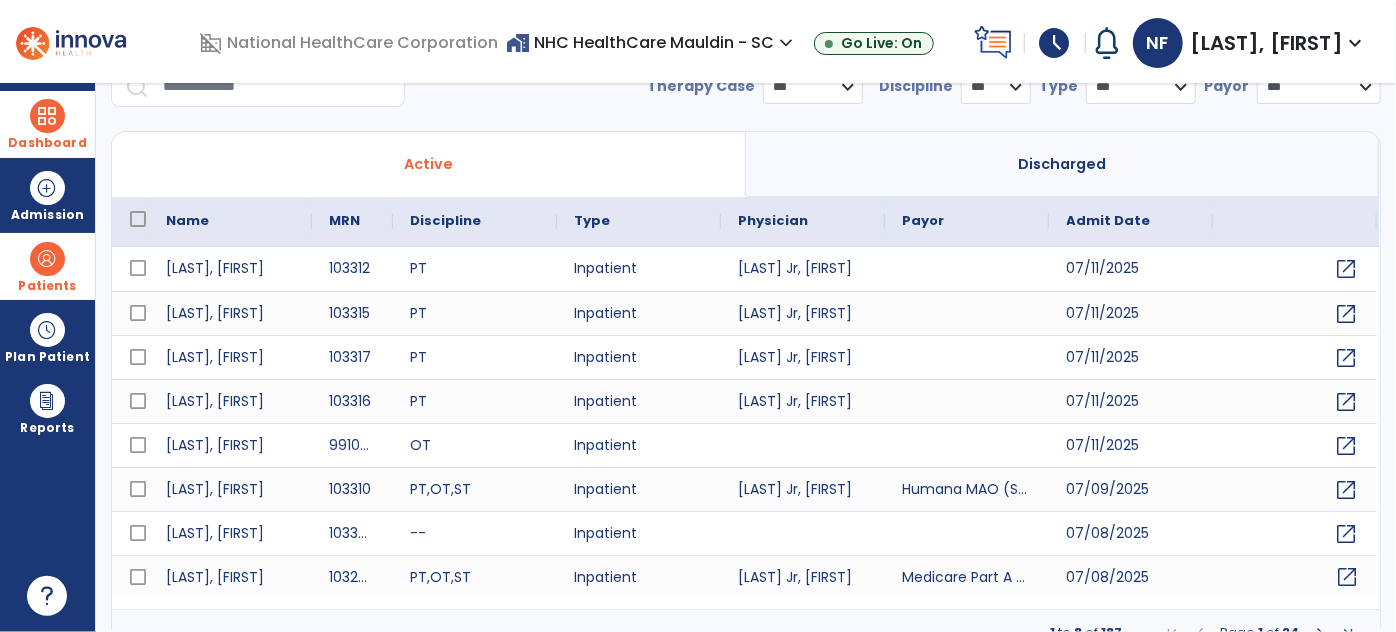 click on "open_in_new" at bounding box center [1348, 577] 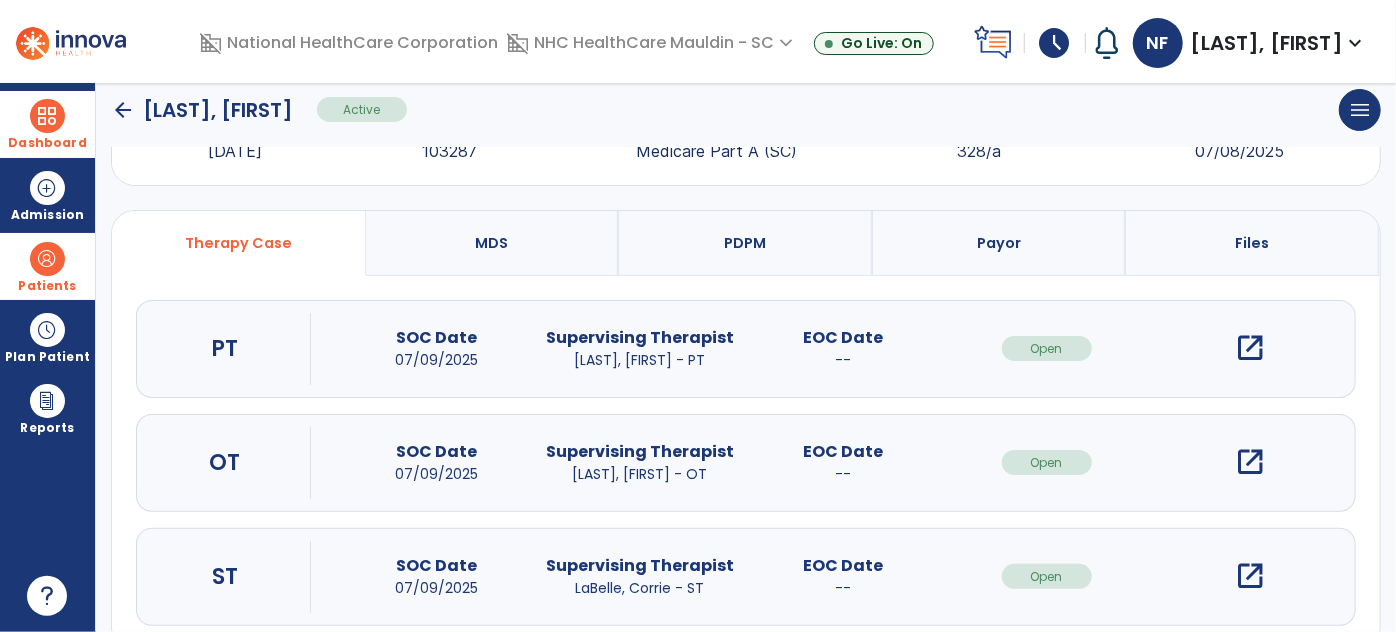 click on "open_in_new" at bounding box center [1250, 348] 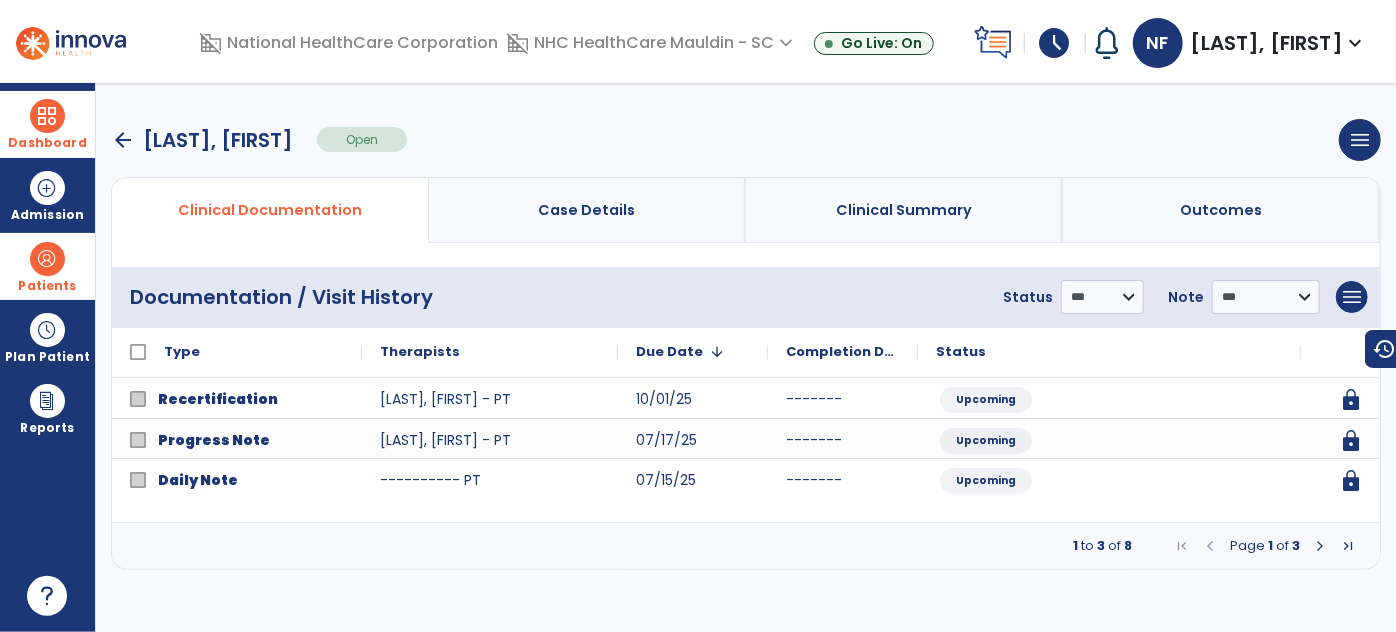 click at bounding box center [1320, 546] 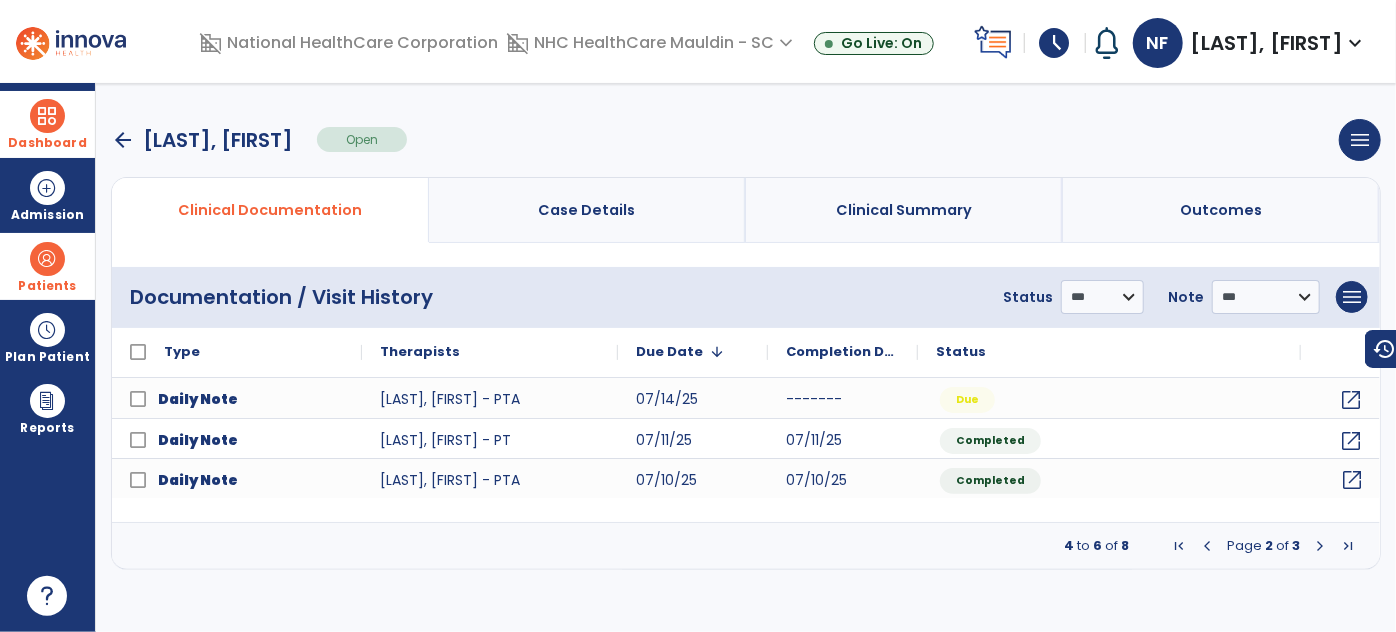click on "open_in_new" 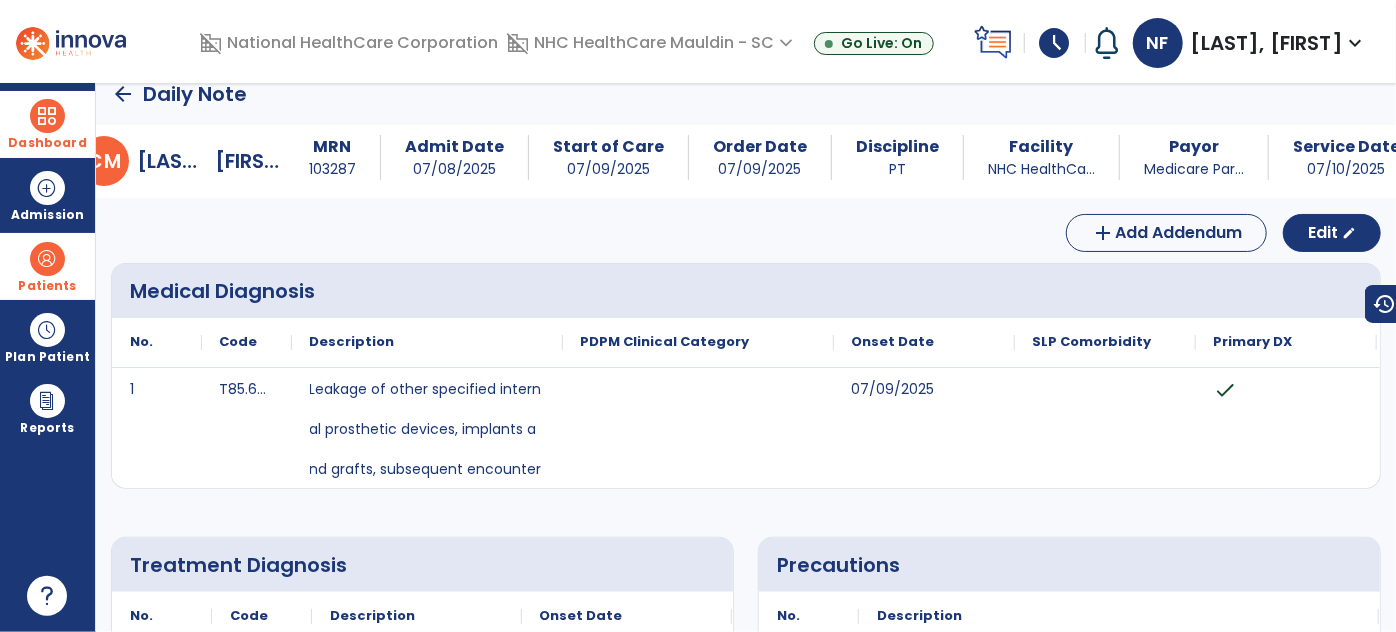 scroll, scrollTop: 0, scrollLeft: 0, axis: both 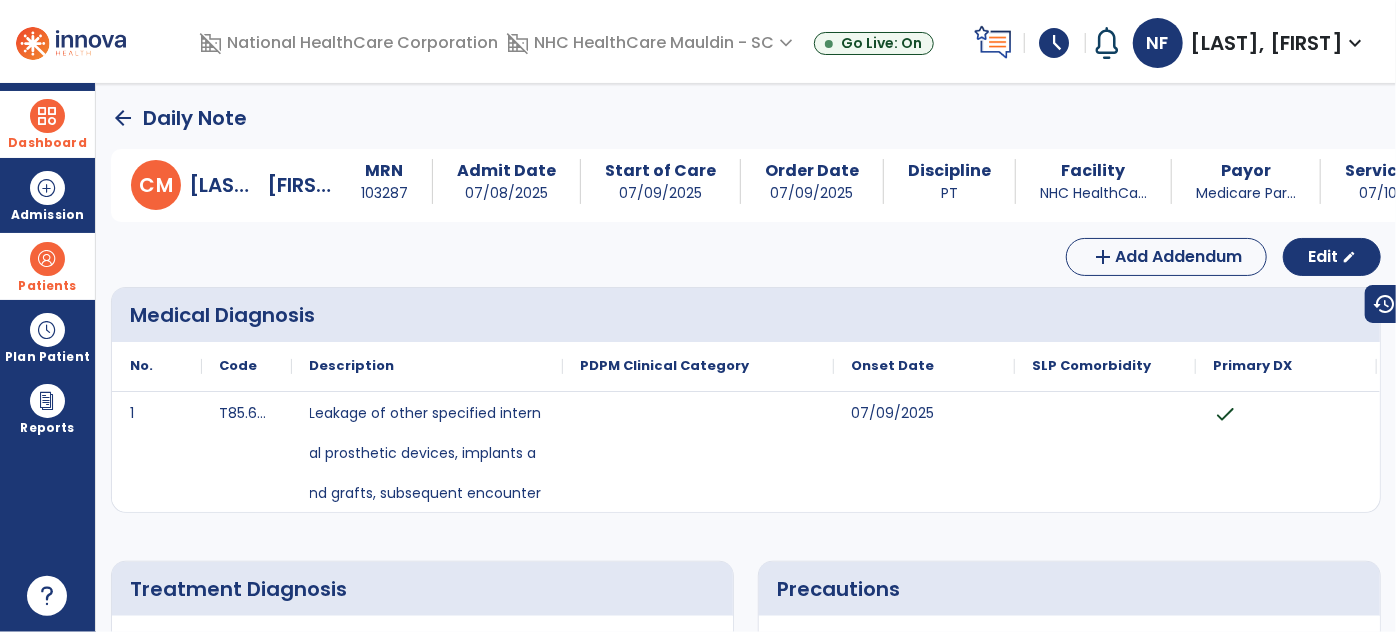 click on "arrow_back" 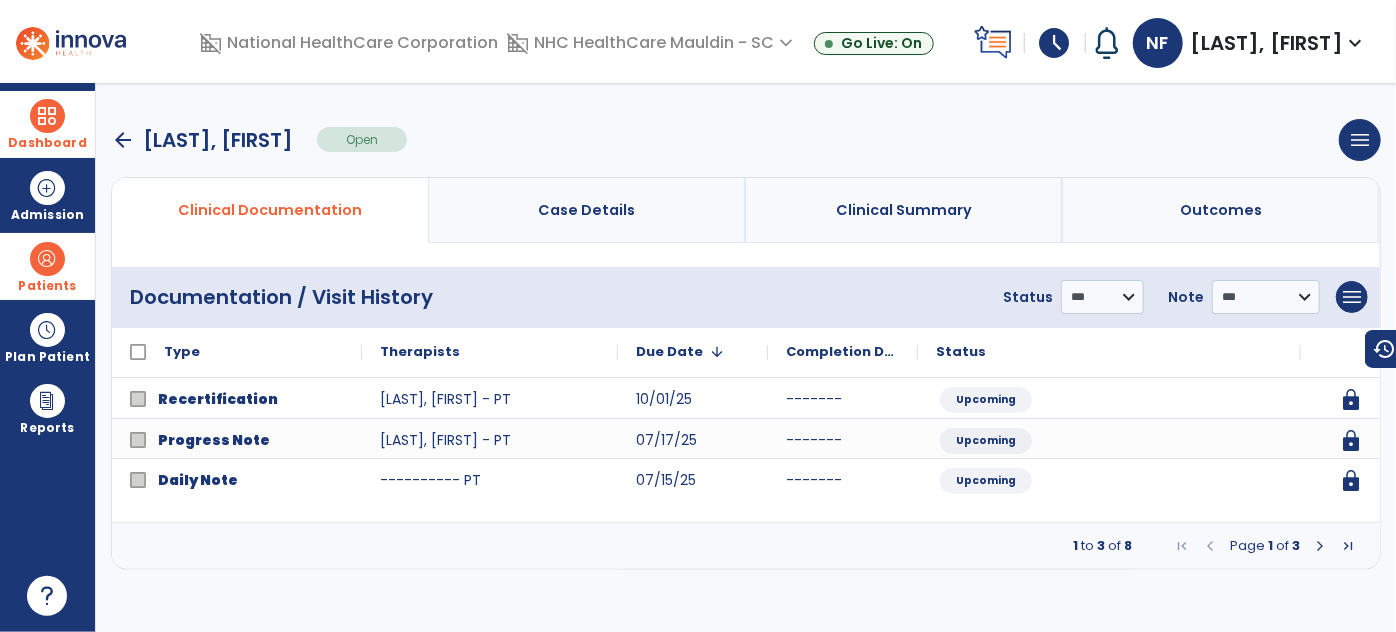 click at bounding box center (1320, 546) 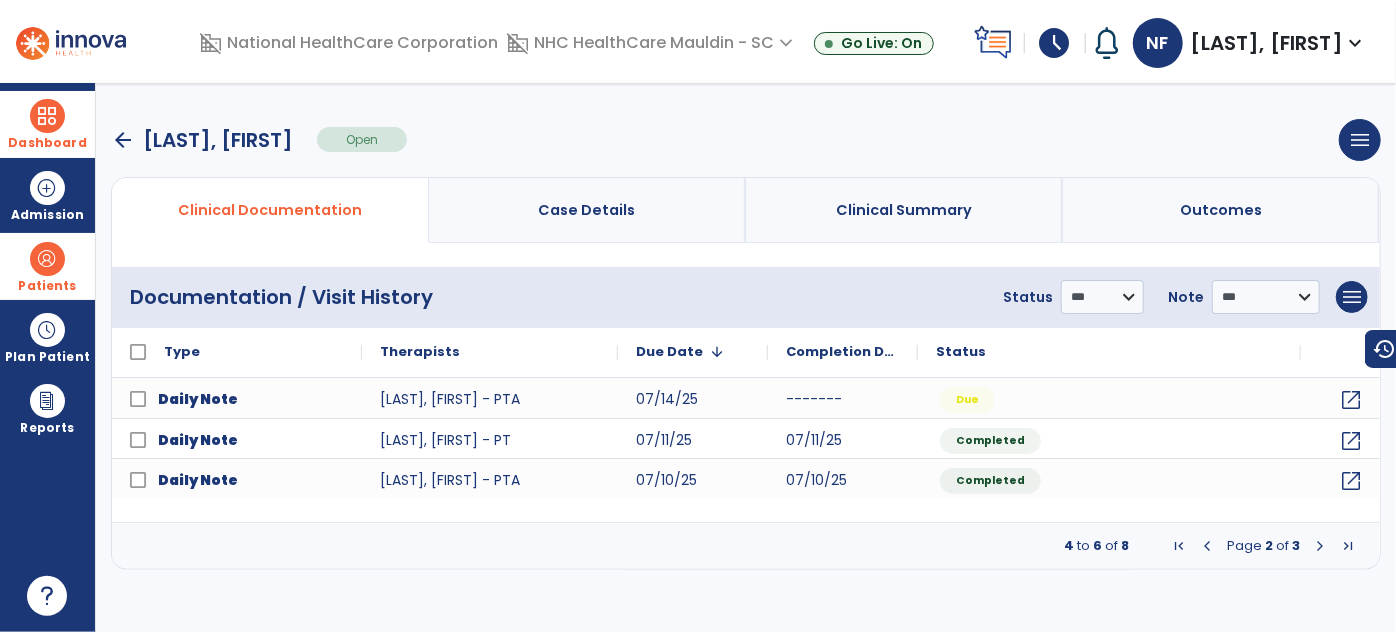 click at bounding box center [1348, 546] 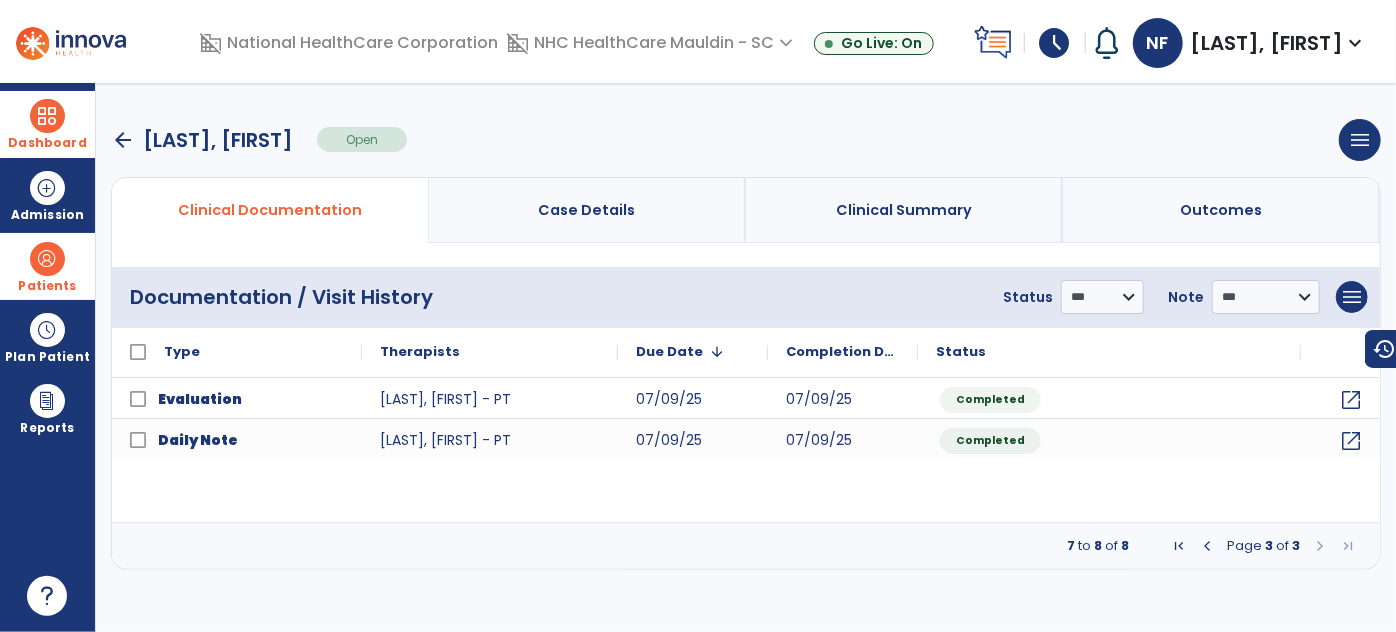 click at bounding box center (1207, 546) 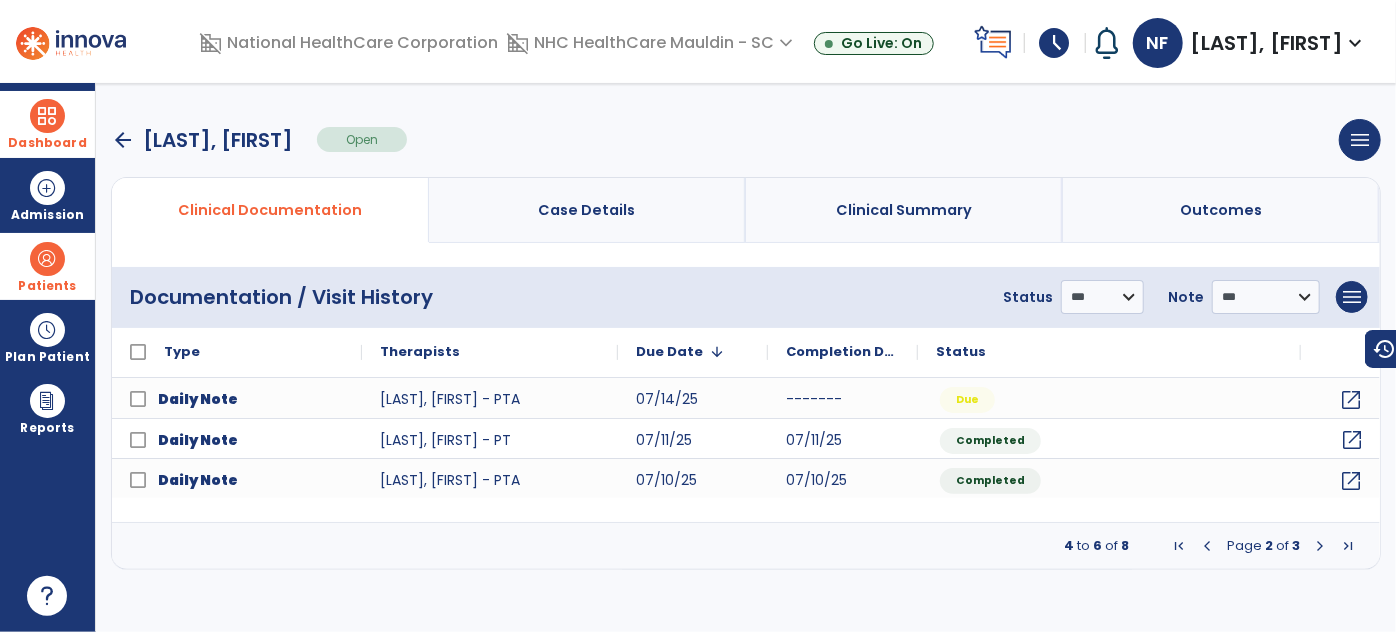 click on "open_in_new" 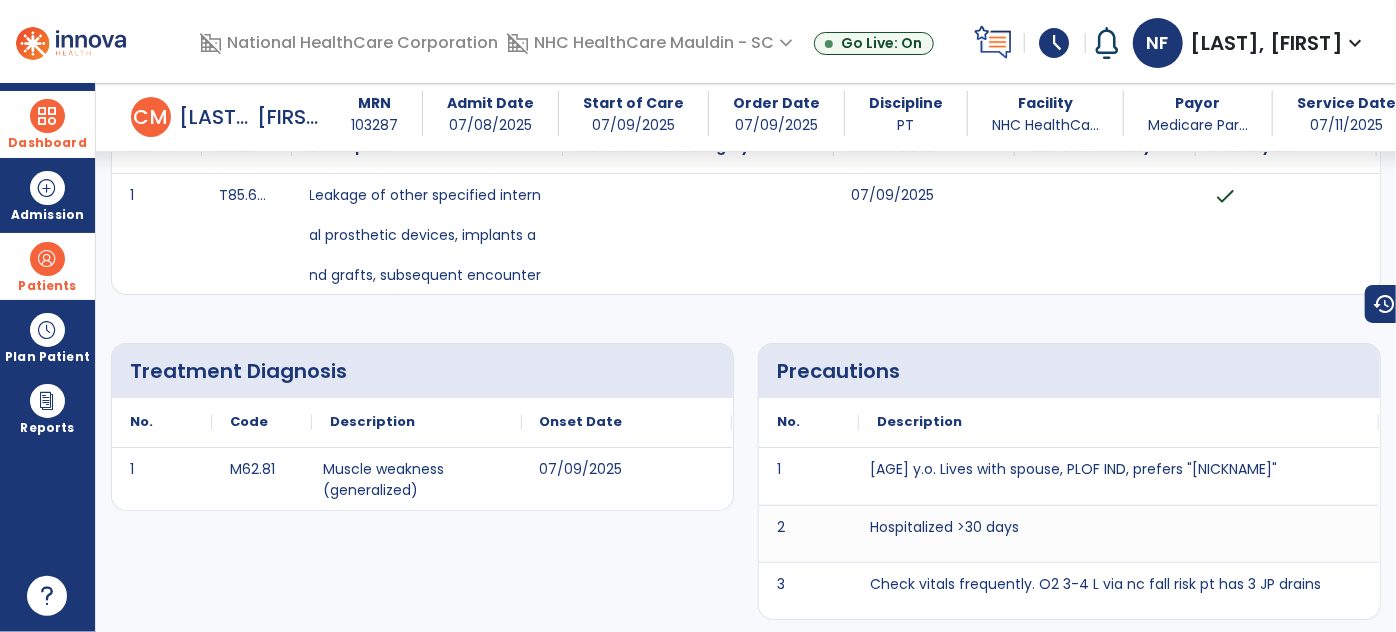 scroll, scrollTop: 0, scrollLeft: 0, axis: both 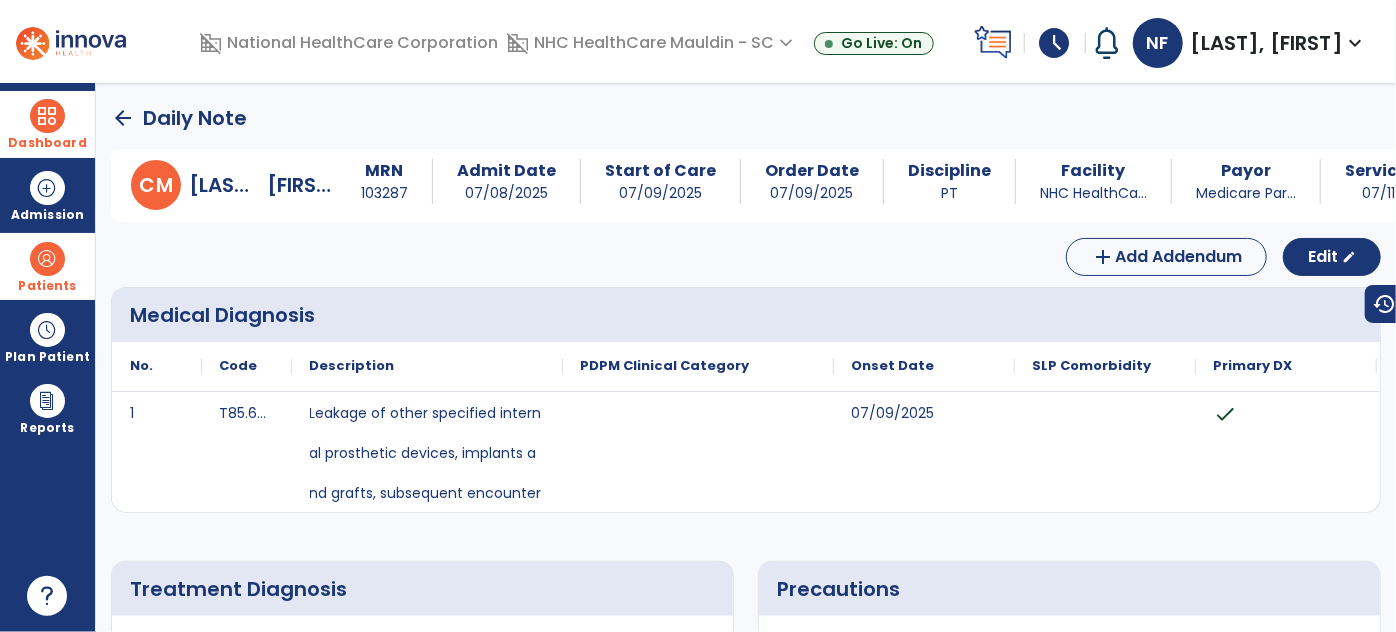 click on "arrow_back" 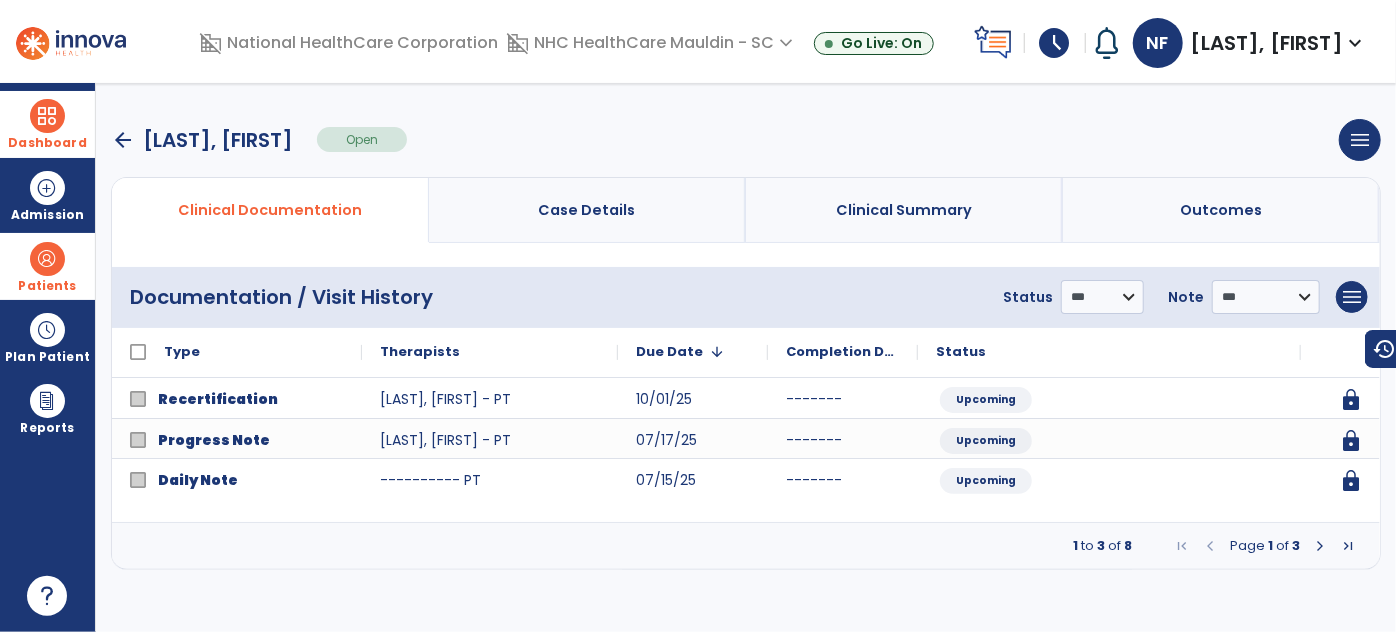 click at bounding box center [1320, 546] 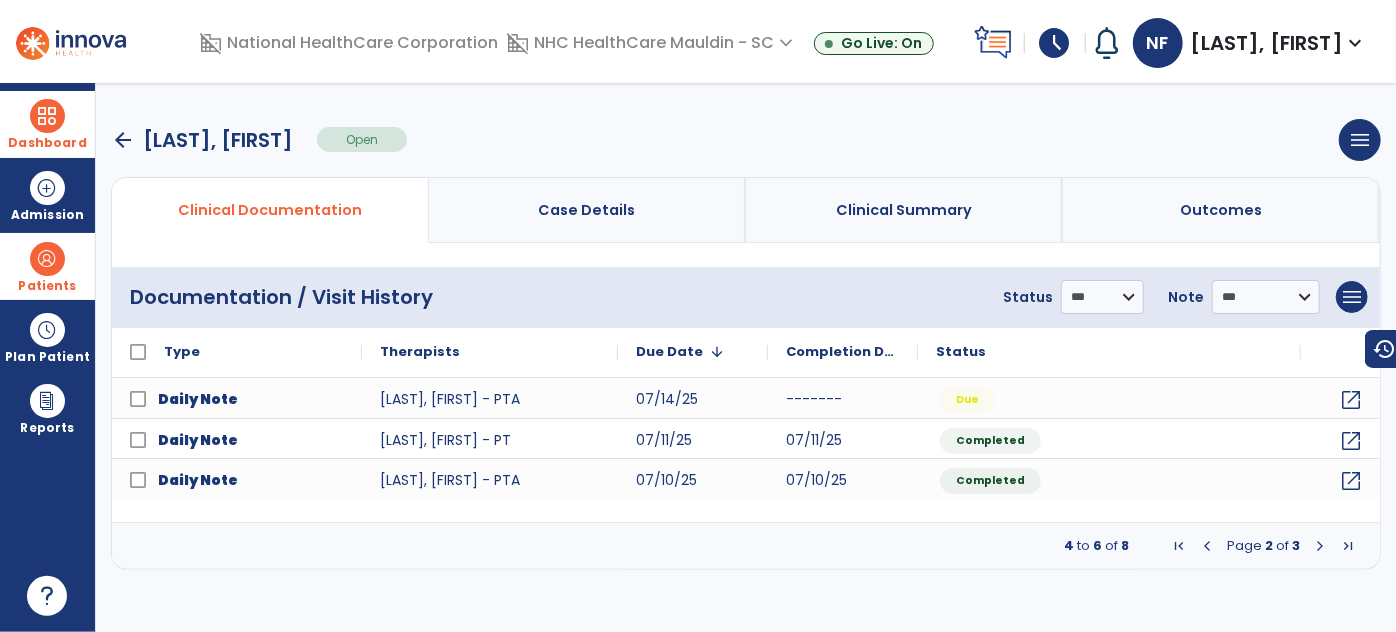 click at bounding box center (1320, 546) 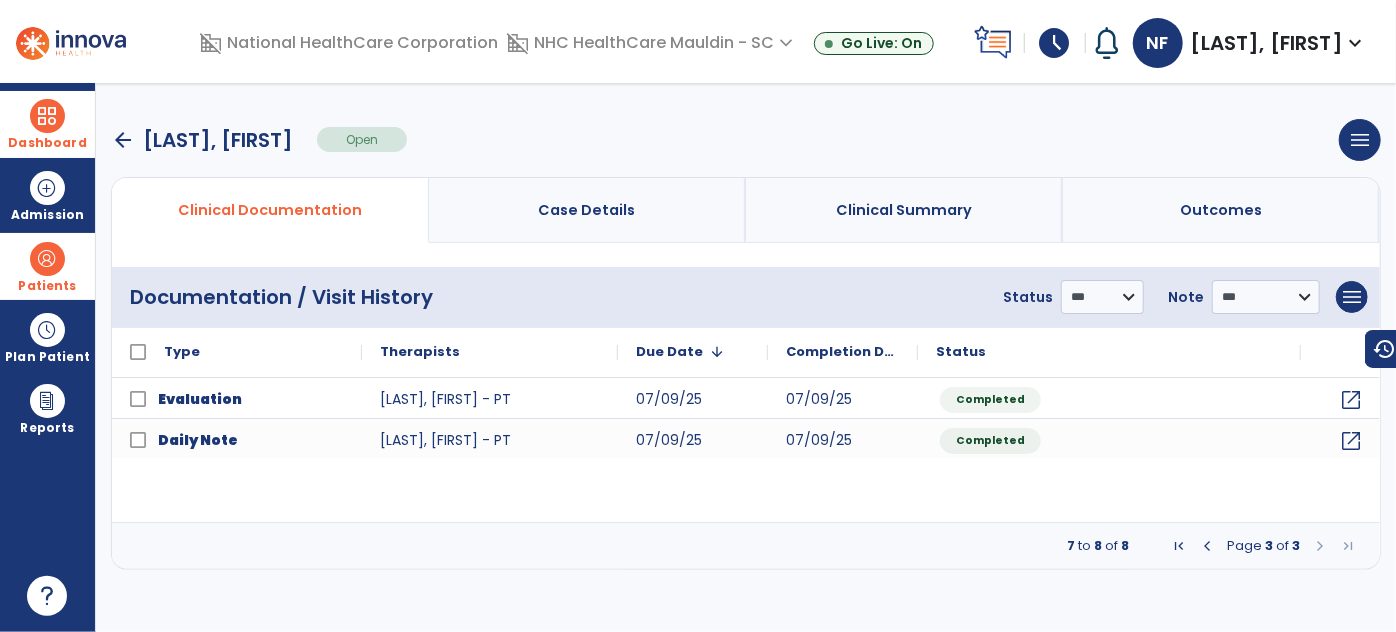 click at bounding box center (1320, 546) 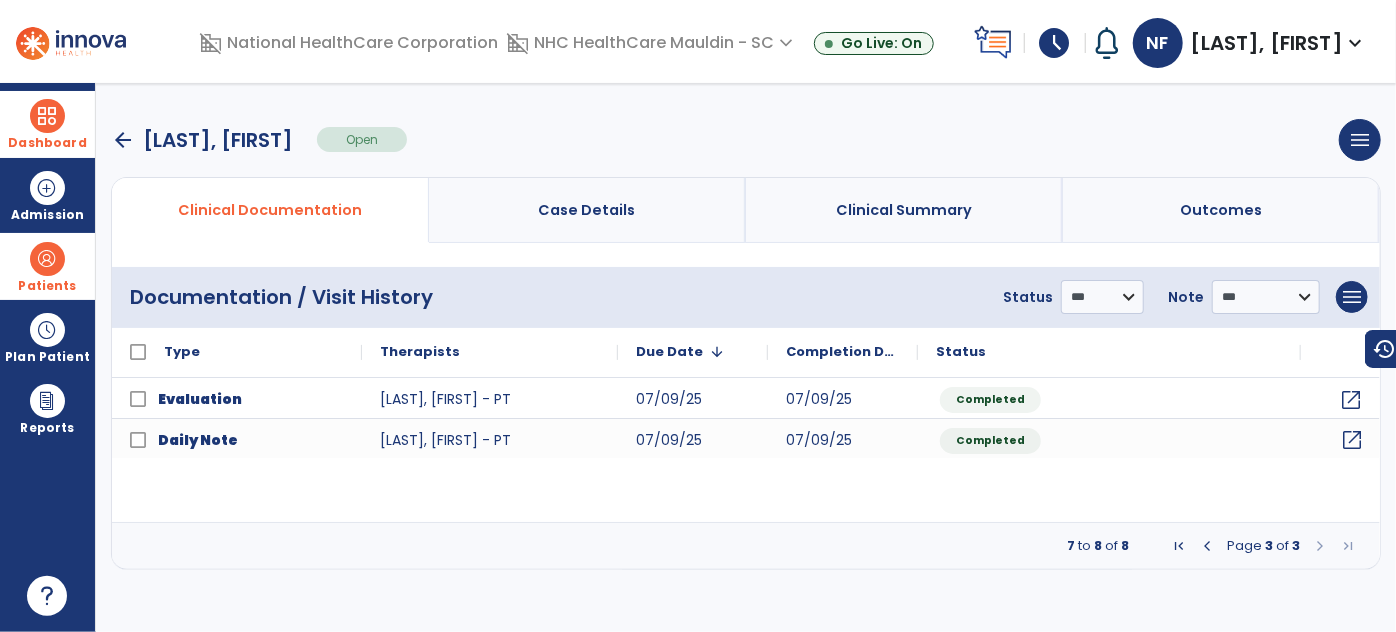 click on "open_in_new" 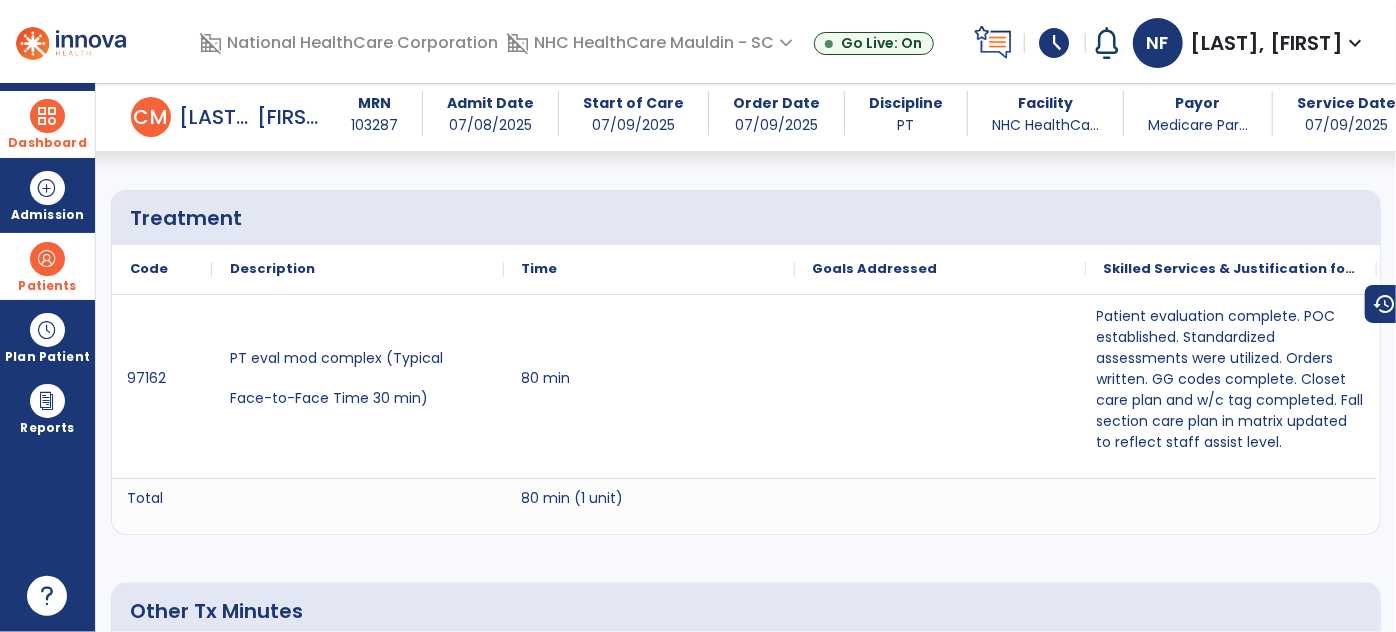 scroll, scrollTop: 0, scrollLeft: 0, axis: both 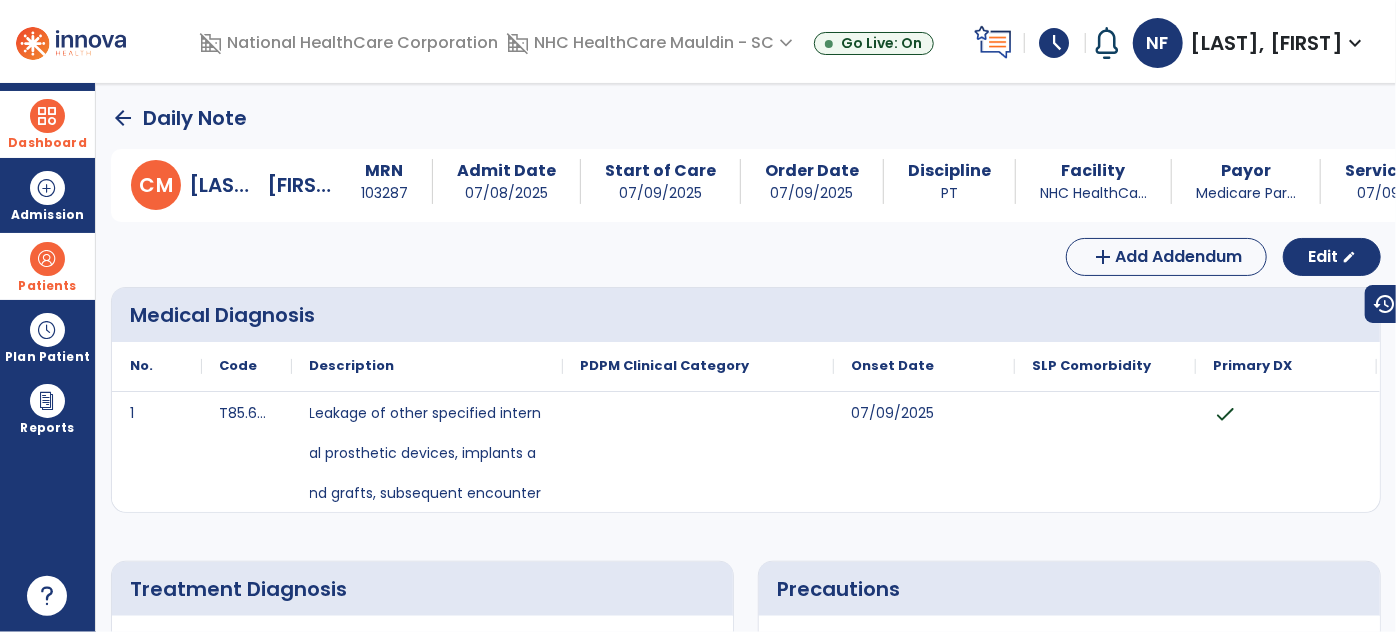 click on "arrow_back" 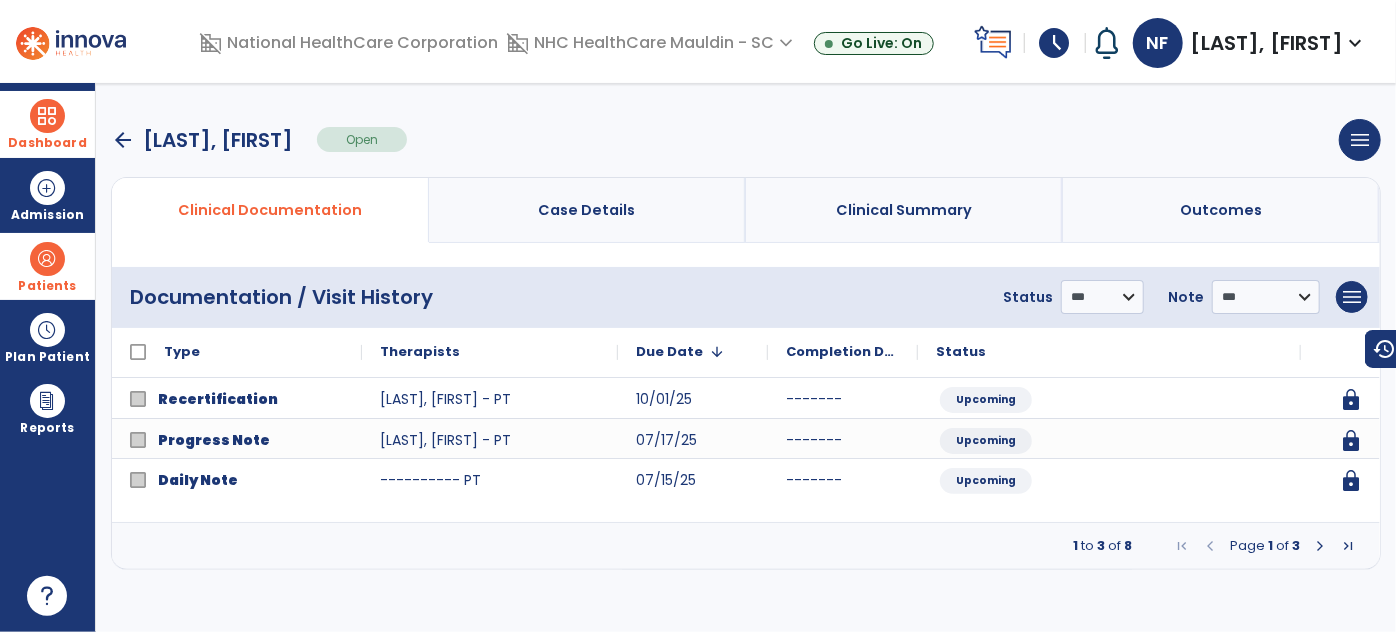 click at bounding box center [47, 259] 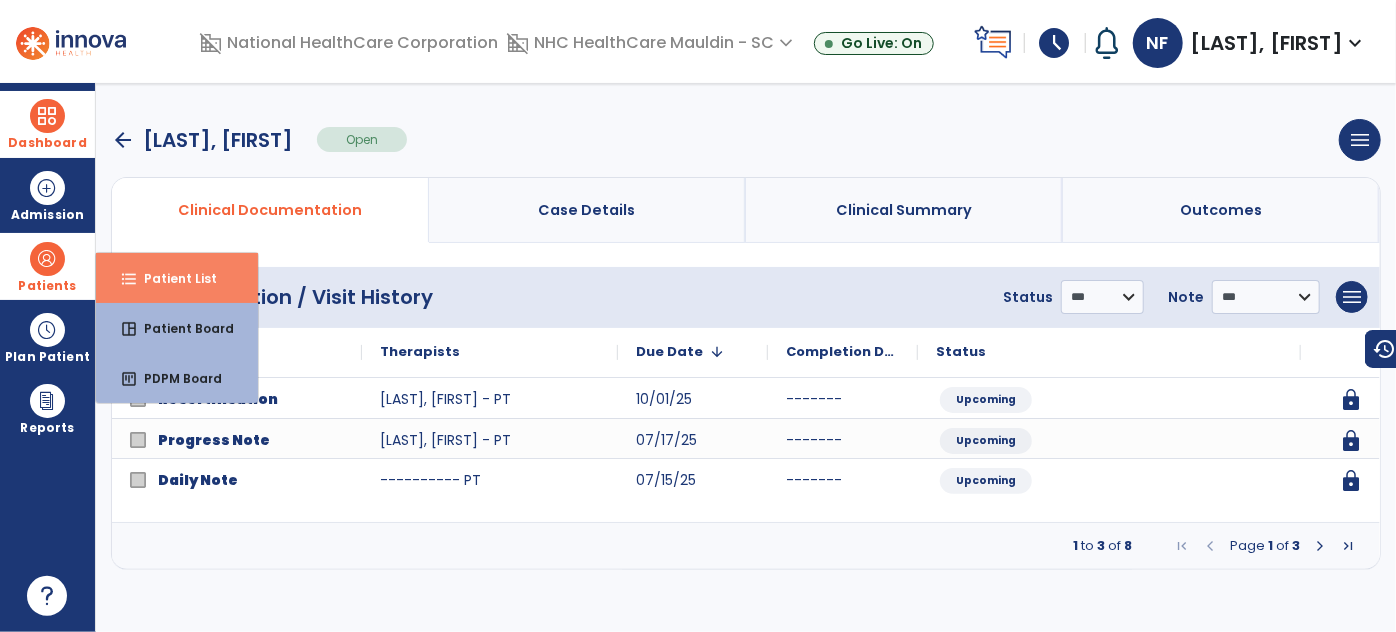click on "Patient List" at bounding box center (172, 278) 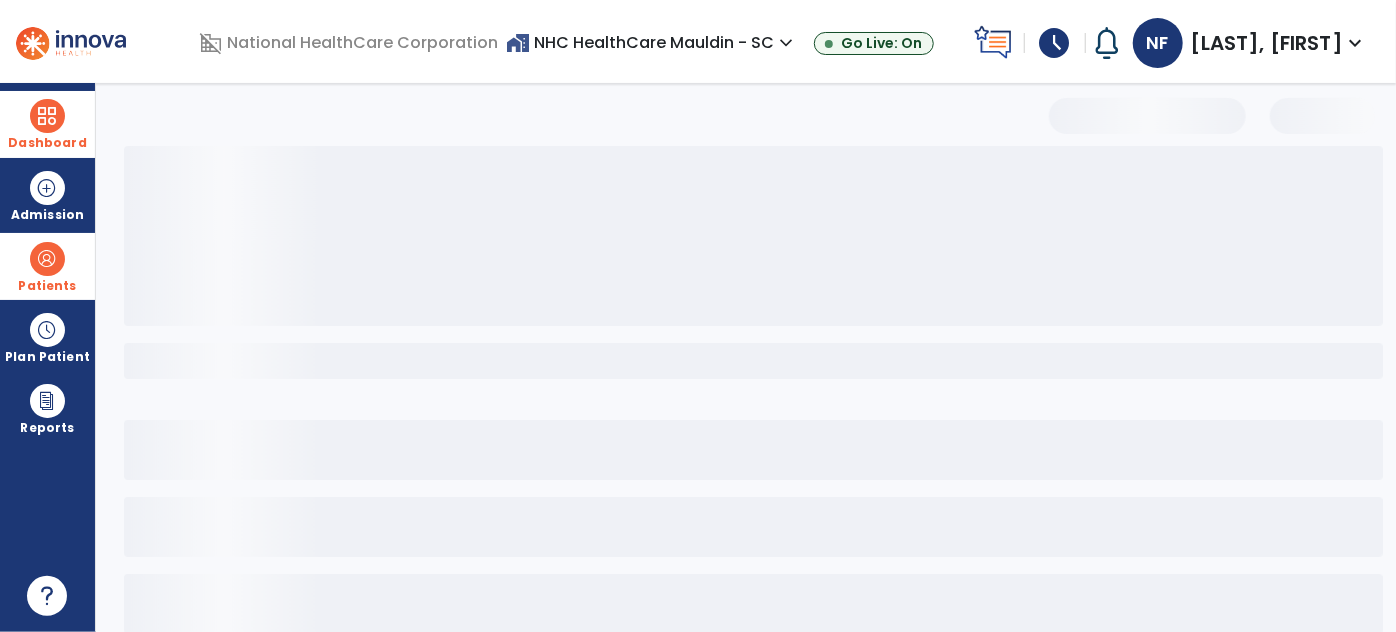 select on "***" 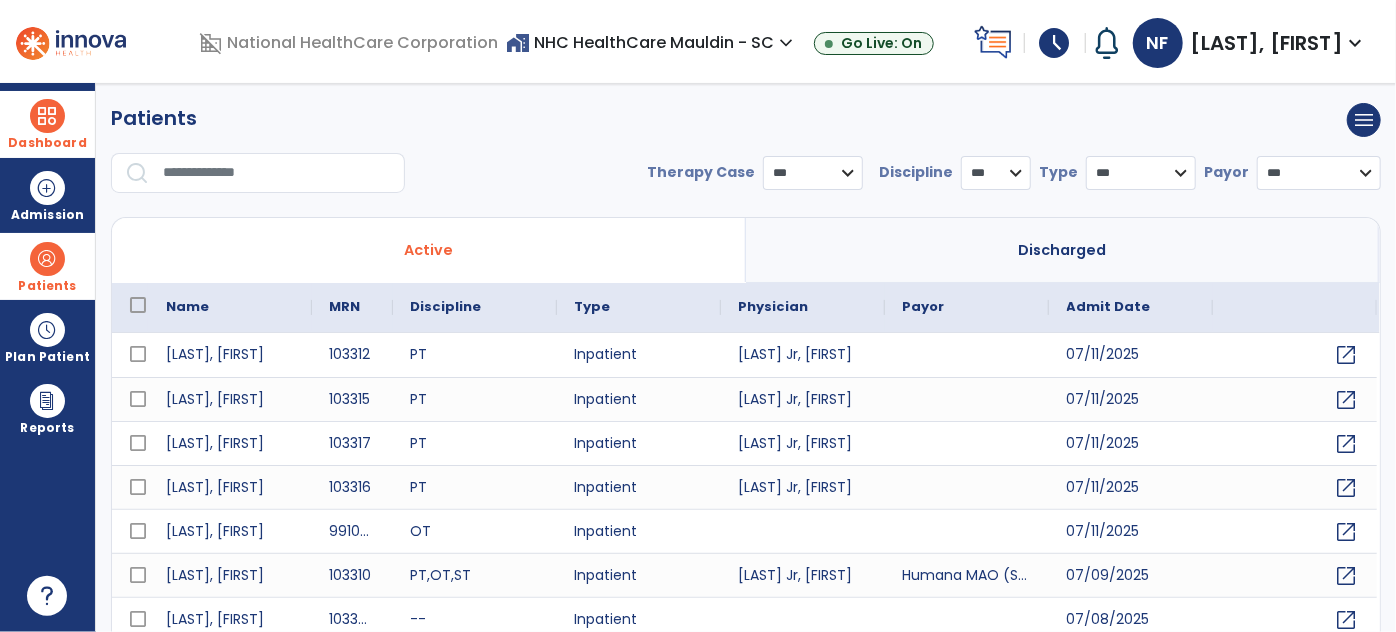 click at bounding box center (277, 173) 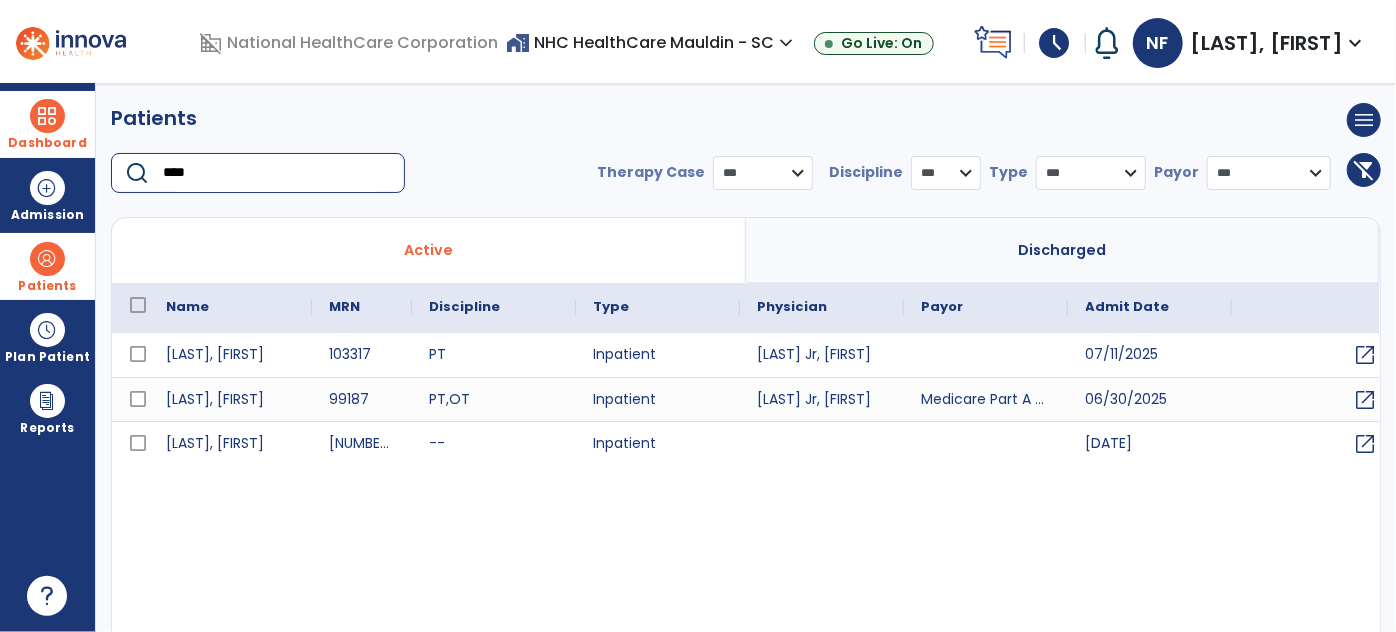 type on "****" 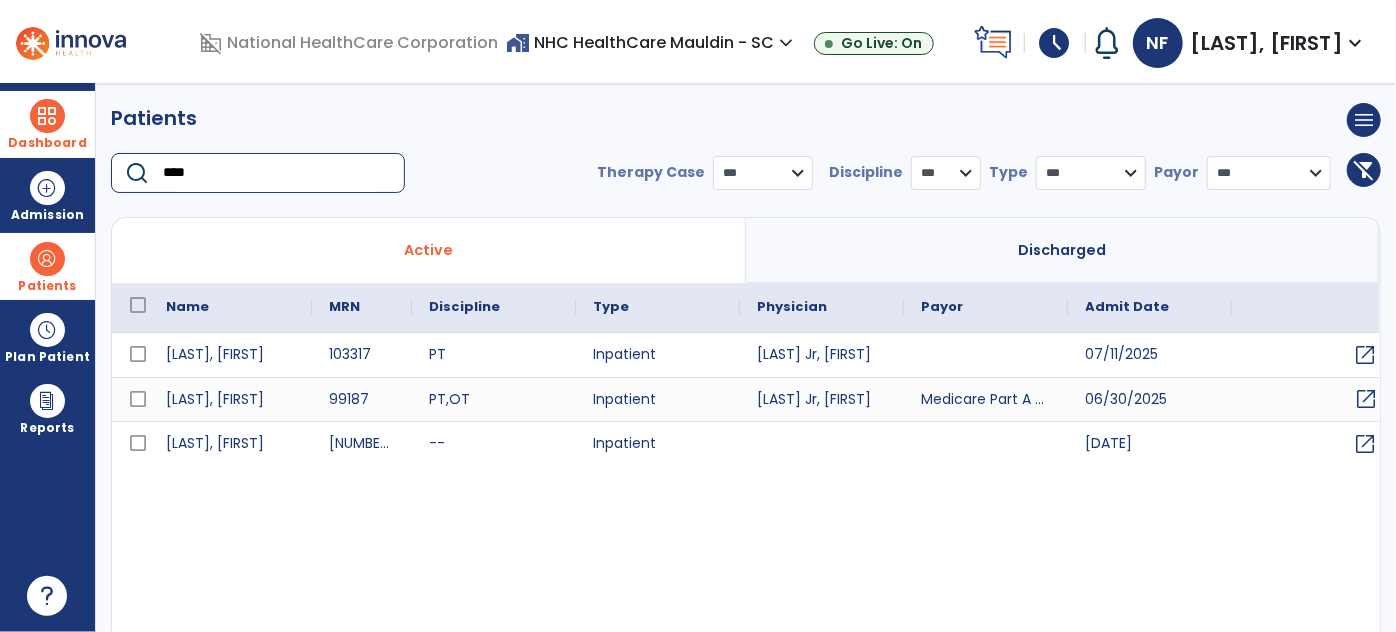 click on "open_in_new" at bounding box center (1367, 399) 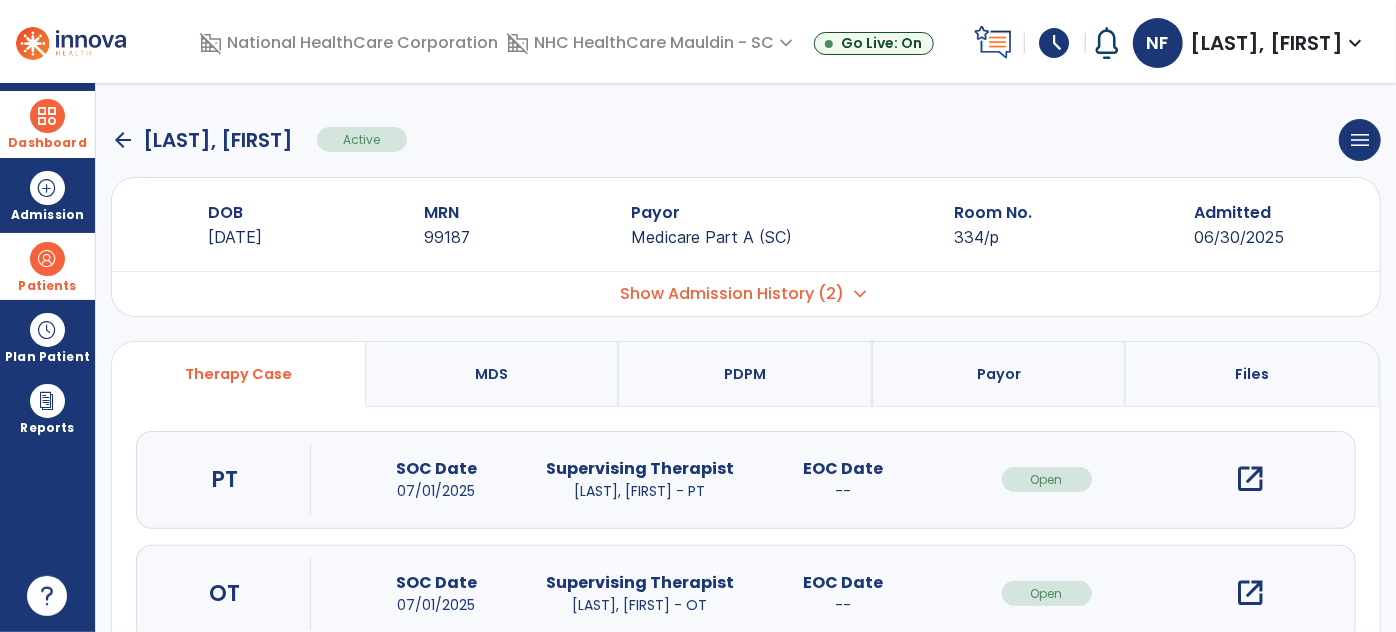 click on "open_in_new" at bounding box center [1250, 479] 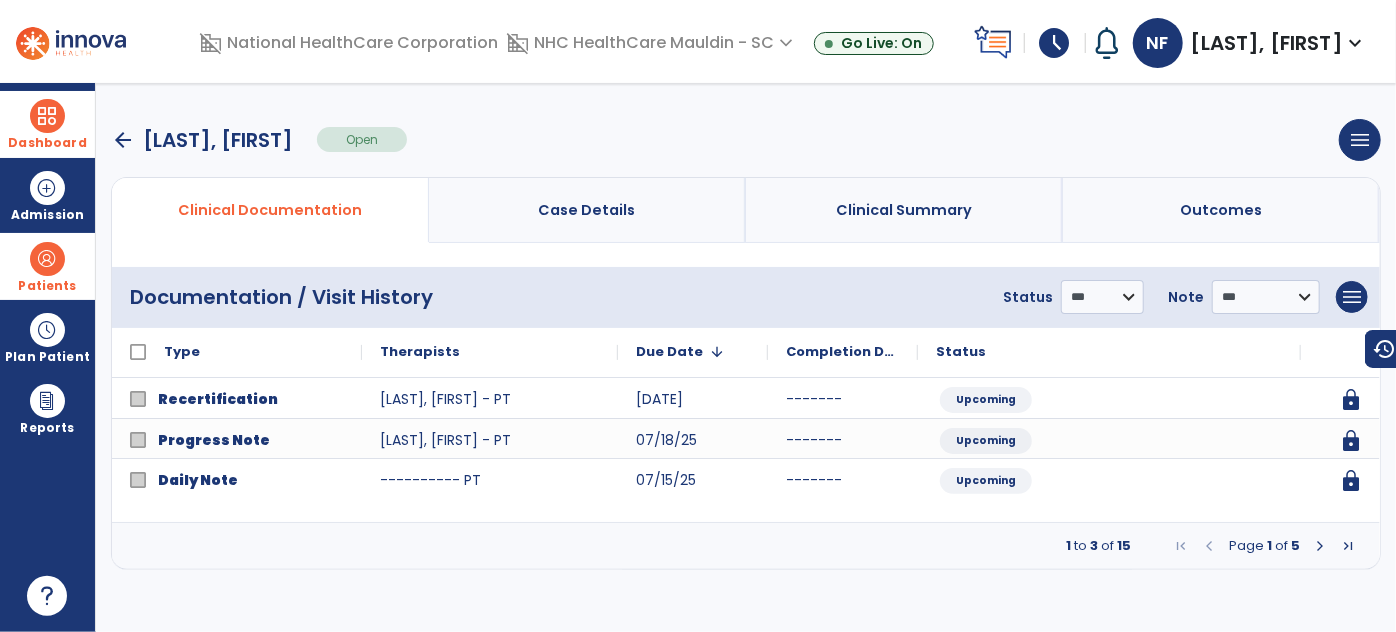 click at bounding box center (1320, 546) 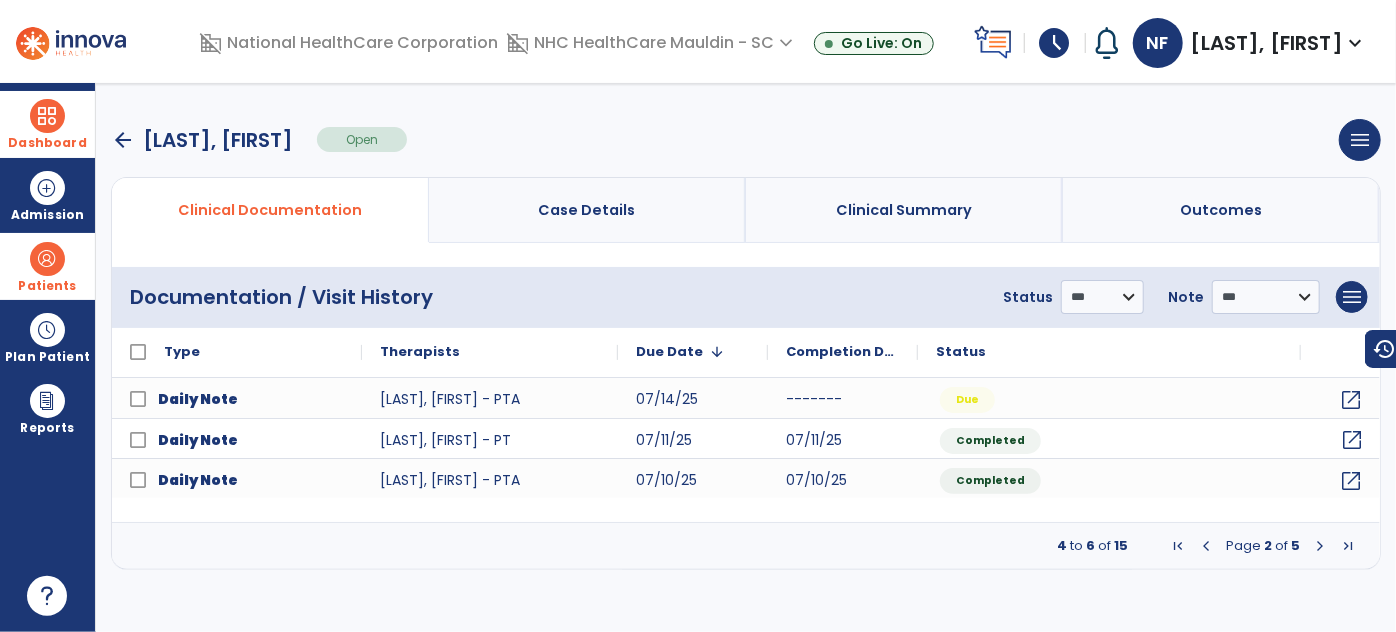 click on "open_in_new" 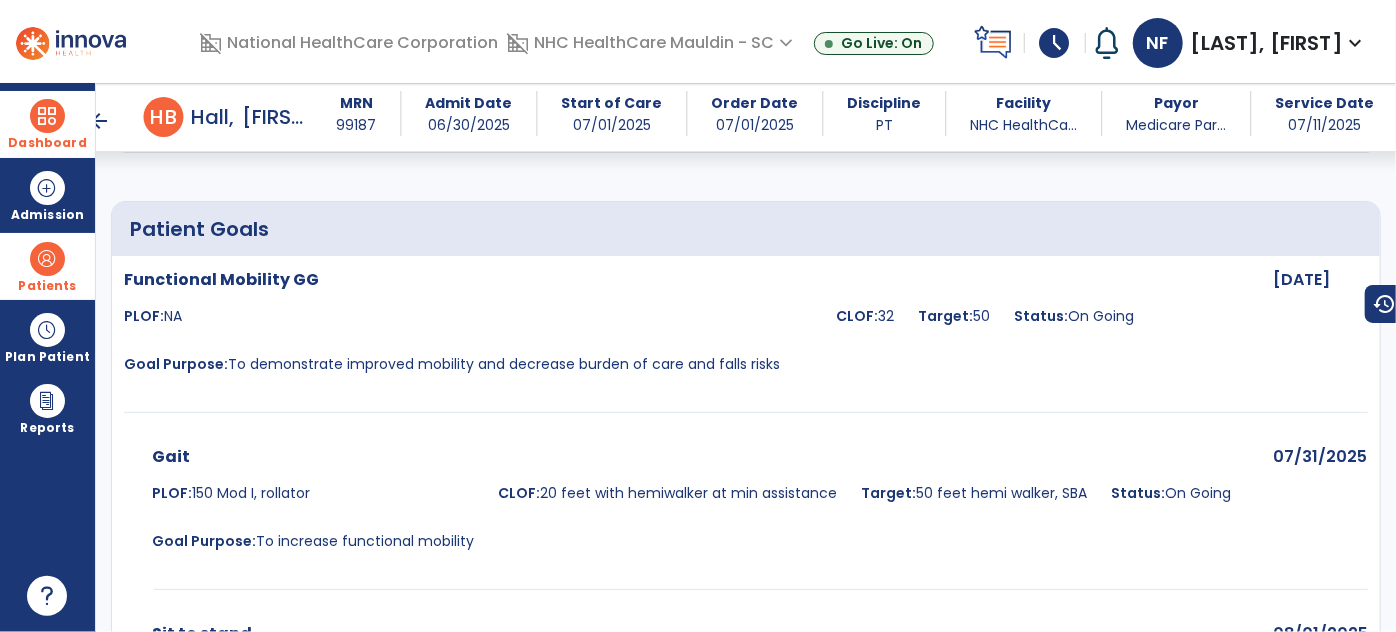scroll, scrollTop: 2059, scrollLeft: 0, axis: vertical 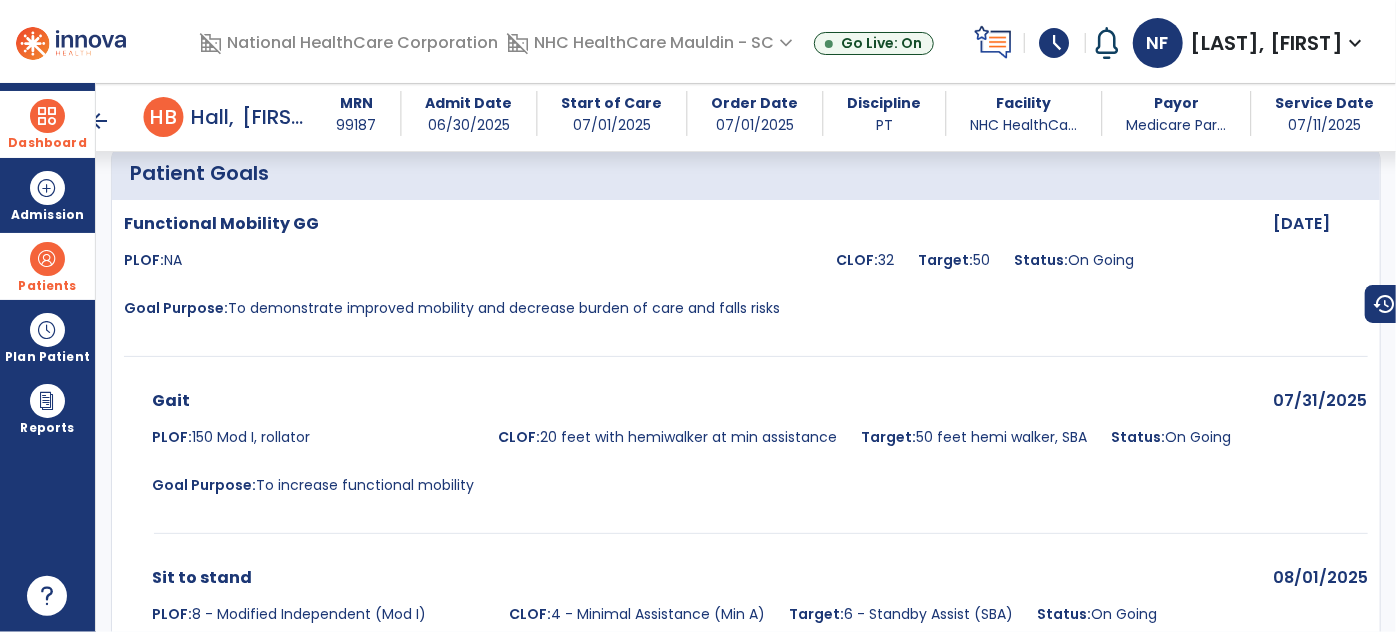 click at bounding box center (47, 259) 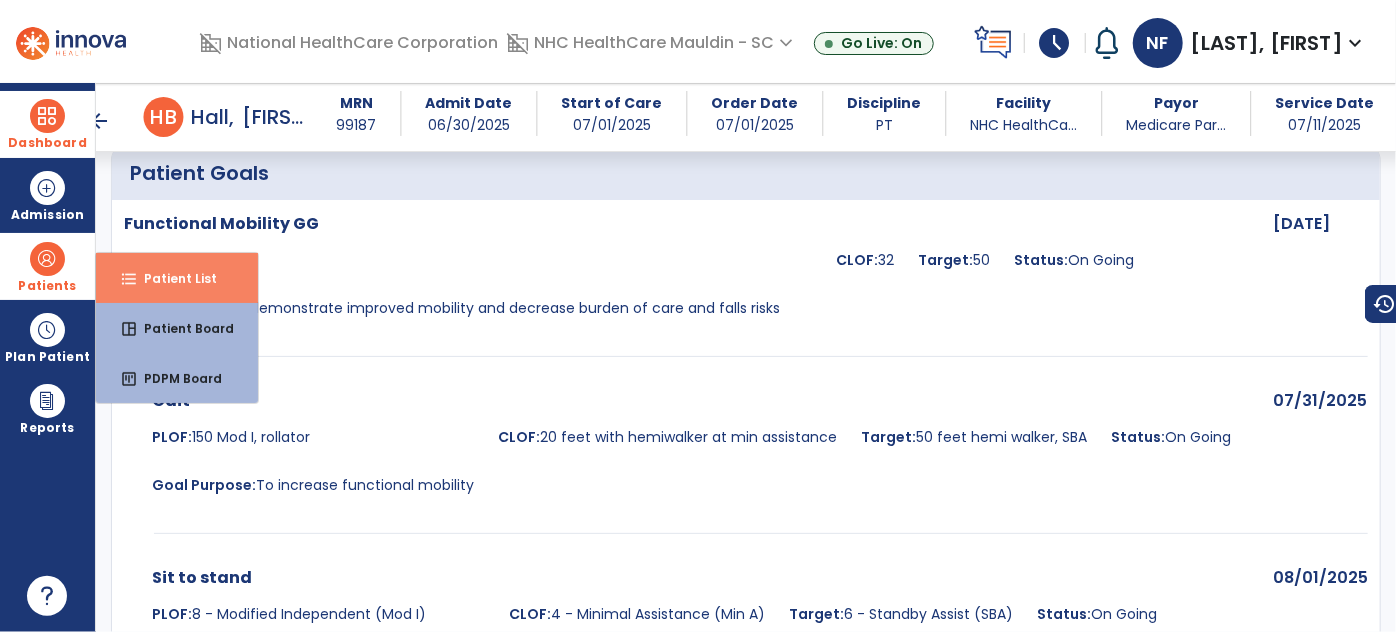 click on "Patient List" at bounding box center (172, 278) 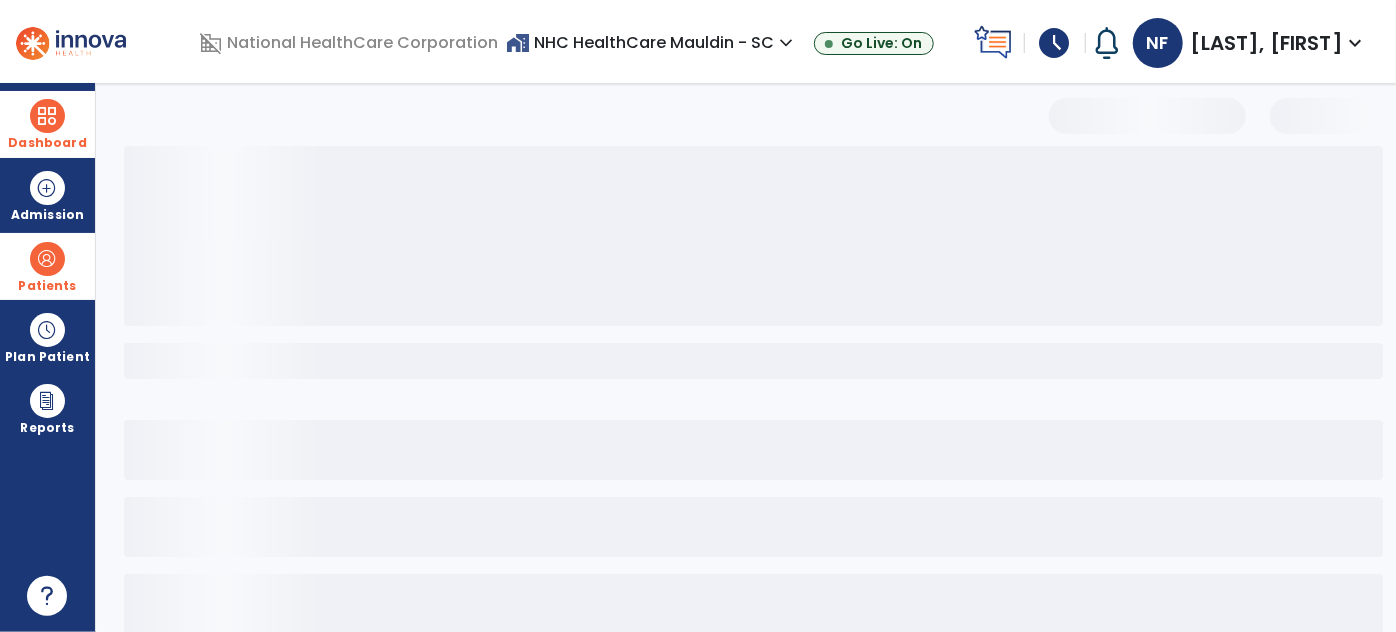 scroll, scrollTop: 109, scrollLeft: 0, axis: vertical 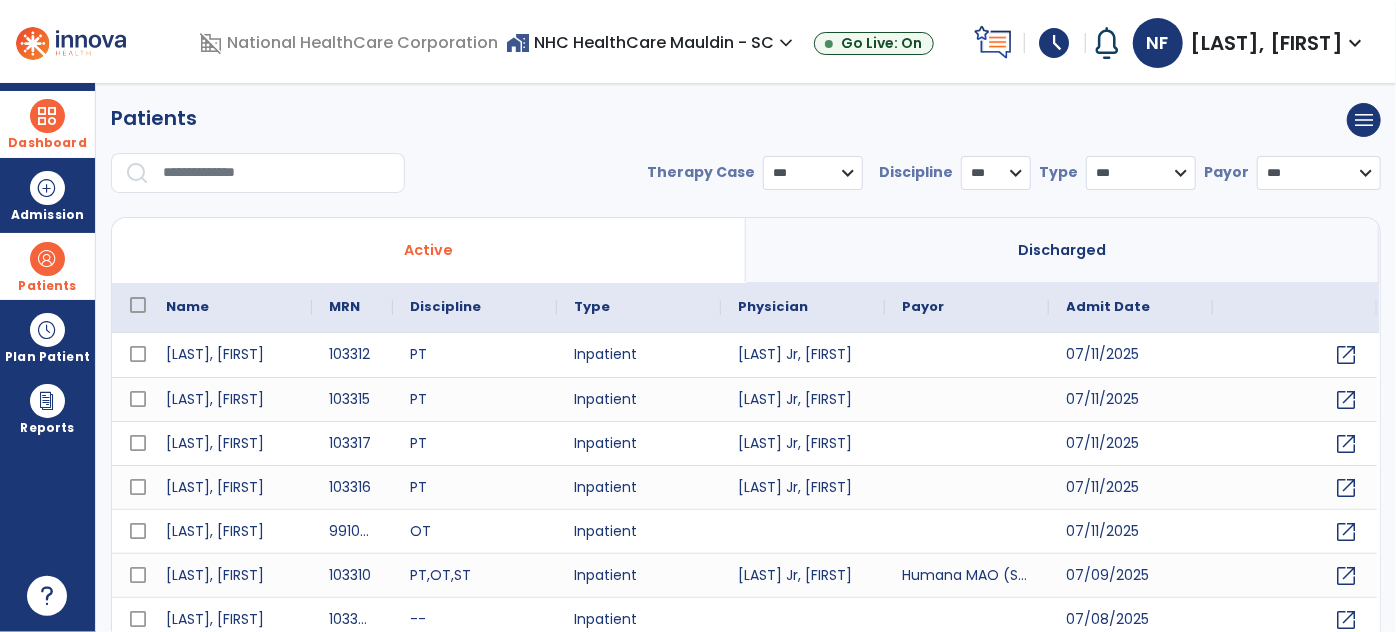 click at bounding box center [277, 173] 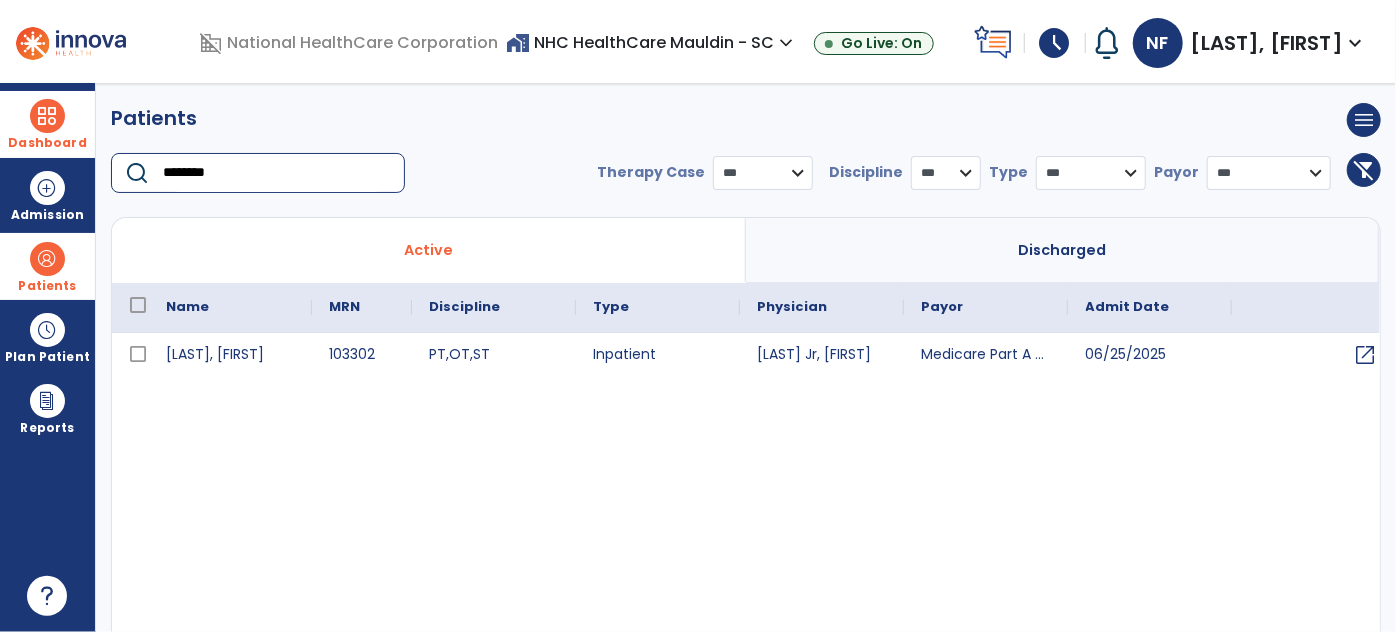 type on "********" 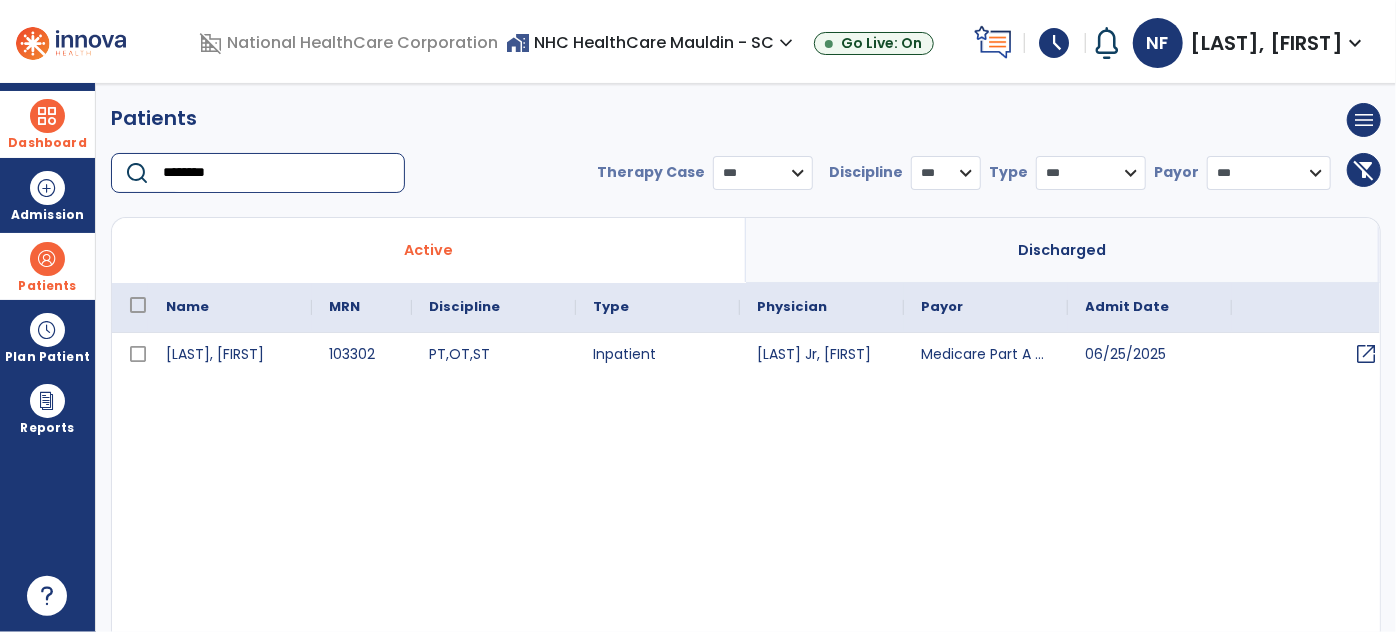 click on "open_in_new" at bounding box center (1367, 354) 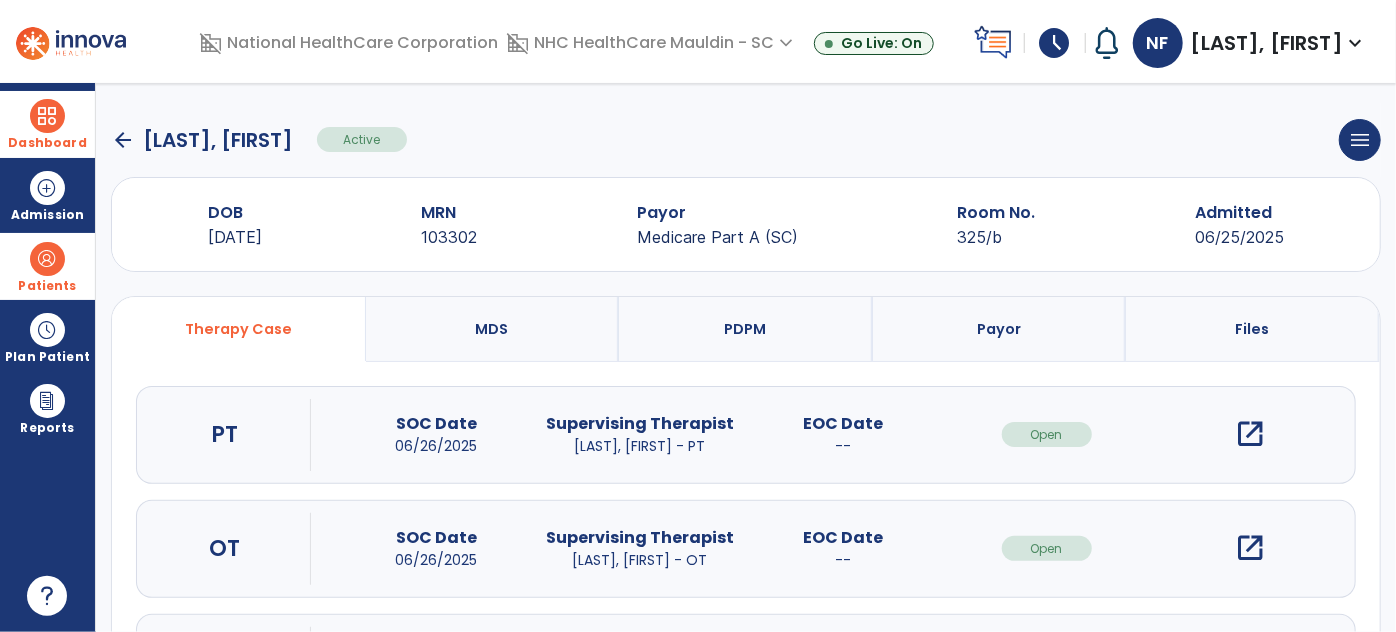click on "open_in_new" at bounding box center (1250, 434) 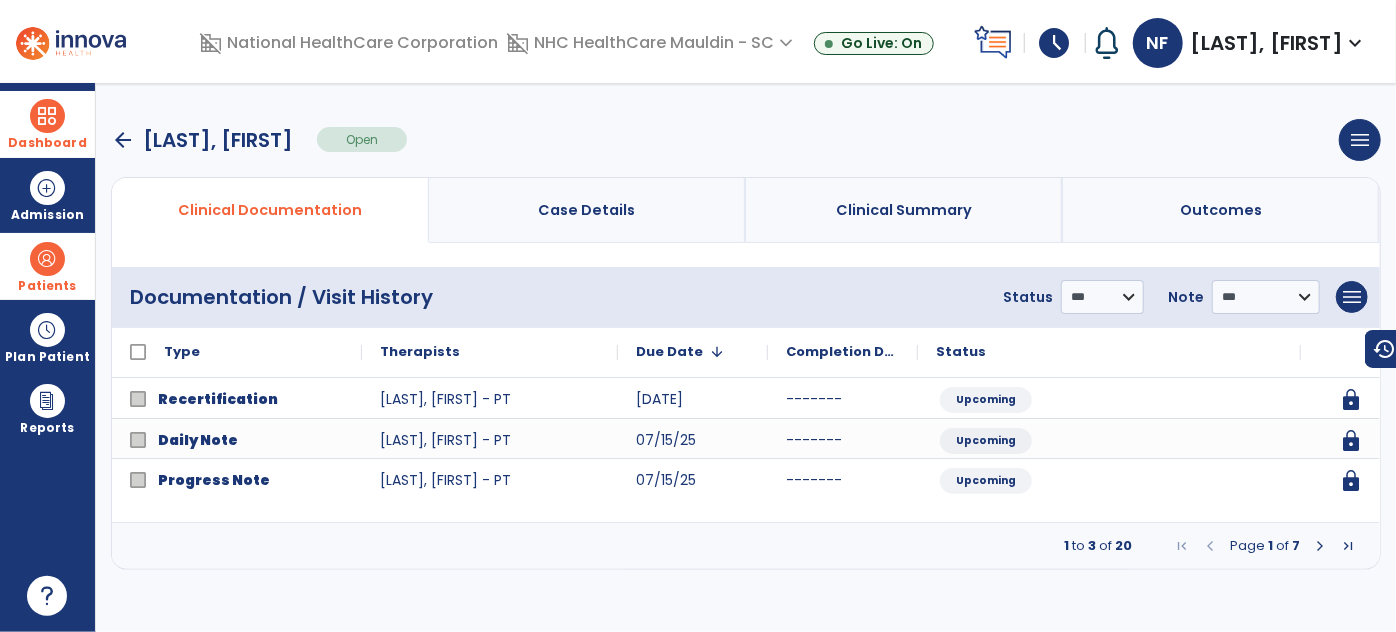 click at bounding box center [1320, 546] 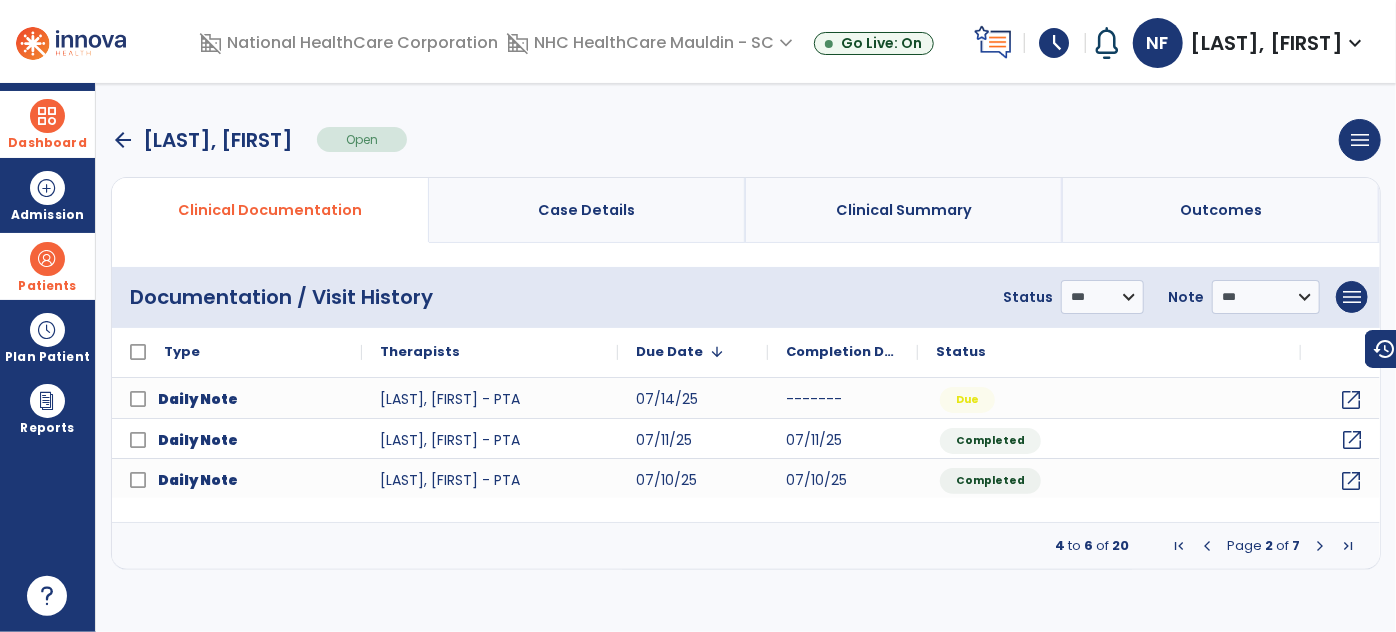click on "open_in_new" 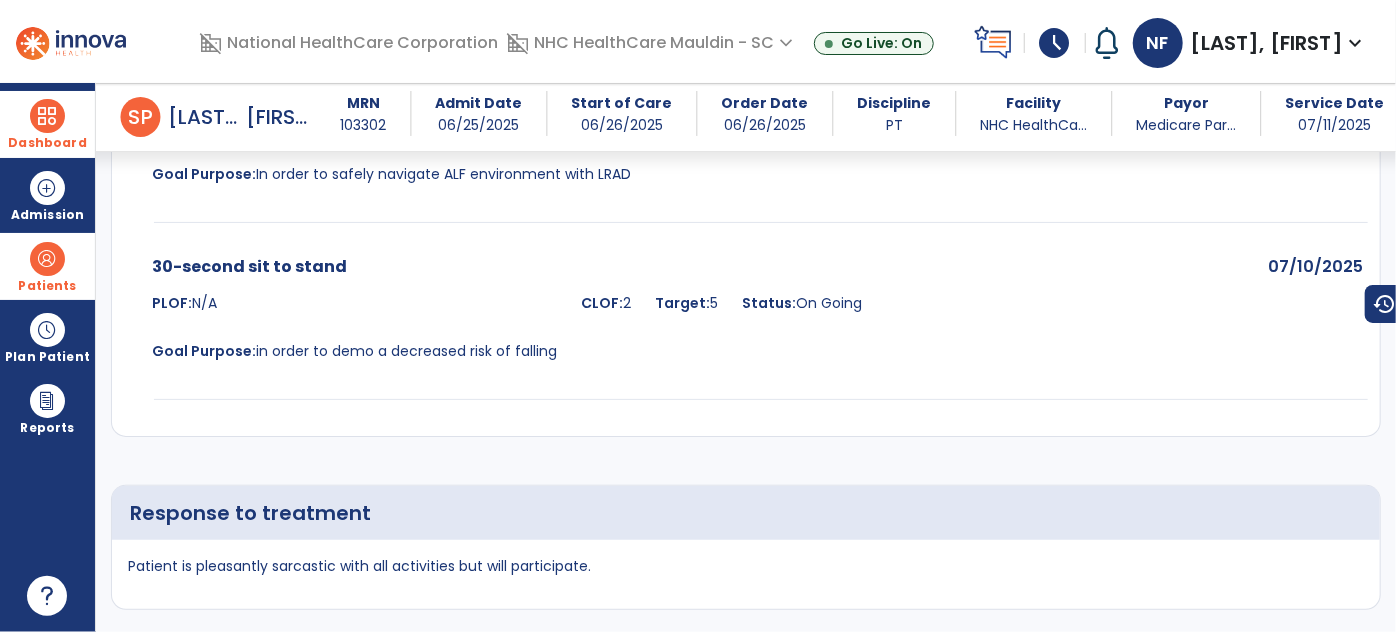 scroll, scrollTop: 2876, scrollLeft: 0, axis: vertical 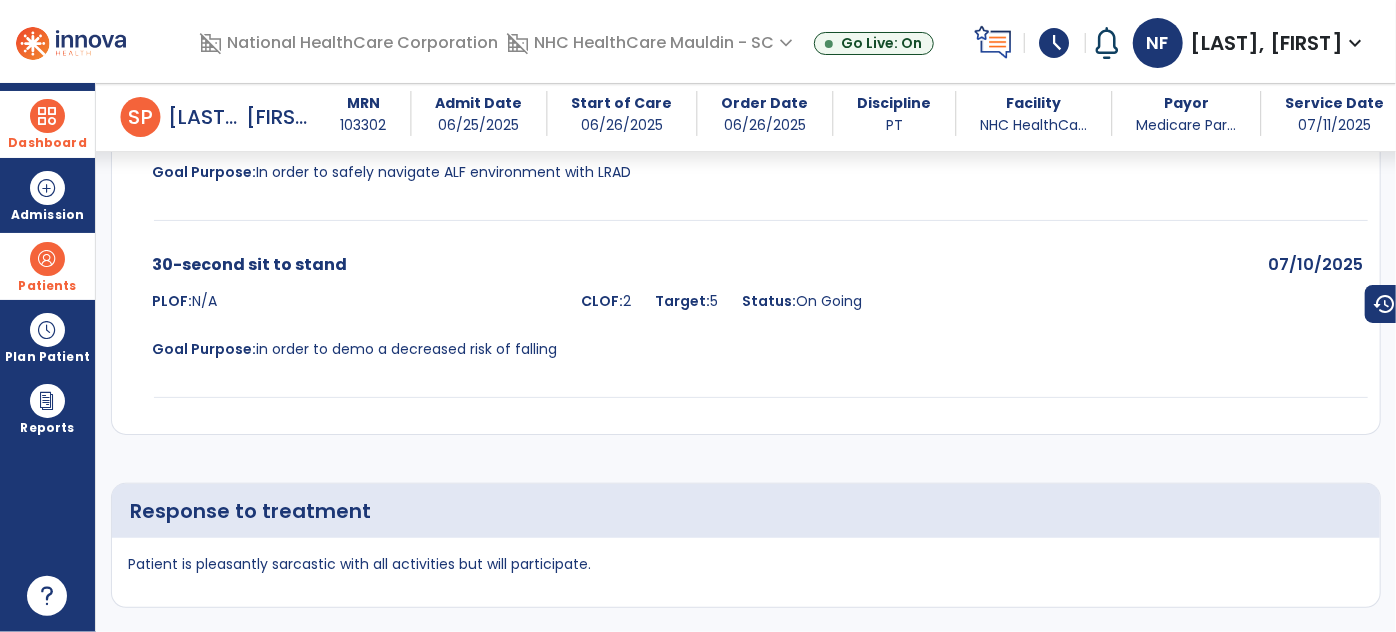 click on "Ambulation PLOF:  Mod I w/in ALF environment CLOF:  averaging 75 ft, CGA Target:  100 ft, CG A Status:  On Going Goal Purpose:  In order to safely navigate ALF environment with LRAD" at bounding box center (684, 136) 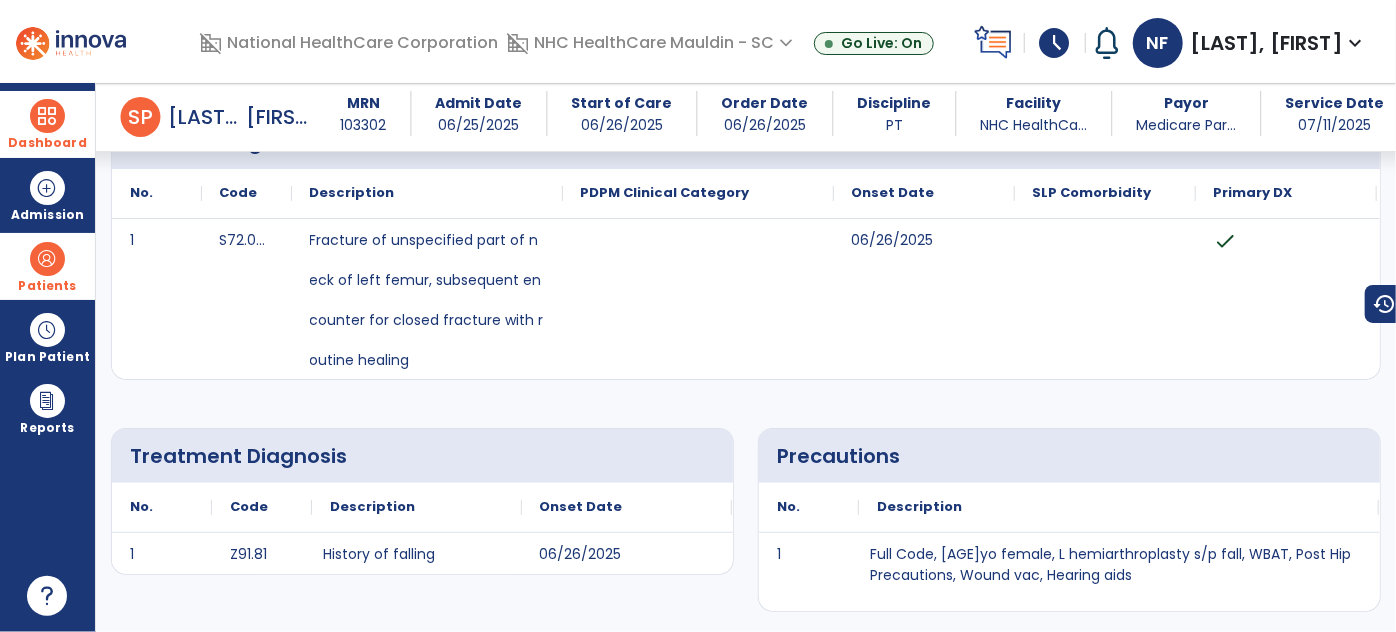 scroll, scrollTop: 0, scrollLeft: 0, axis: both 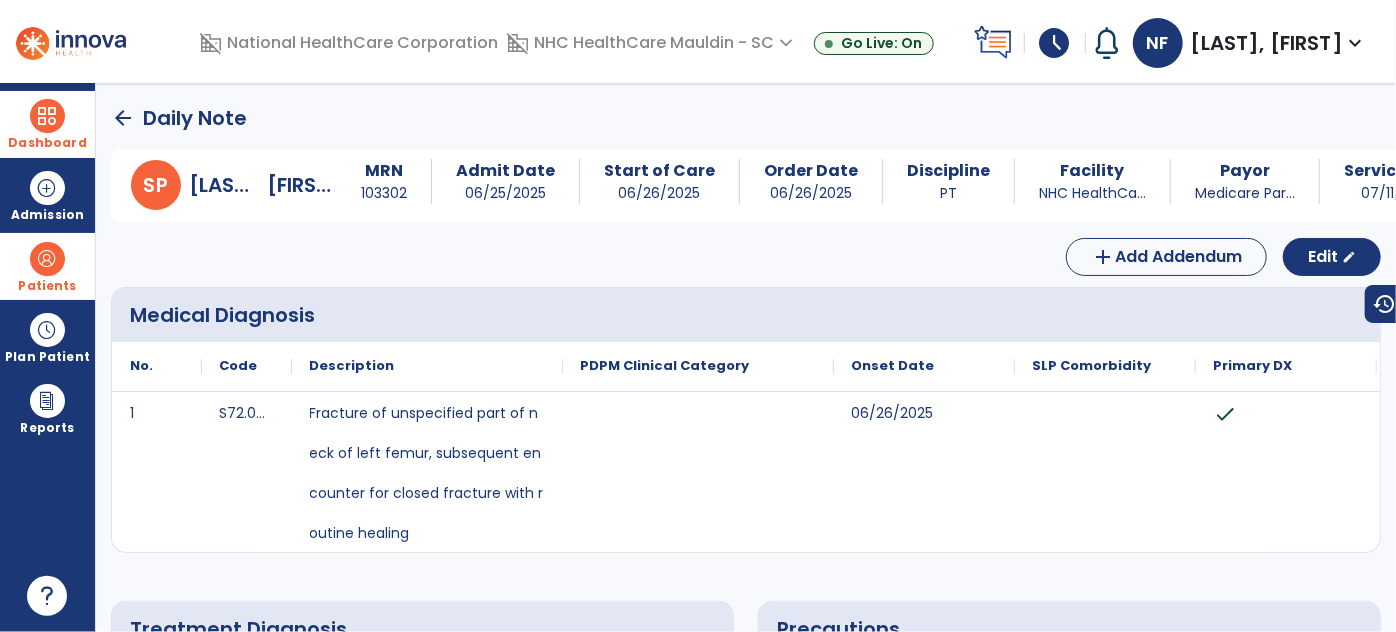 click at bounding box center [47, 259] 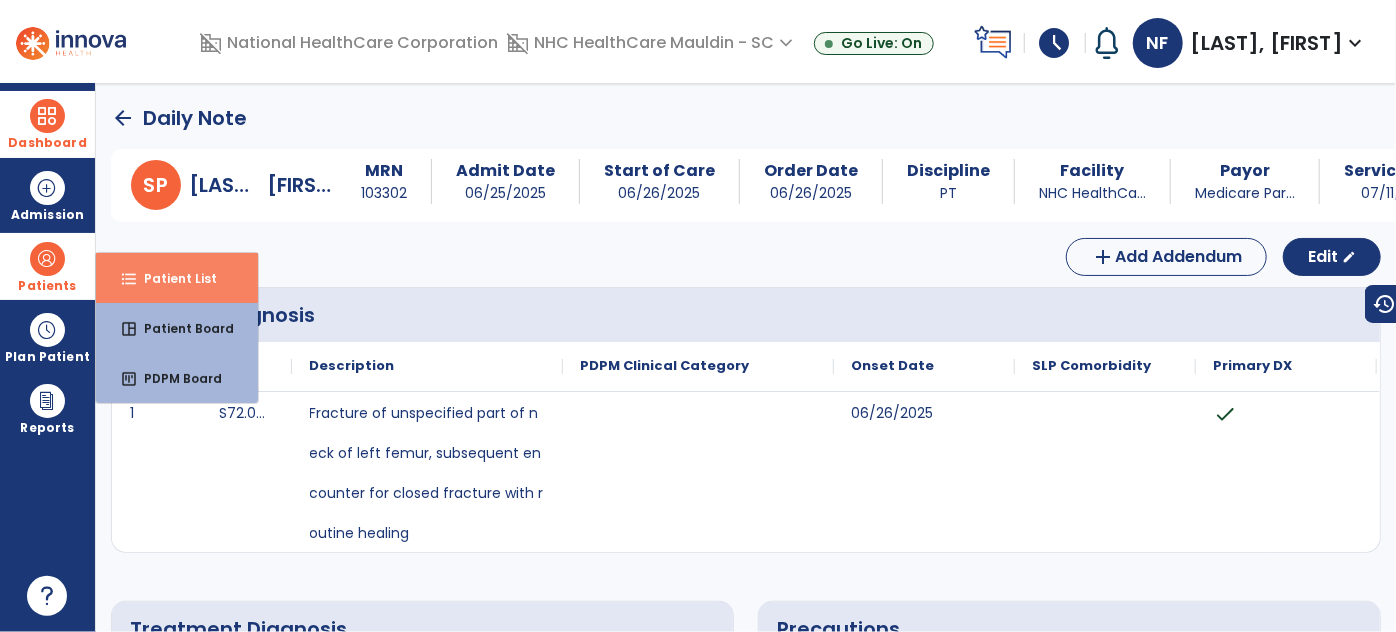click on "format_list_bulleted  Patient List" at bounding box center (177, 278) 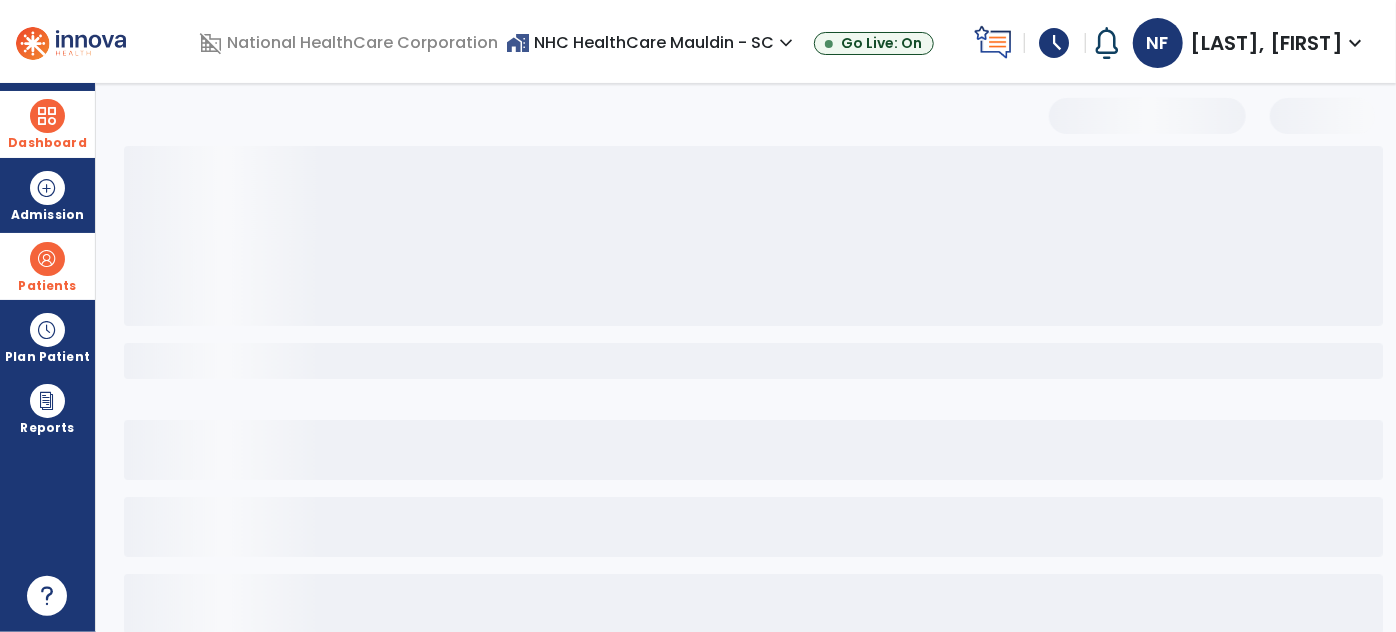 select on "***" 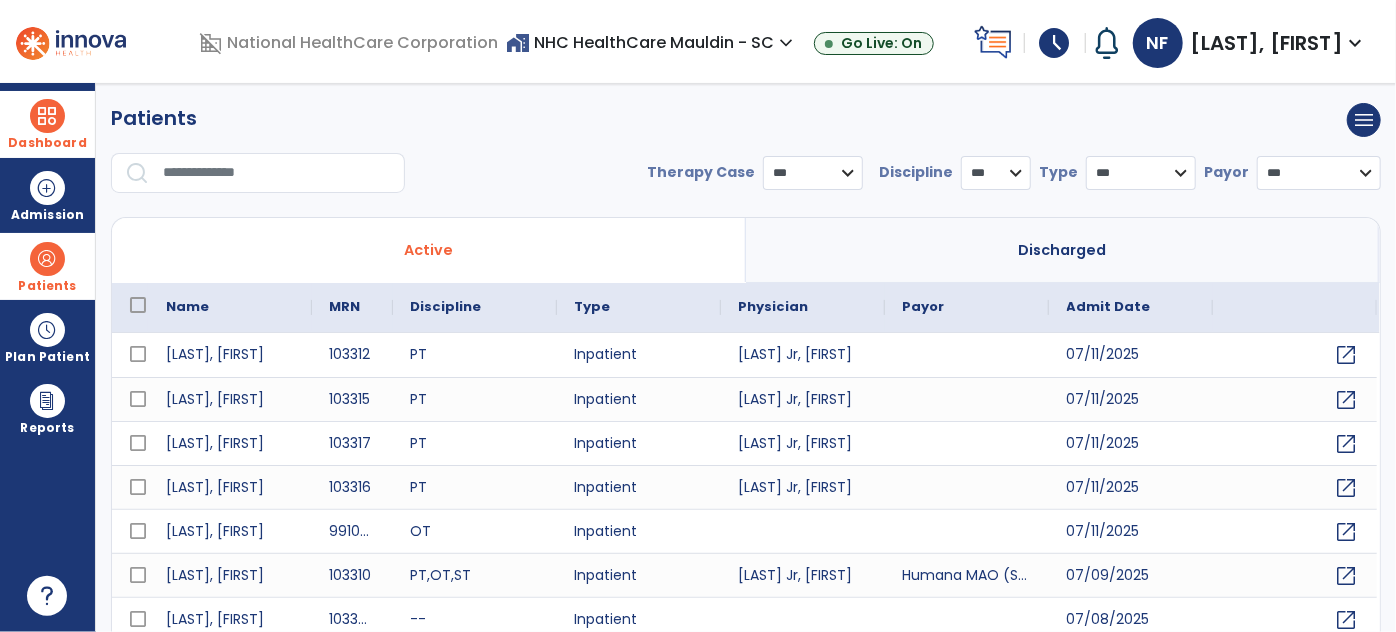 click at bounding box center [277, 173] 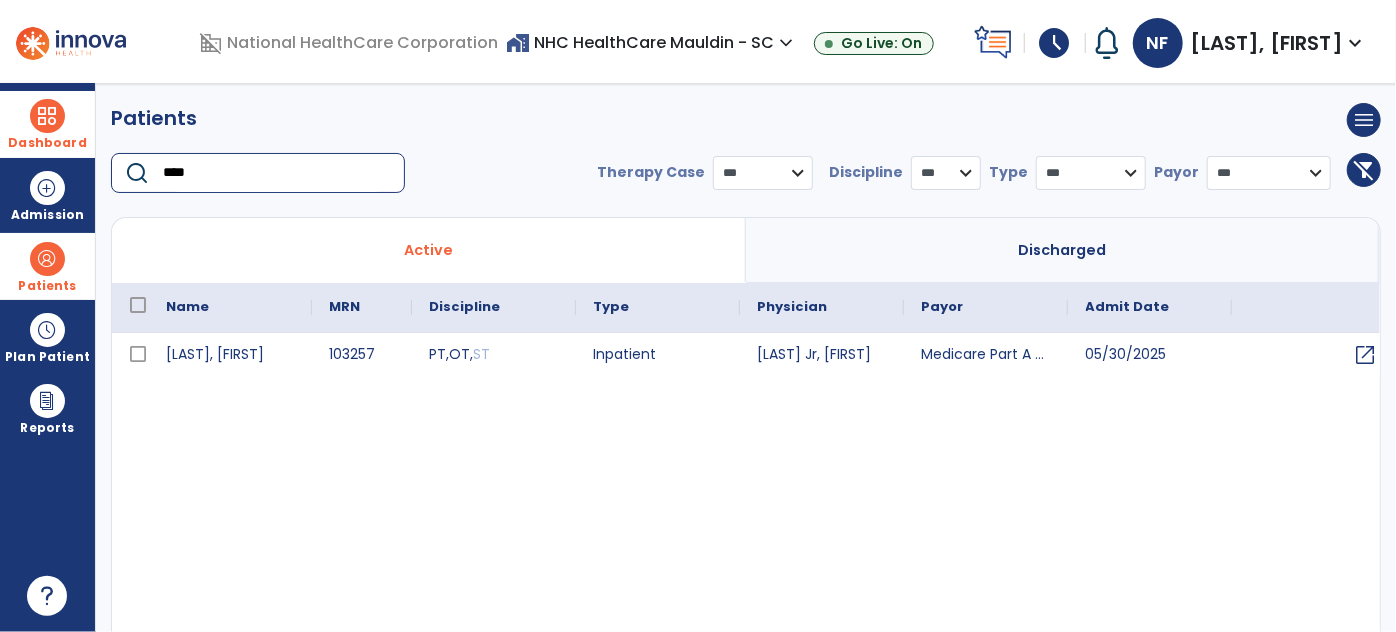 type on "****" 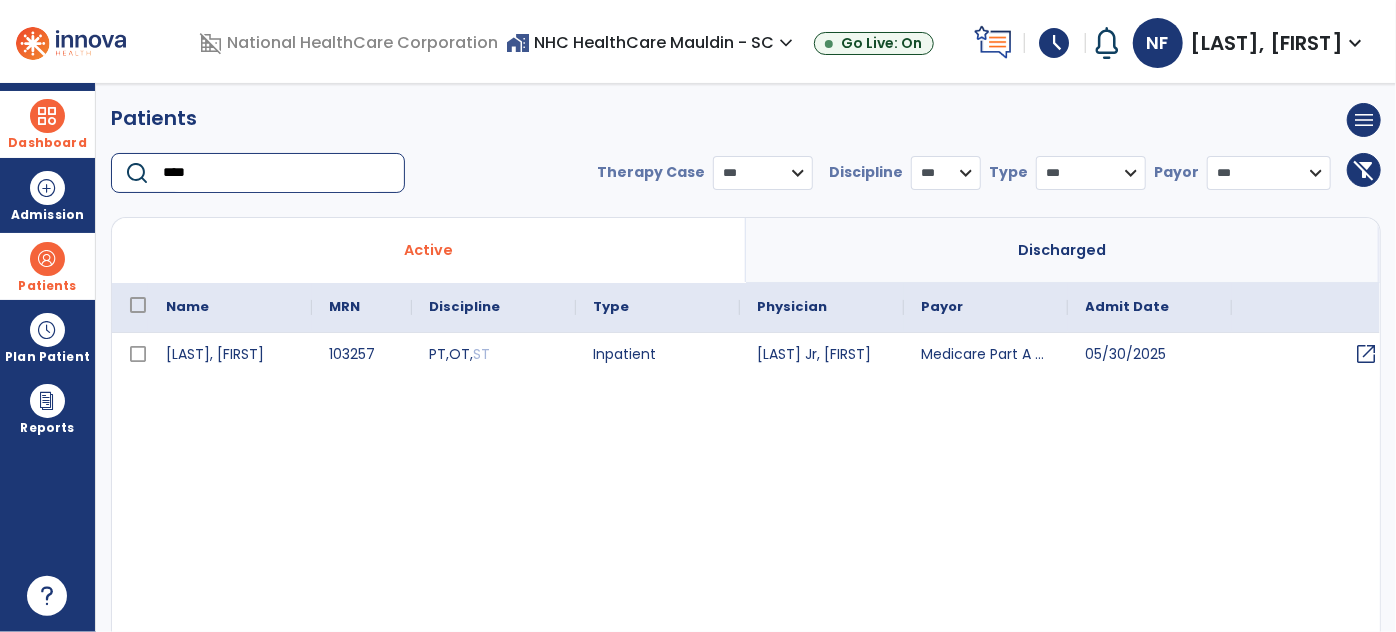 click on "open_in_new" at bounding box center [1367, 354] 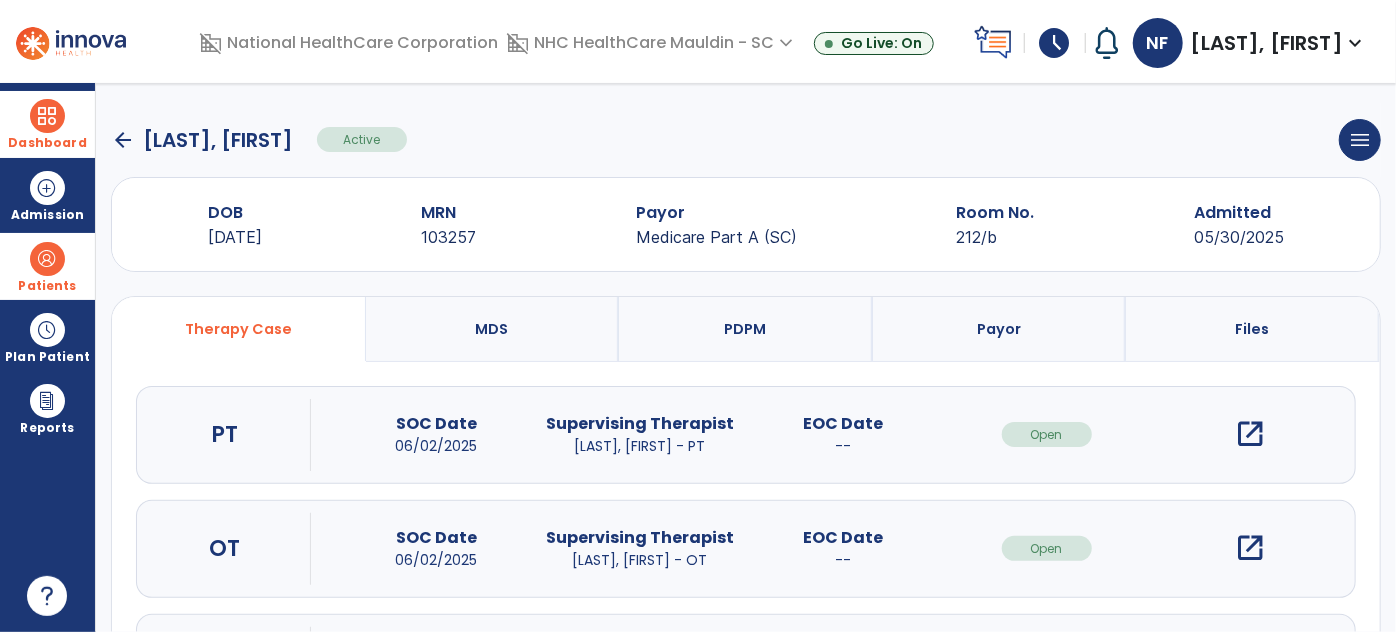 click on "open_in_new" at bounding box center [1250, 434] 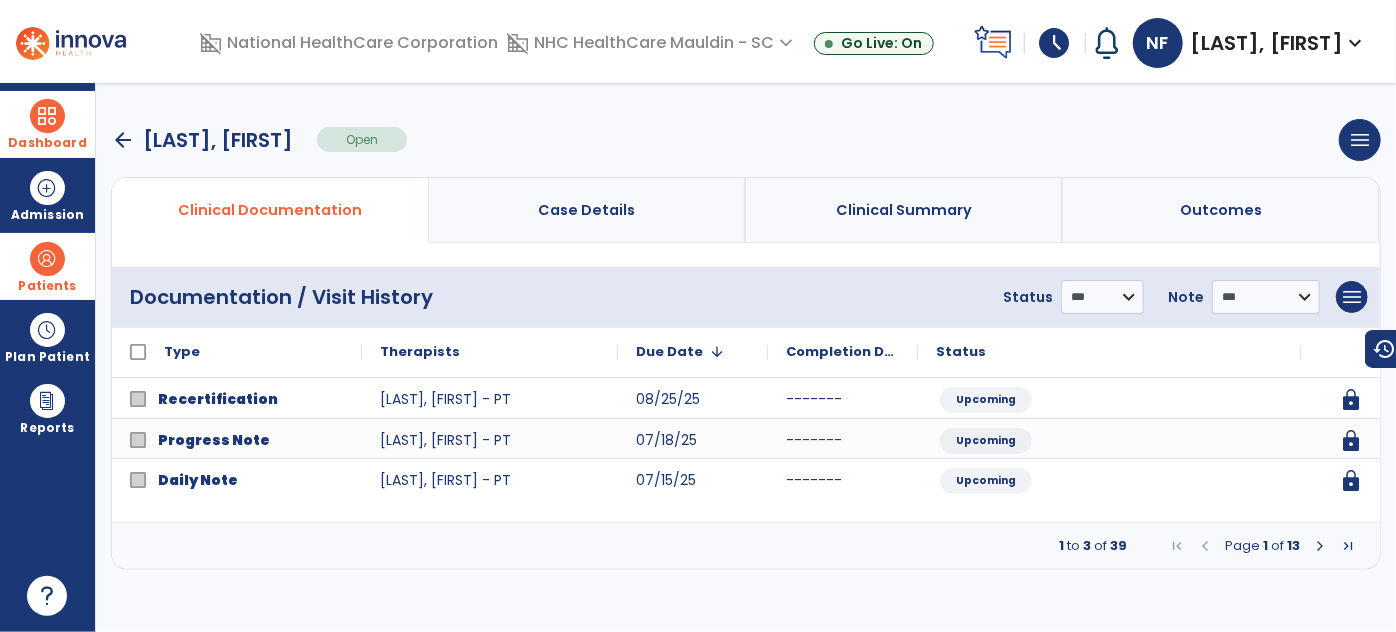 click at bounding box center [1348, 546] 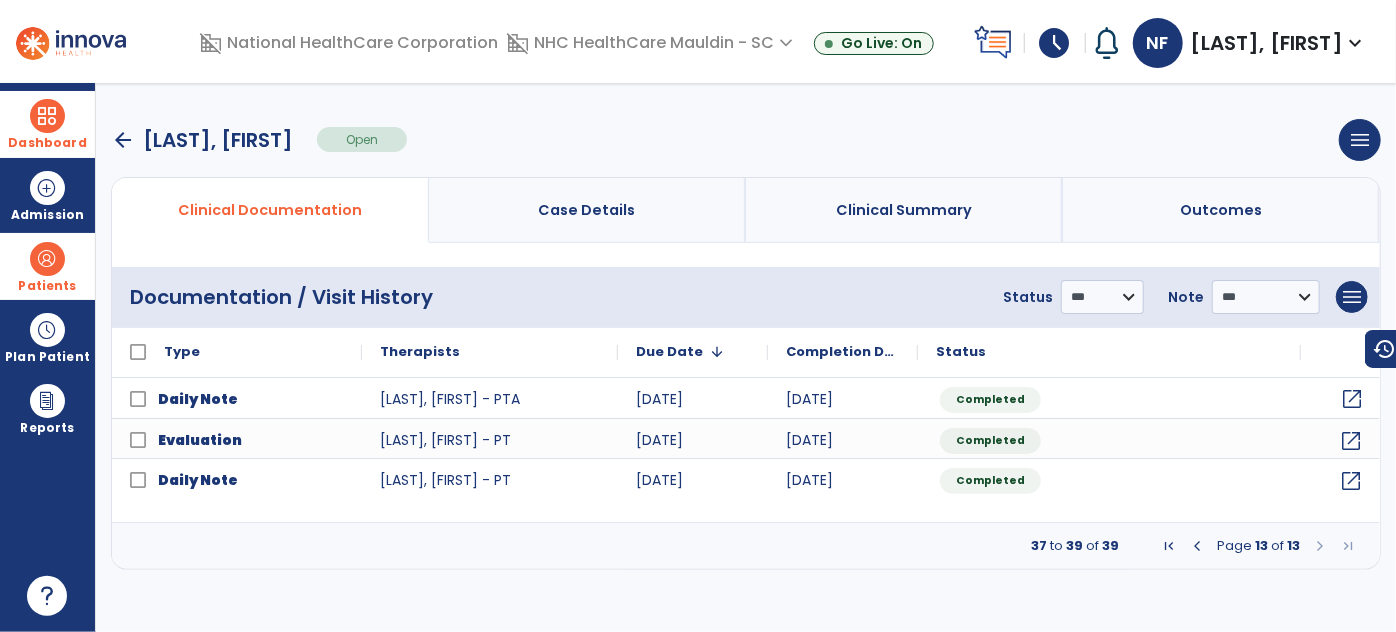 click on "open_in_new" 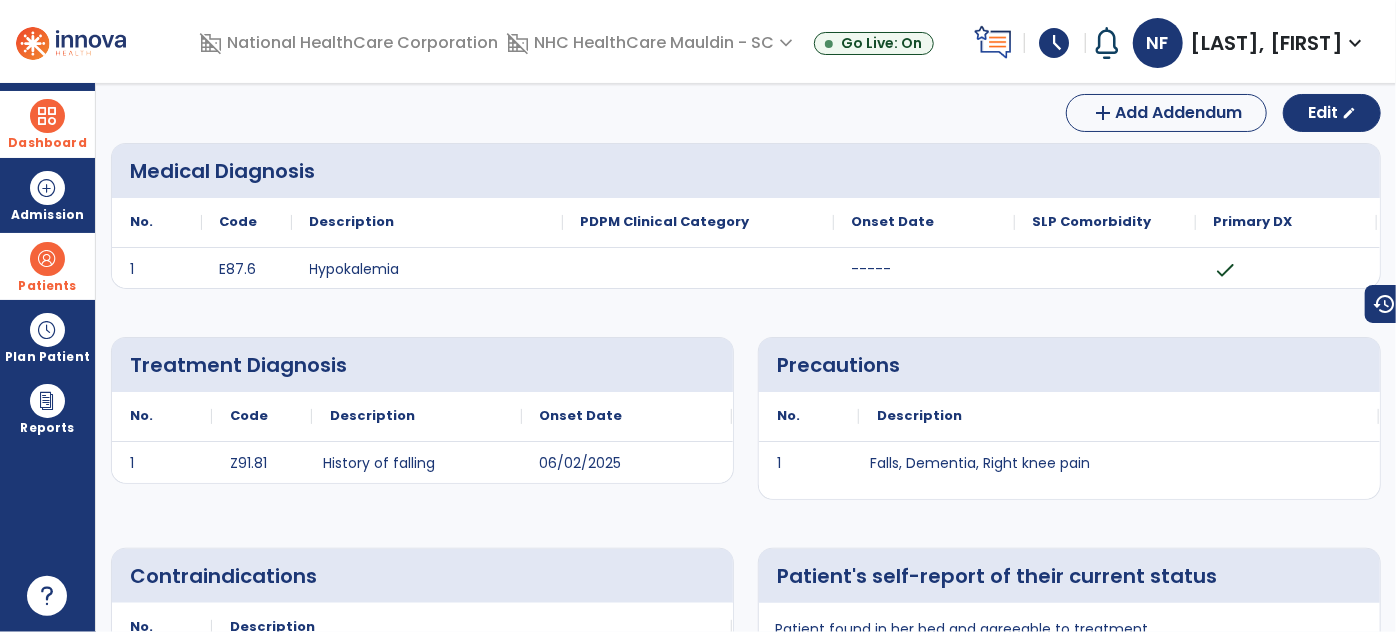scroll, scrollTop: 0, scrollLeft: 0, axis: both 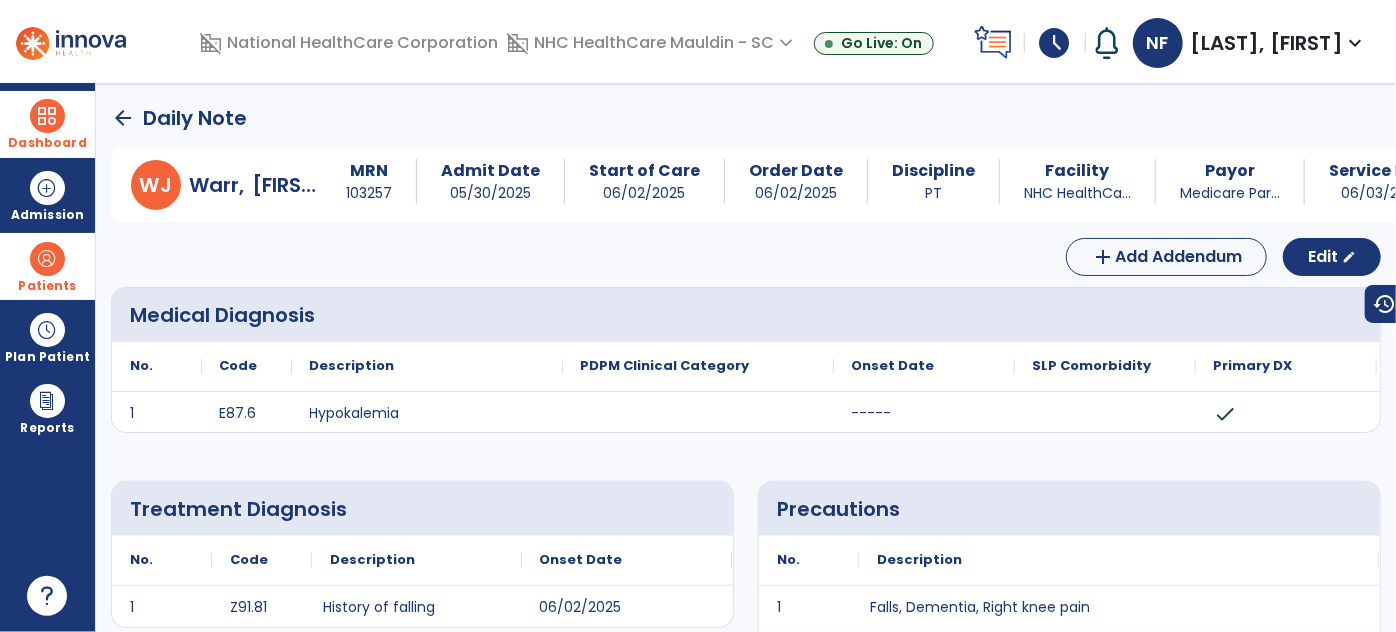click on "arrow_back" 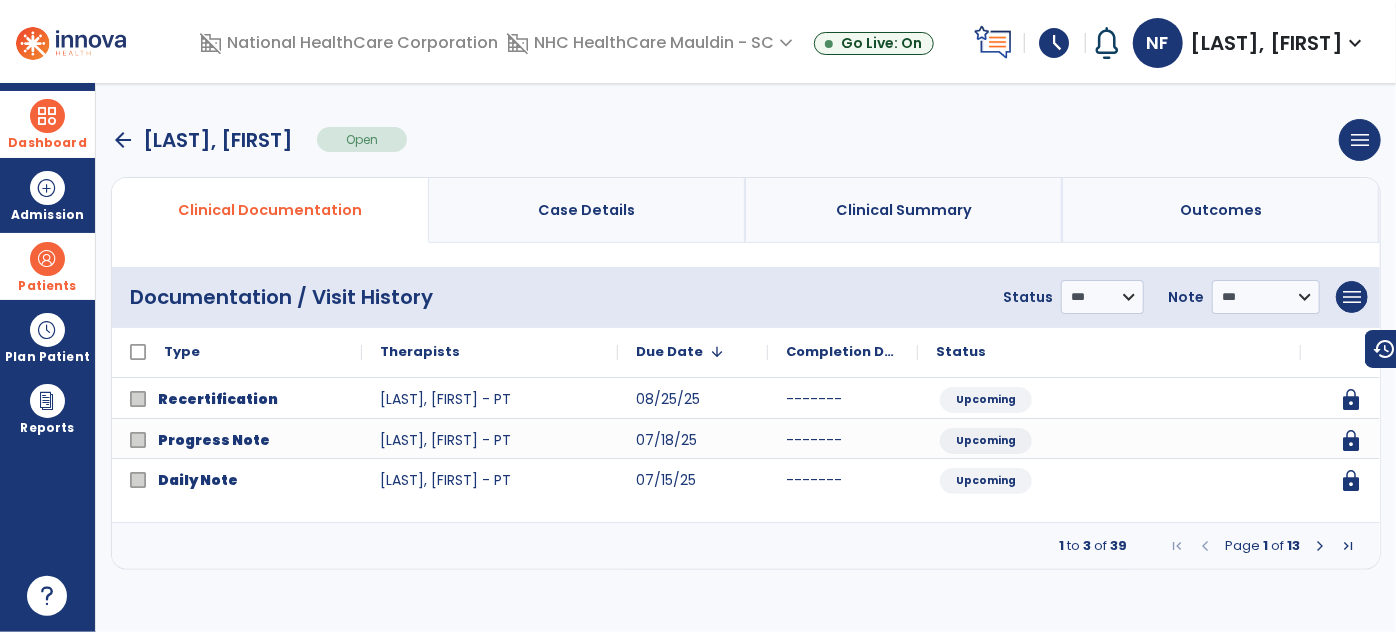 click at bounding box center (47, 259) 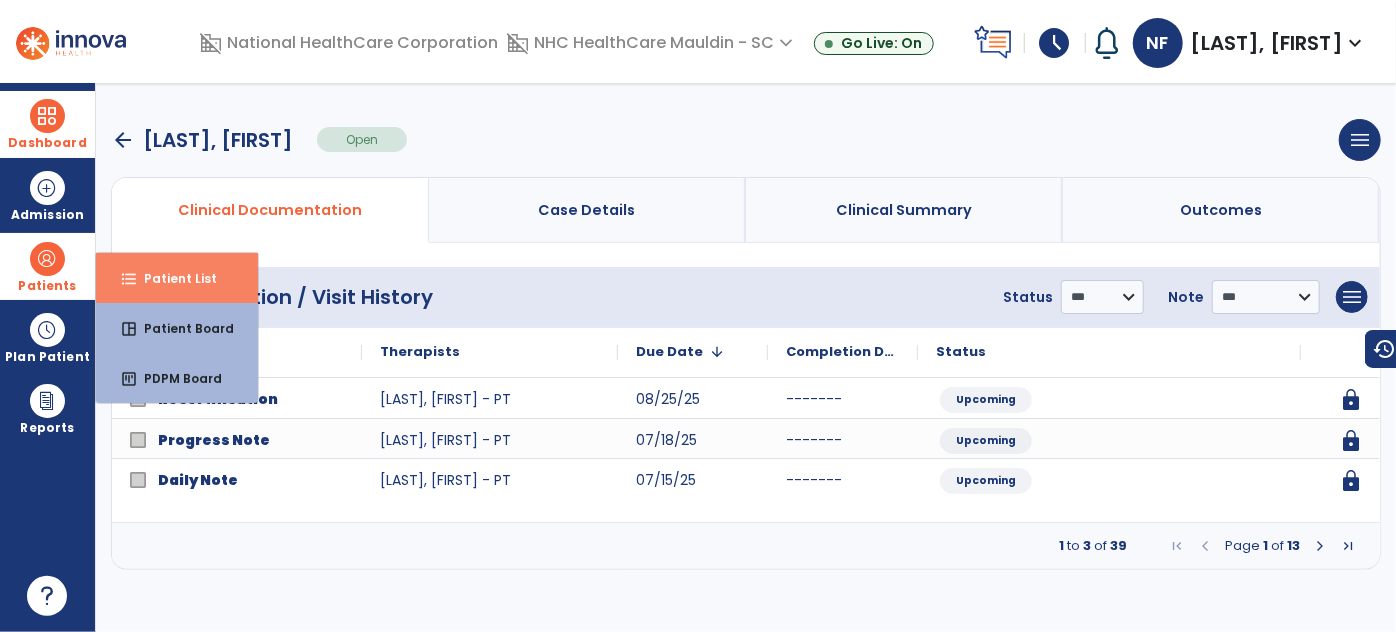 click on "Patient List" at bounding box center [172, 278] 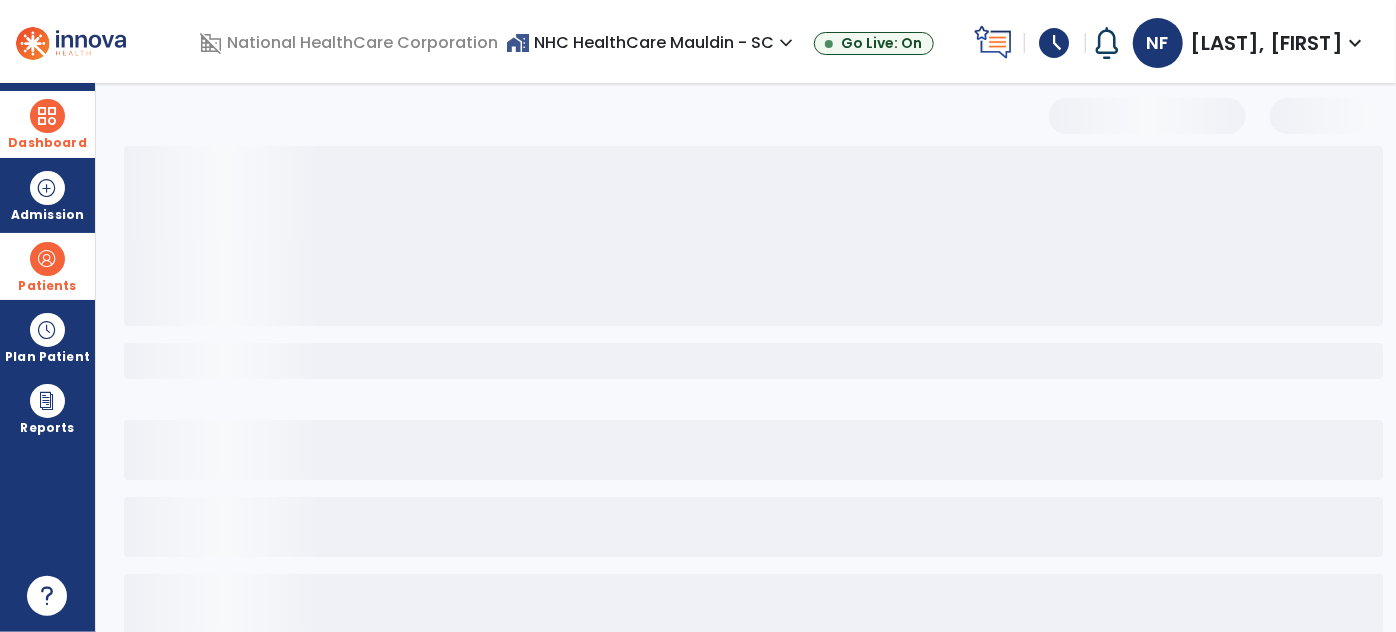 select on "***" 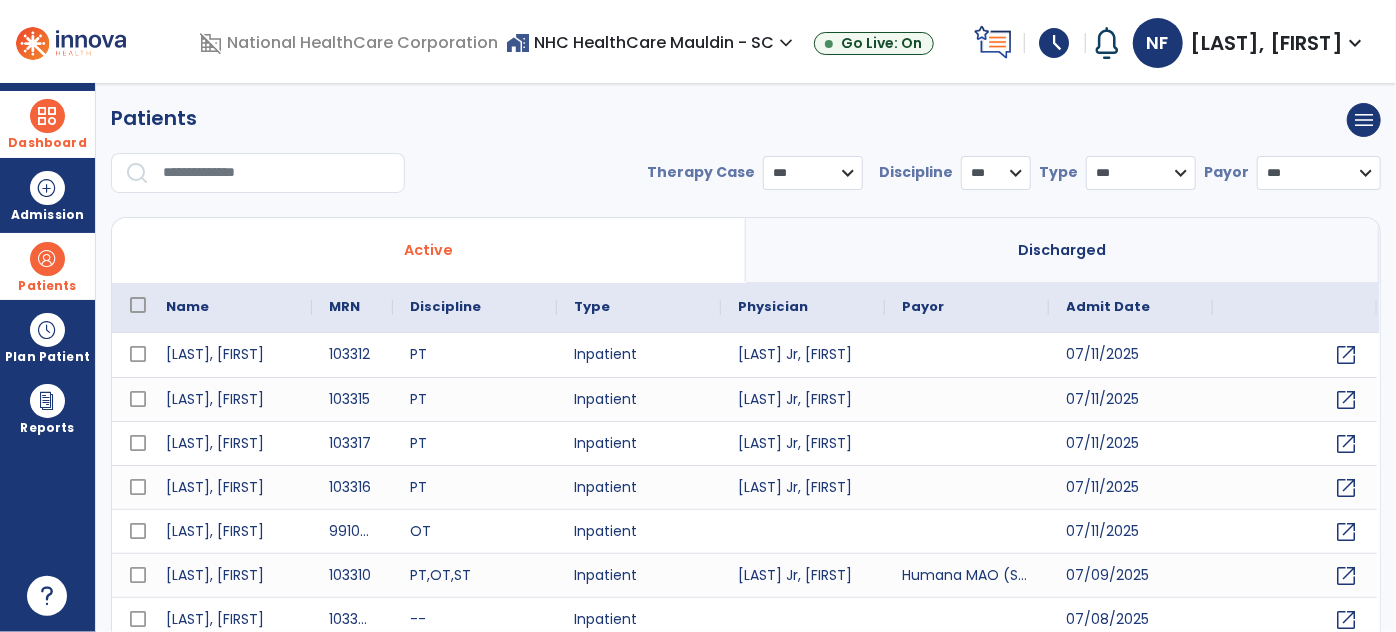 click on "**********" at bounding box center [746, 156] 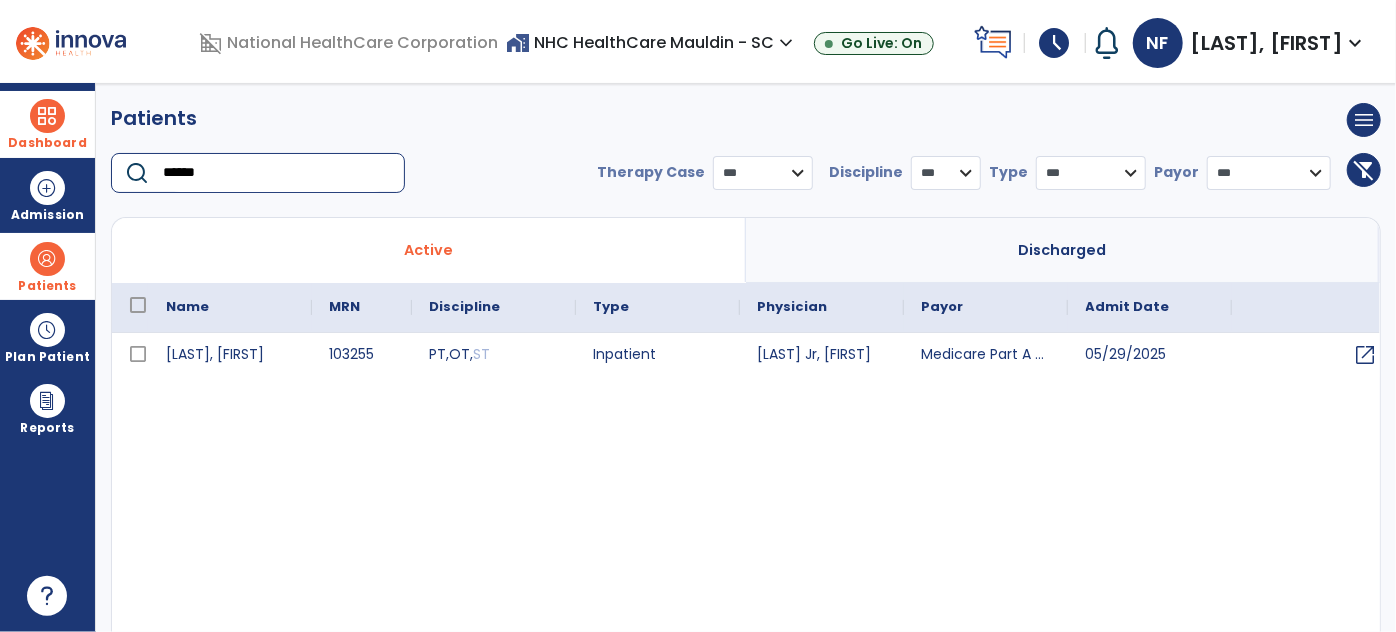 type on "******" 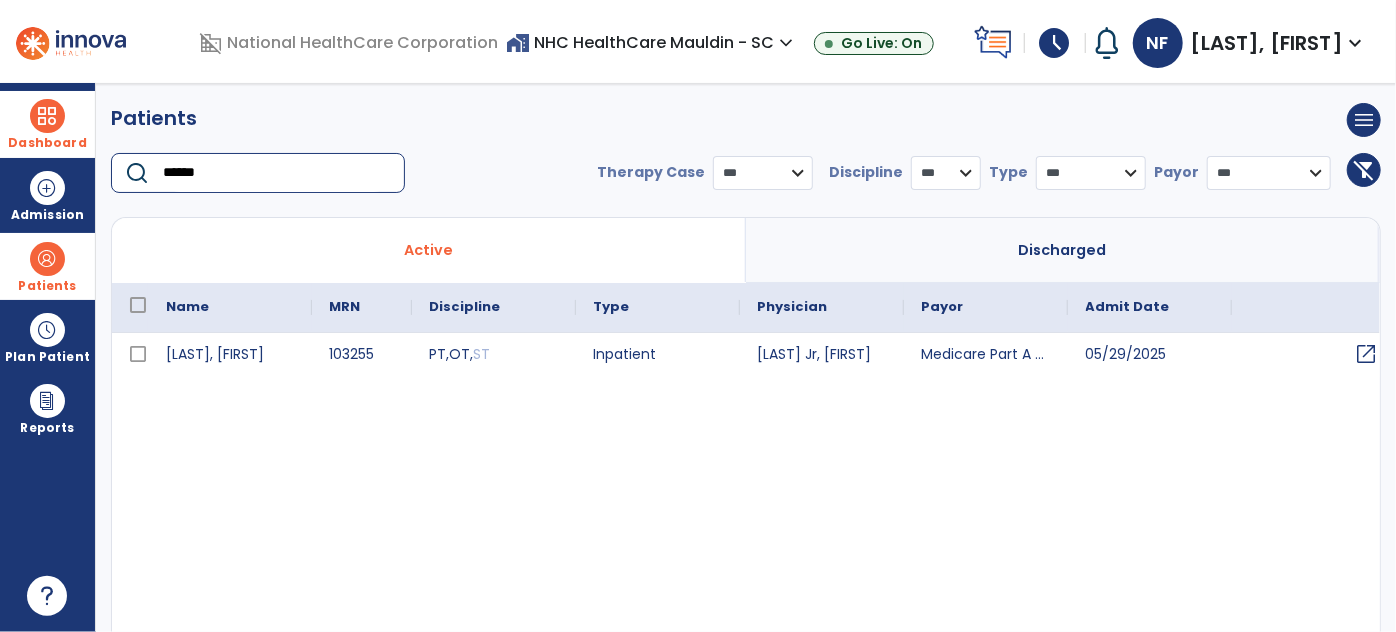 click on "open_in_new" at bounding box center (1367, 354) 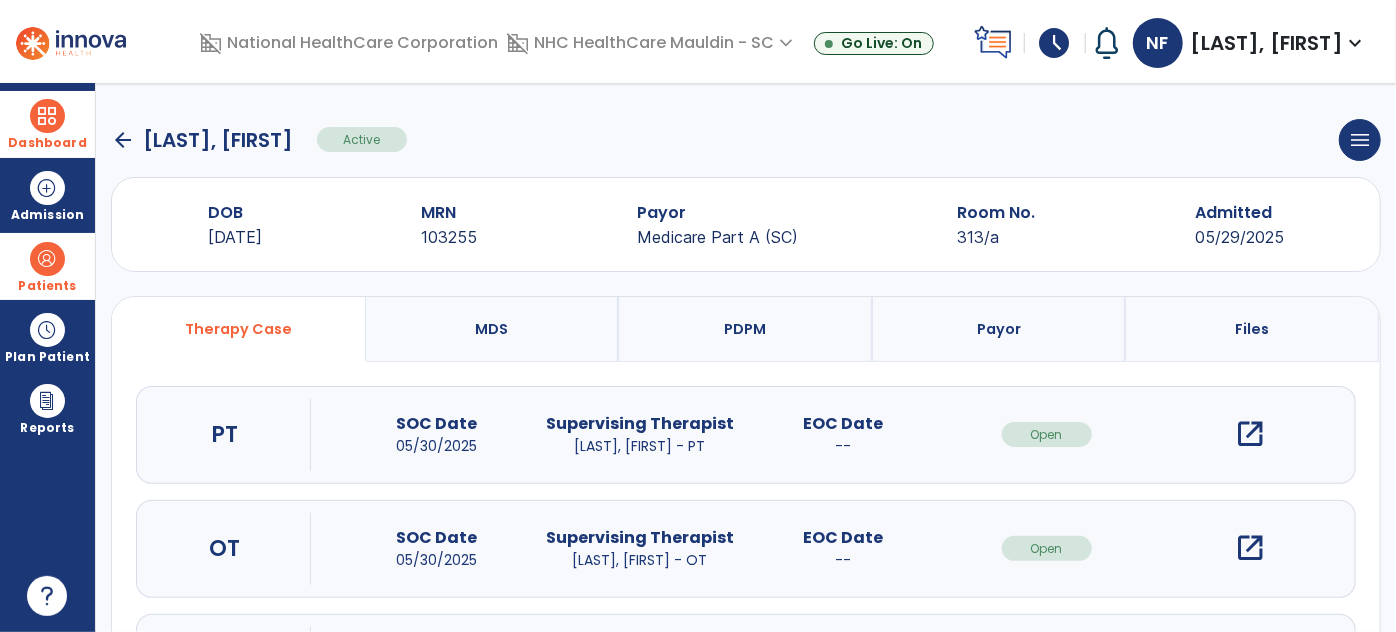 click on "open_in_new" at bounding box center [1250, 434] 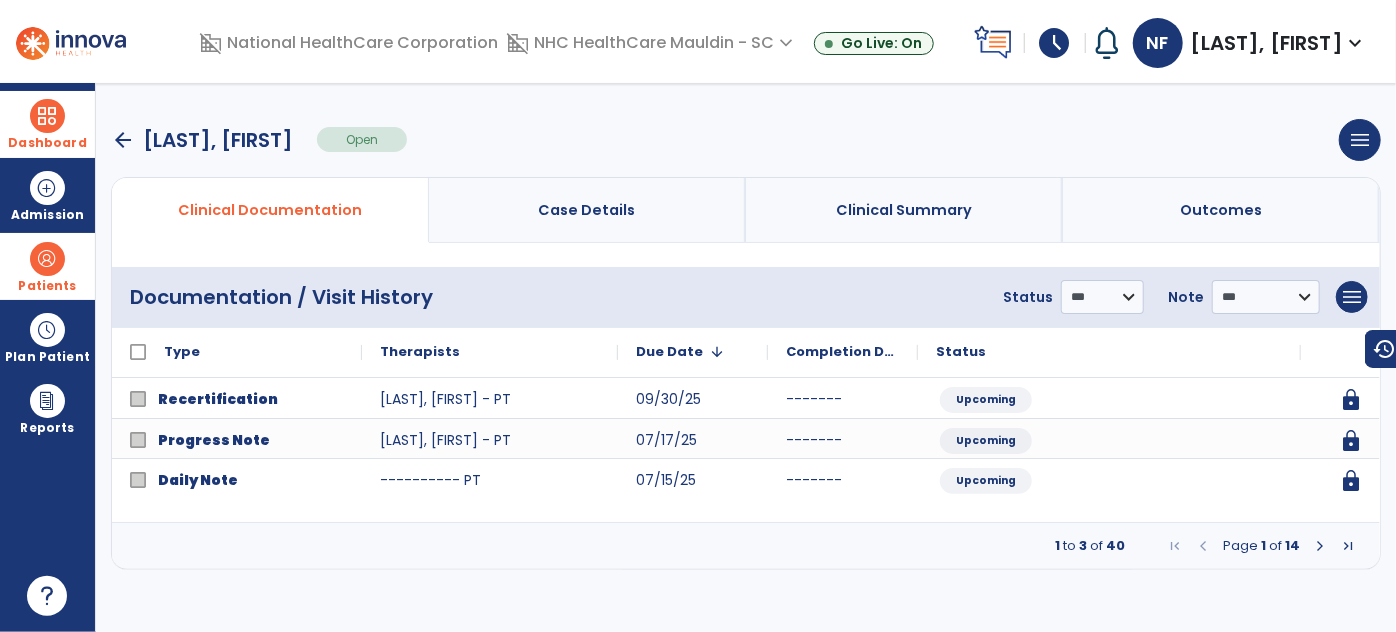 click at bounding box center [1320, 546] 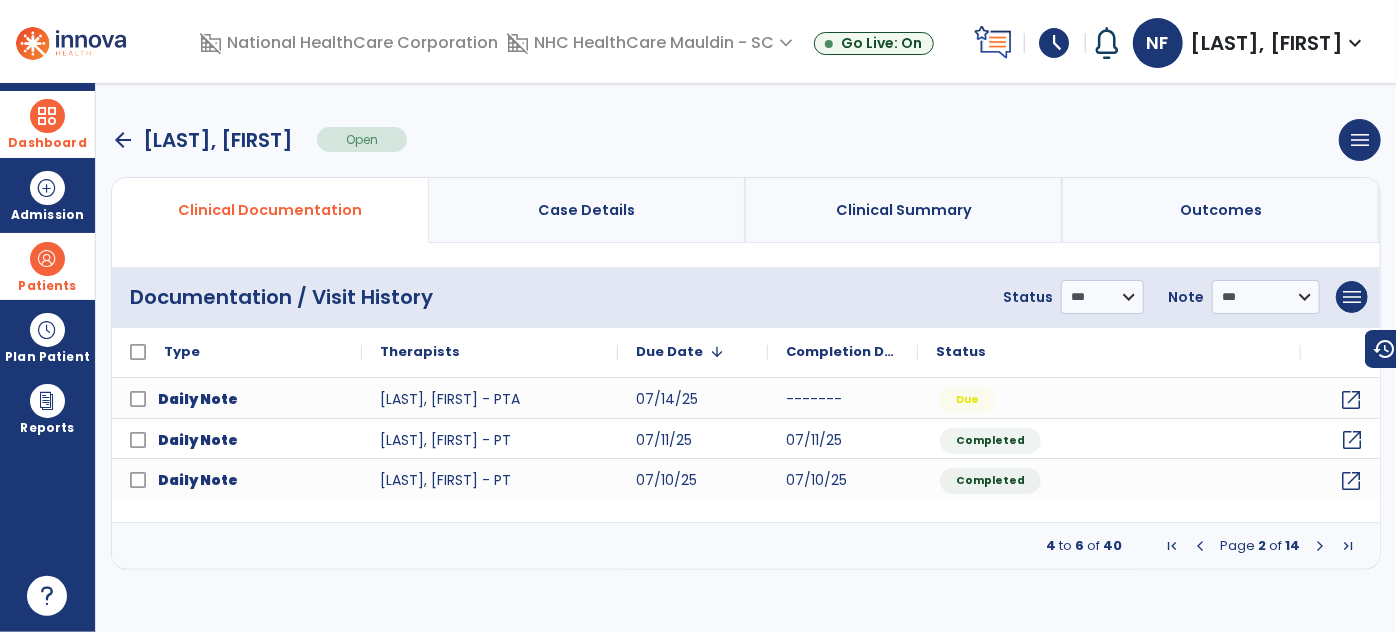 click on "open_in_new" 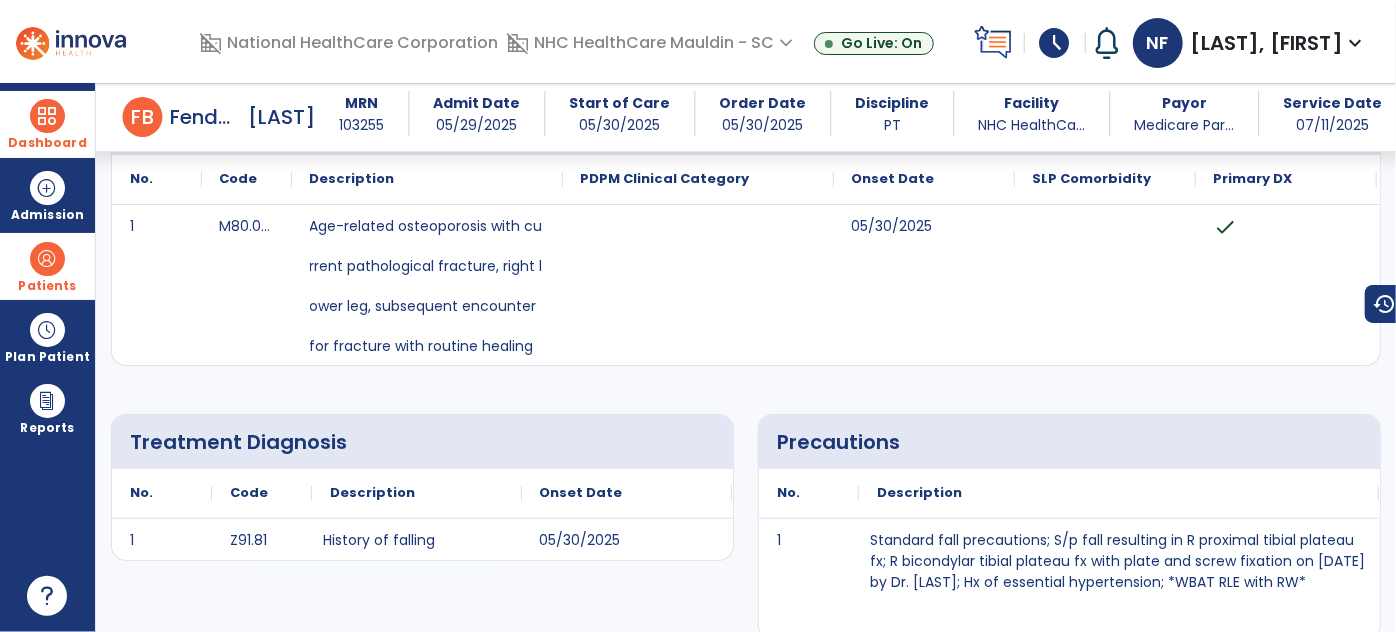 scroll, scrollTop: 0, scrollLeft: 0, axis: both 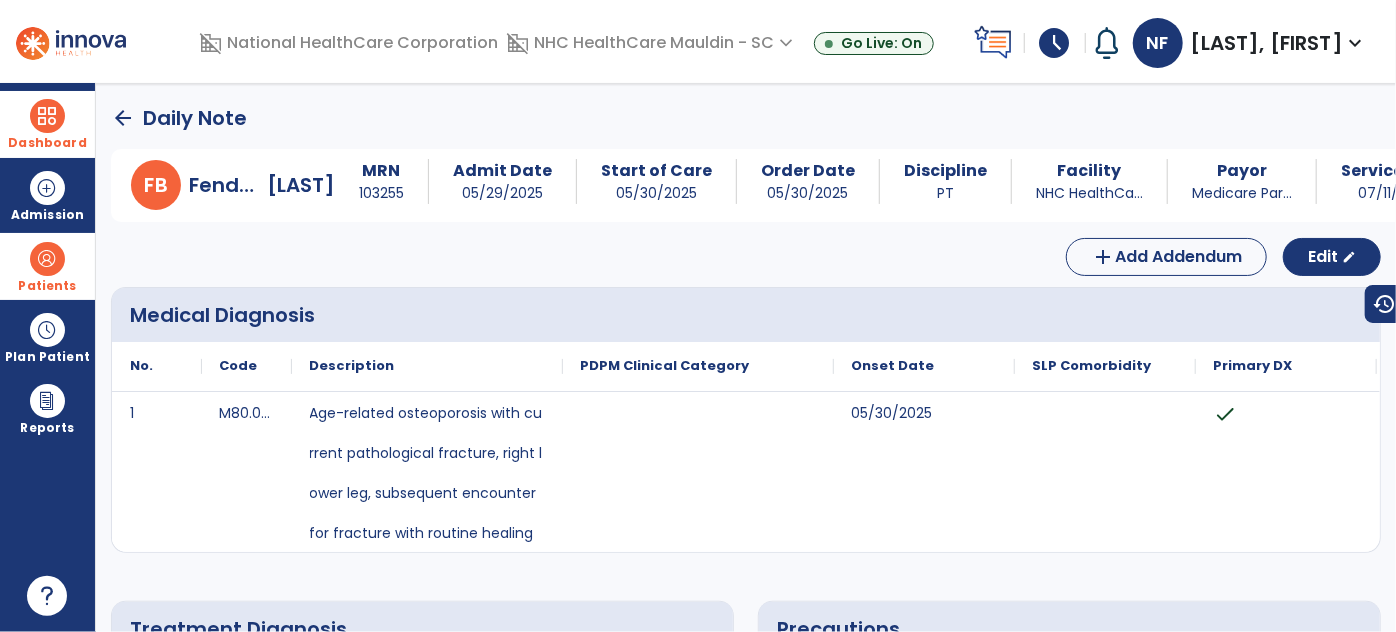 click on "arrow_back" 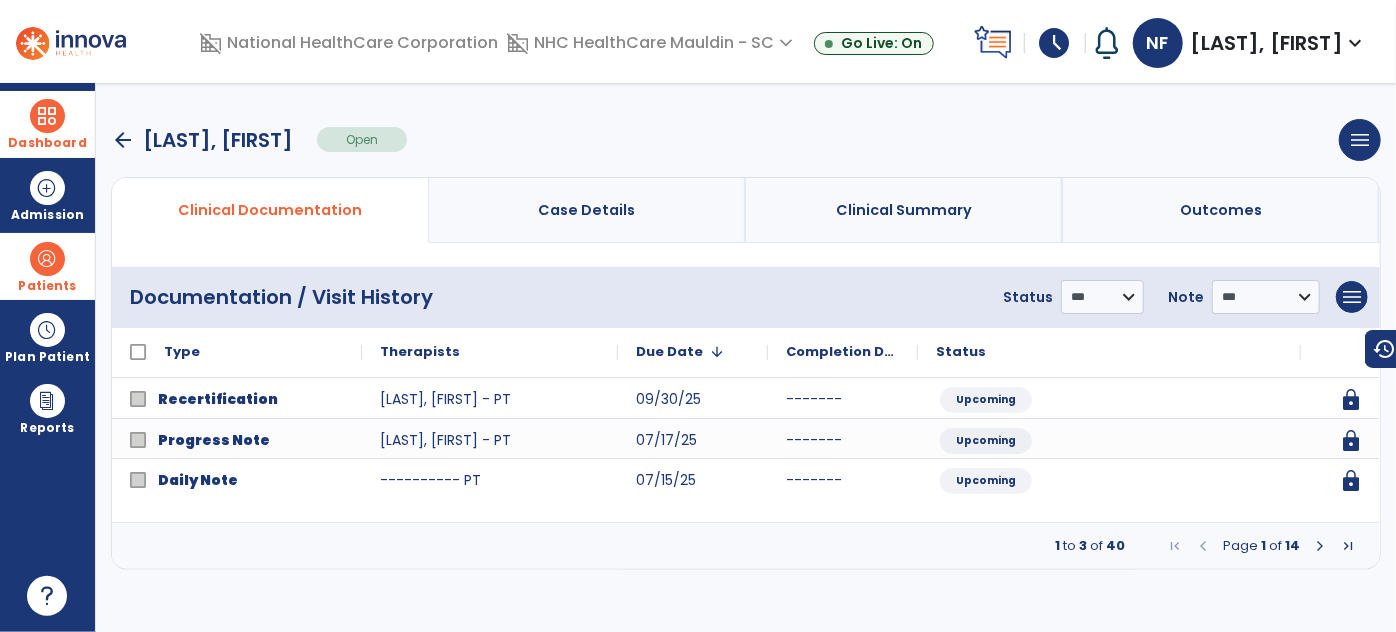 click at bounding box center (1320, 546) 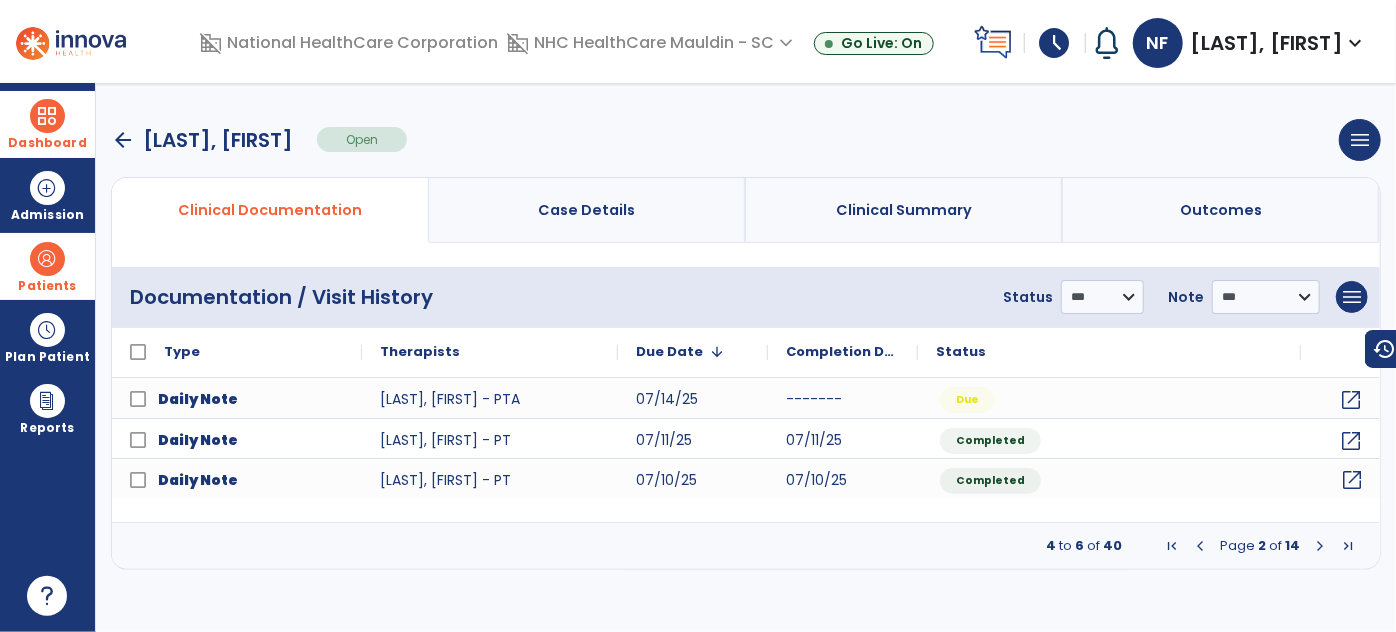 click on "open_in_new" 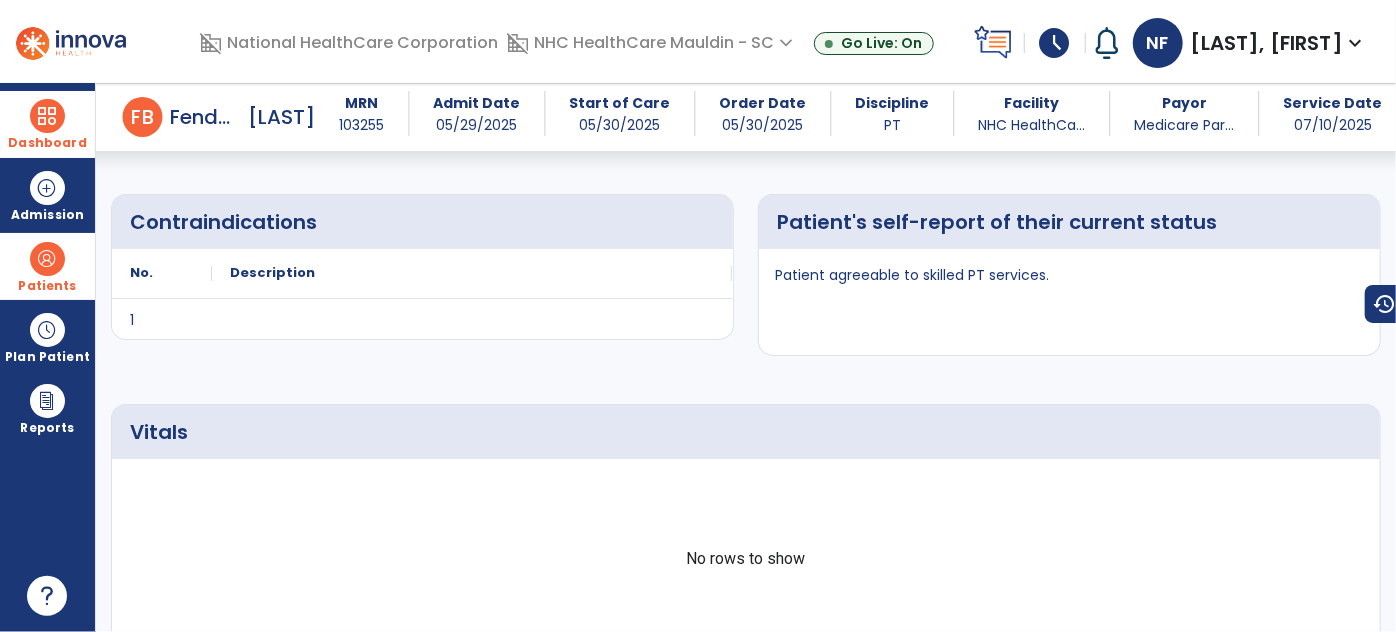 scroll, scrollTop: 0, scrollLeft: 0, axis: both 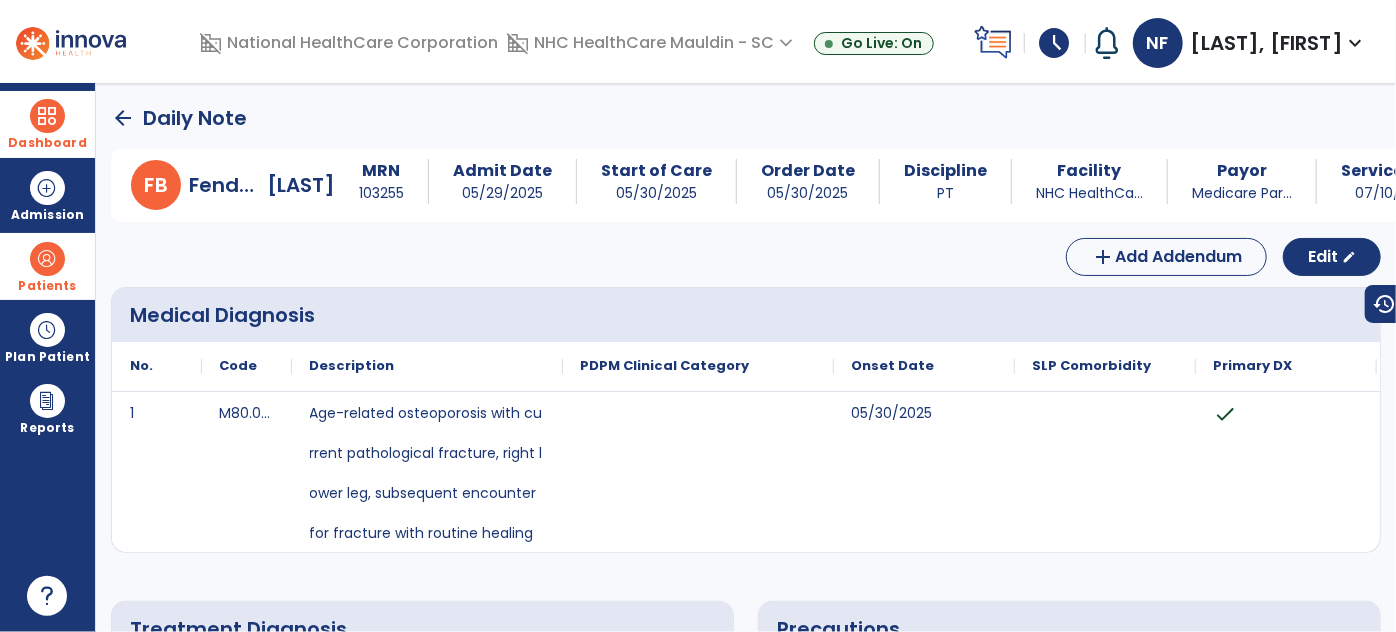 click on "arrow_back" 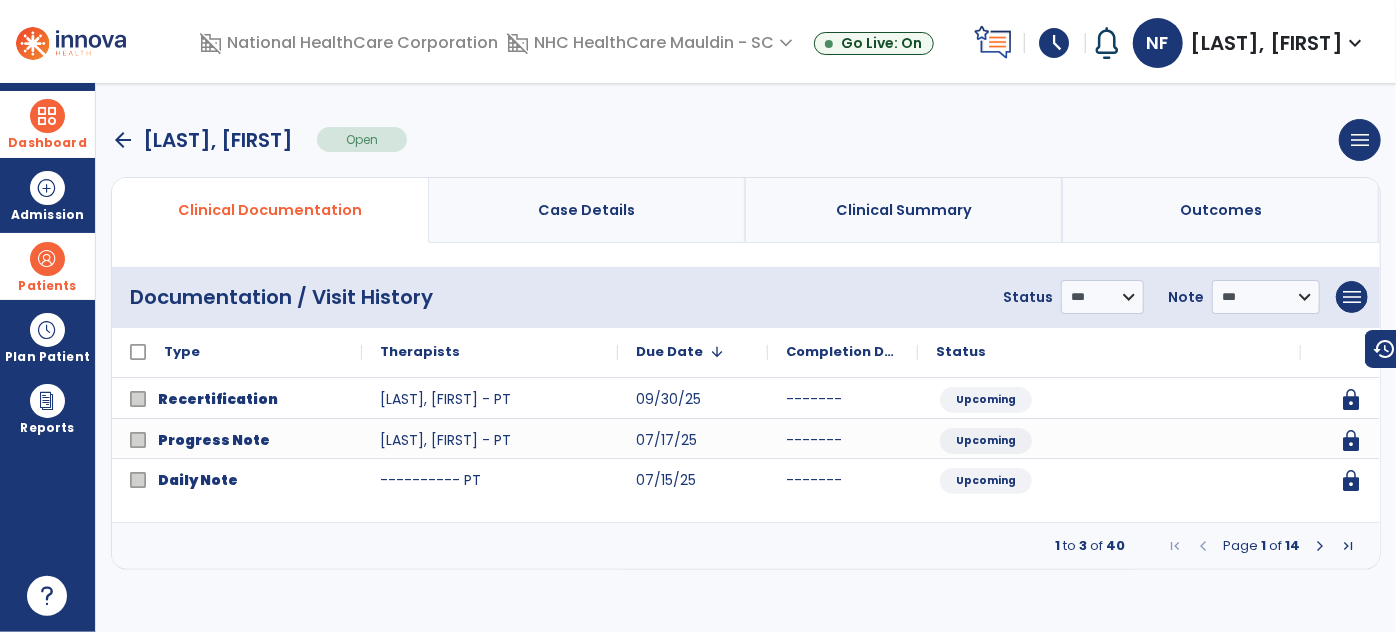 click at bounding box center [47, 259] 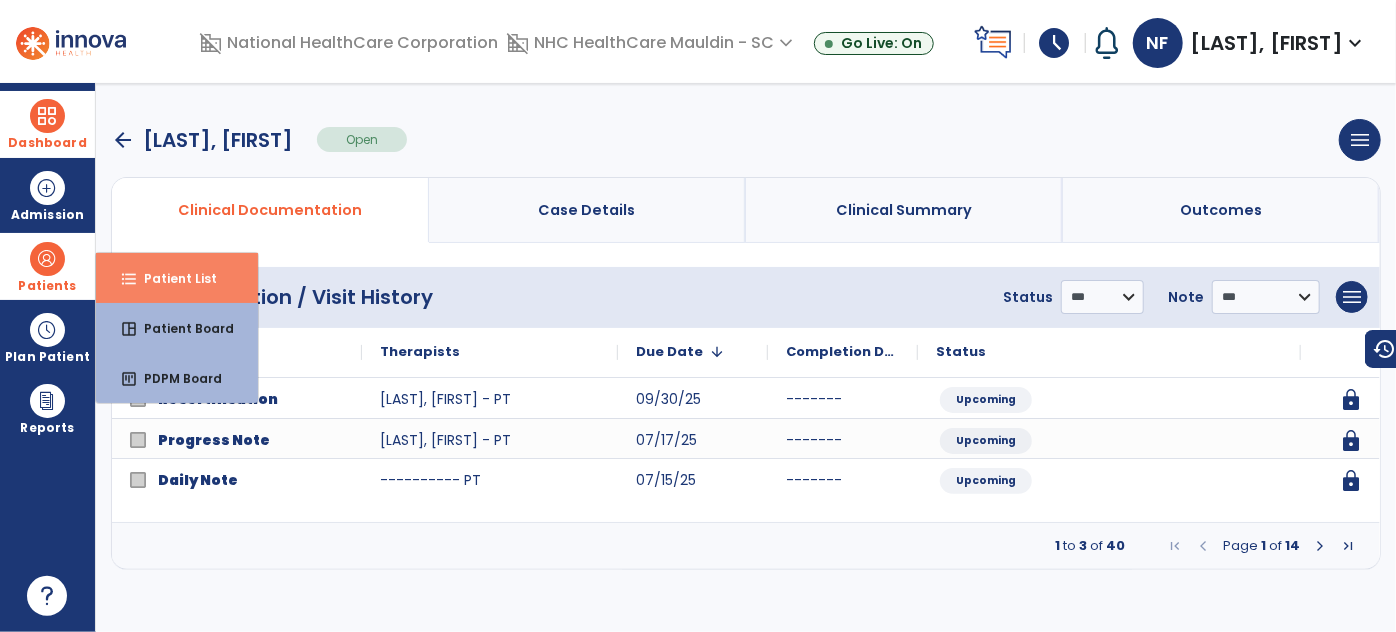 click on "Patient List" at bounding box center (172, 278) 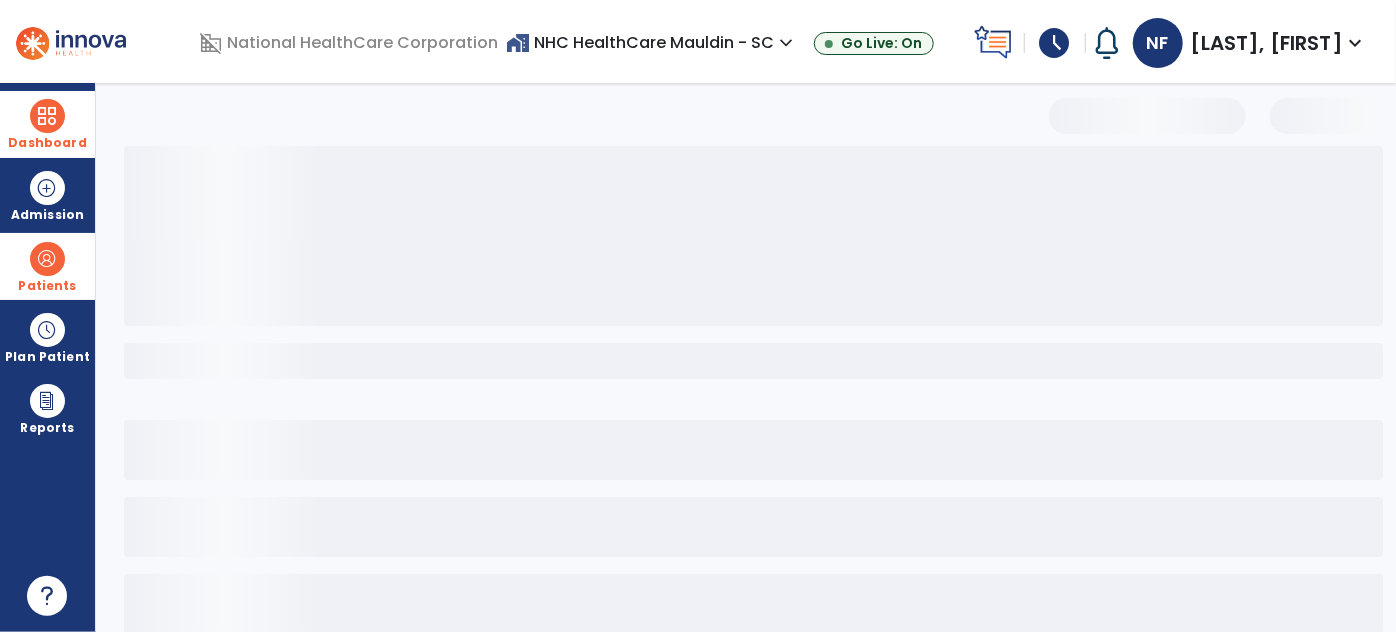 select on "***" 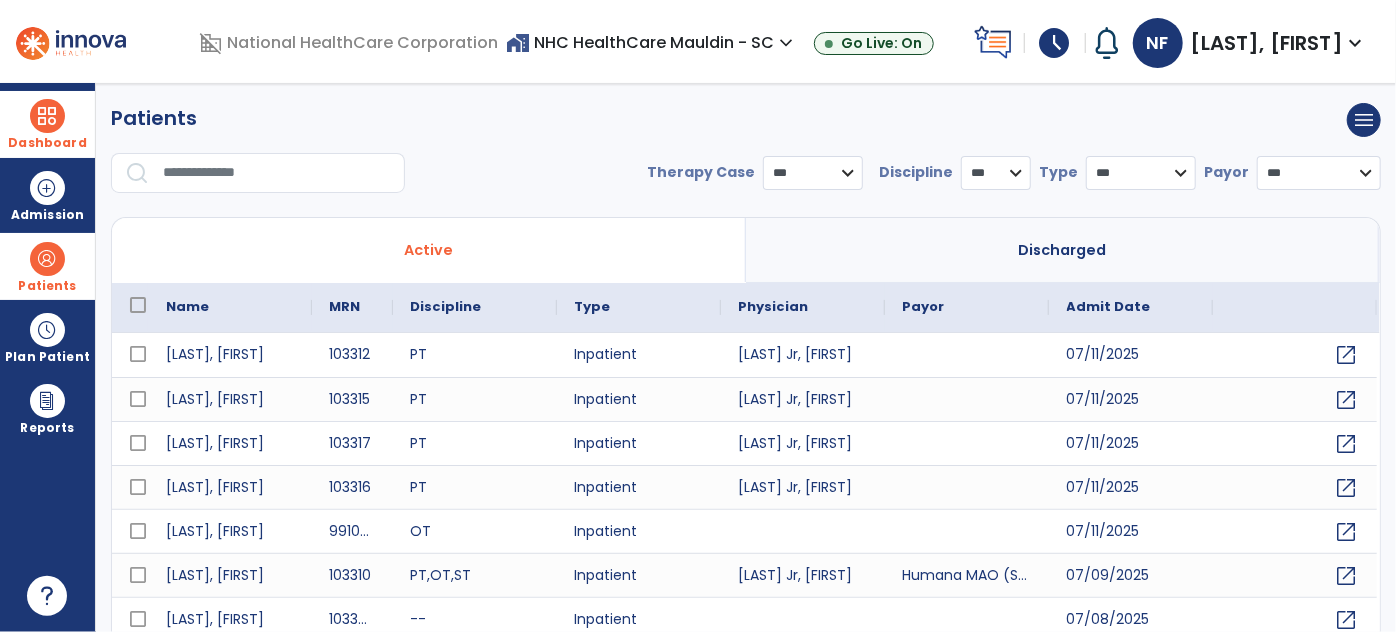 click at bounding box center (277, 173) 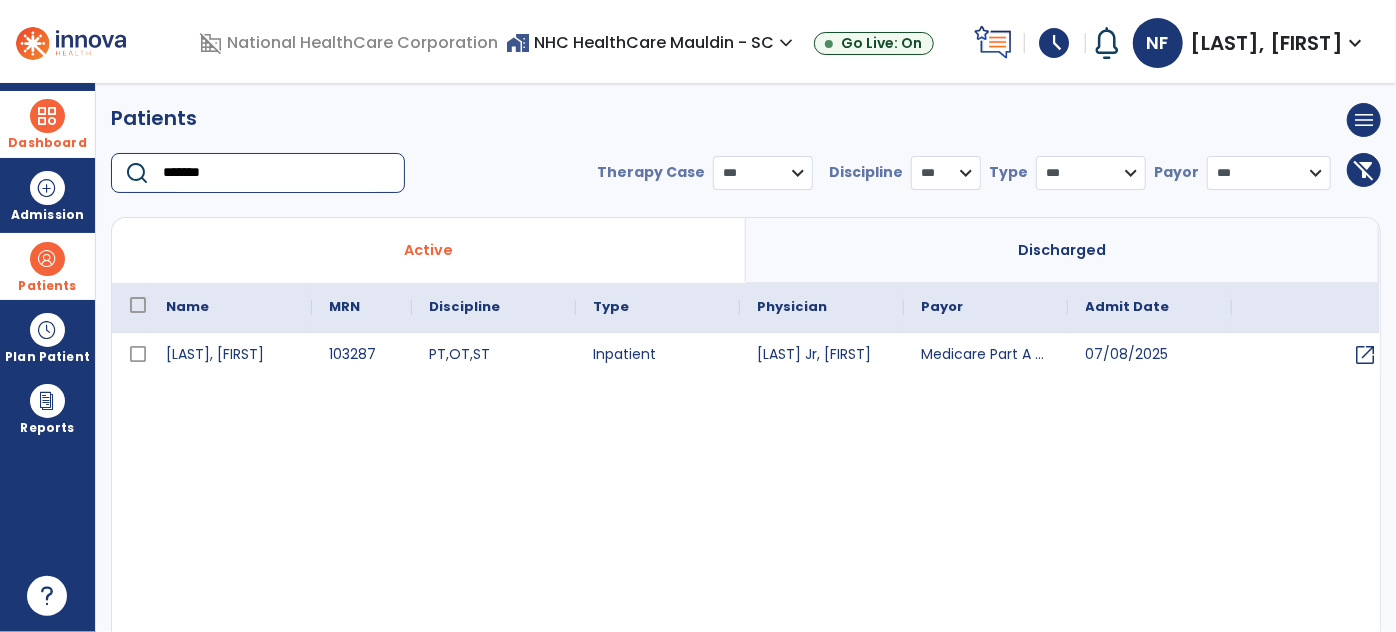 type on "*******" 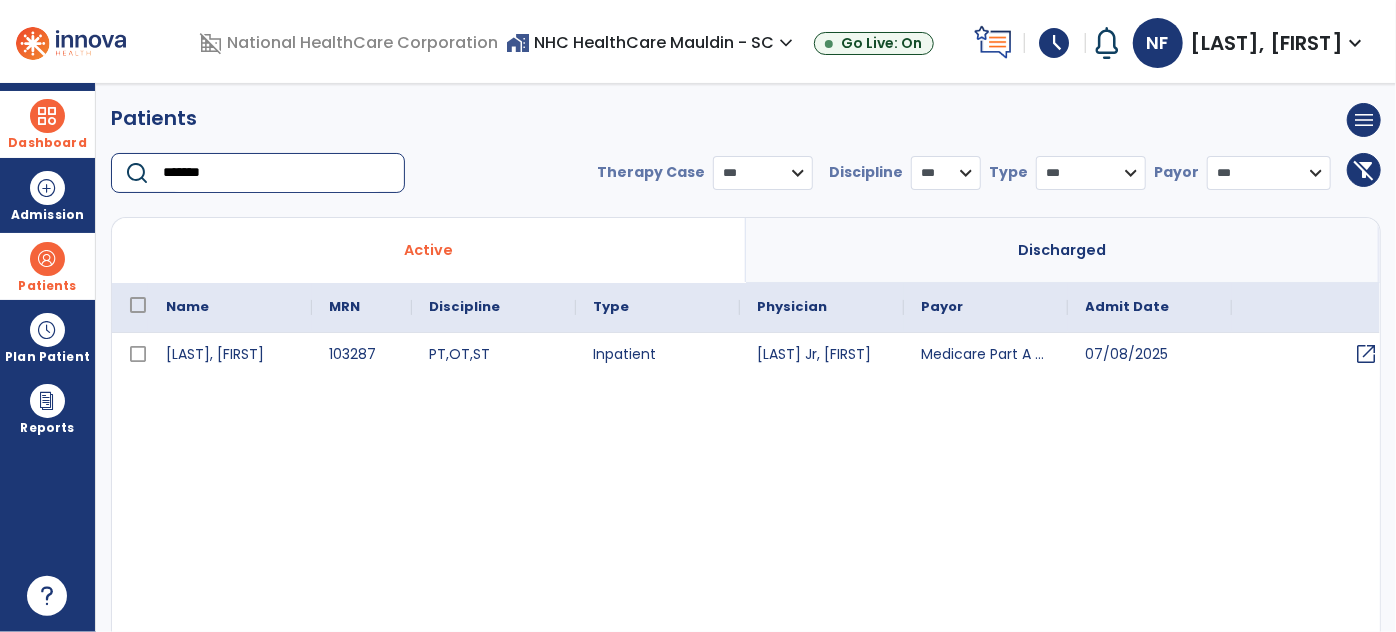 click on "open_in_new" at bounding box center [1367, 354] 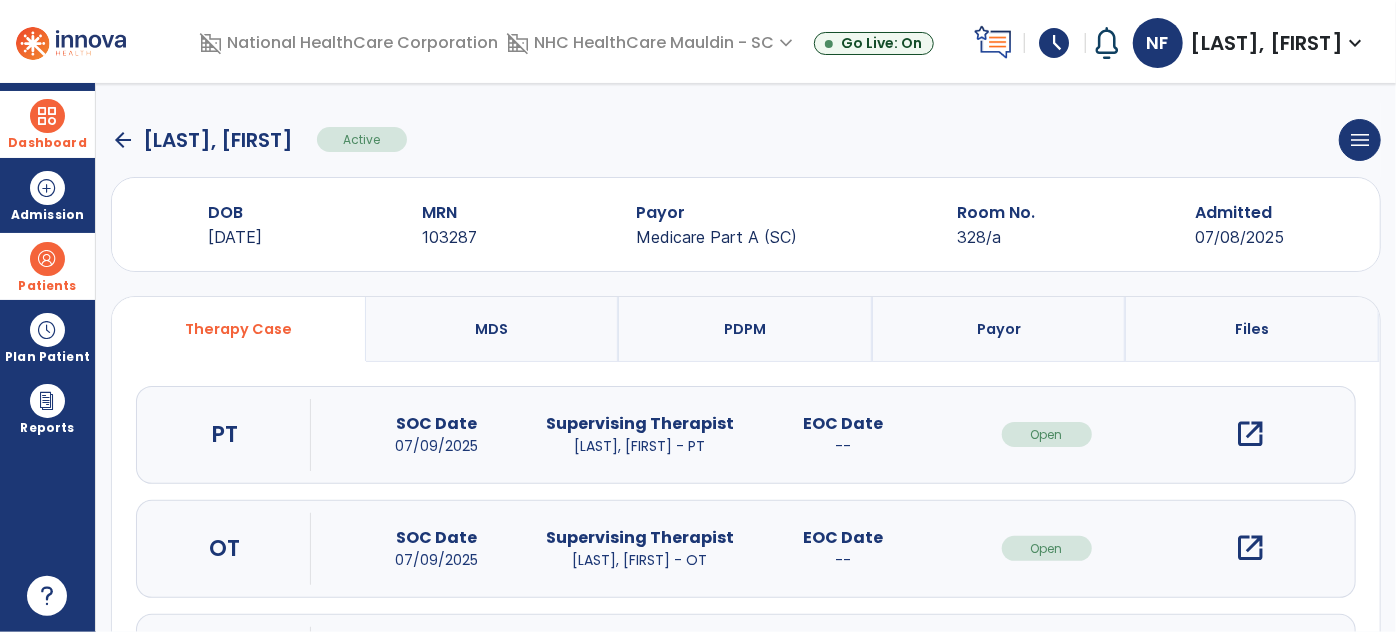 click on "open_in_new" at bounding box center [1250, 434] 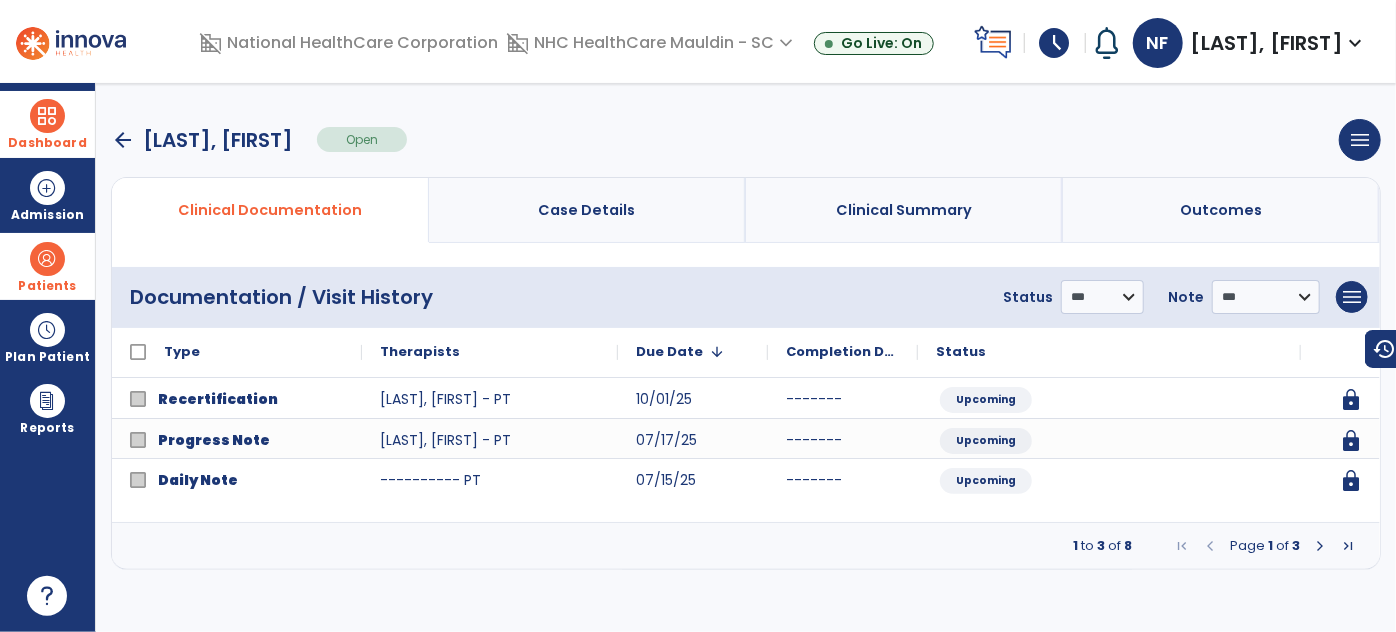 click at bounding box center [1320, 546] 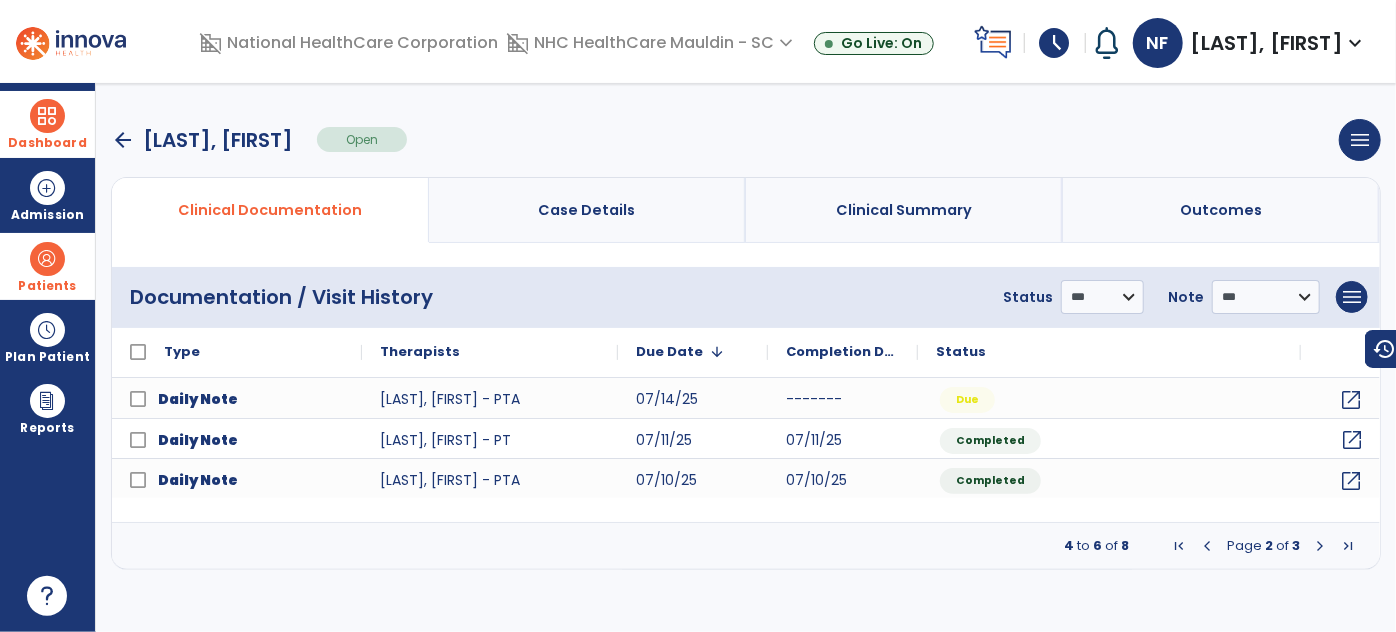 click on "open_in_new" 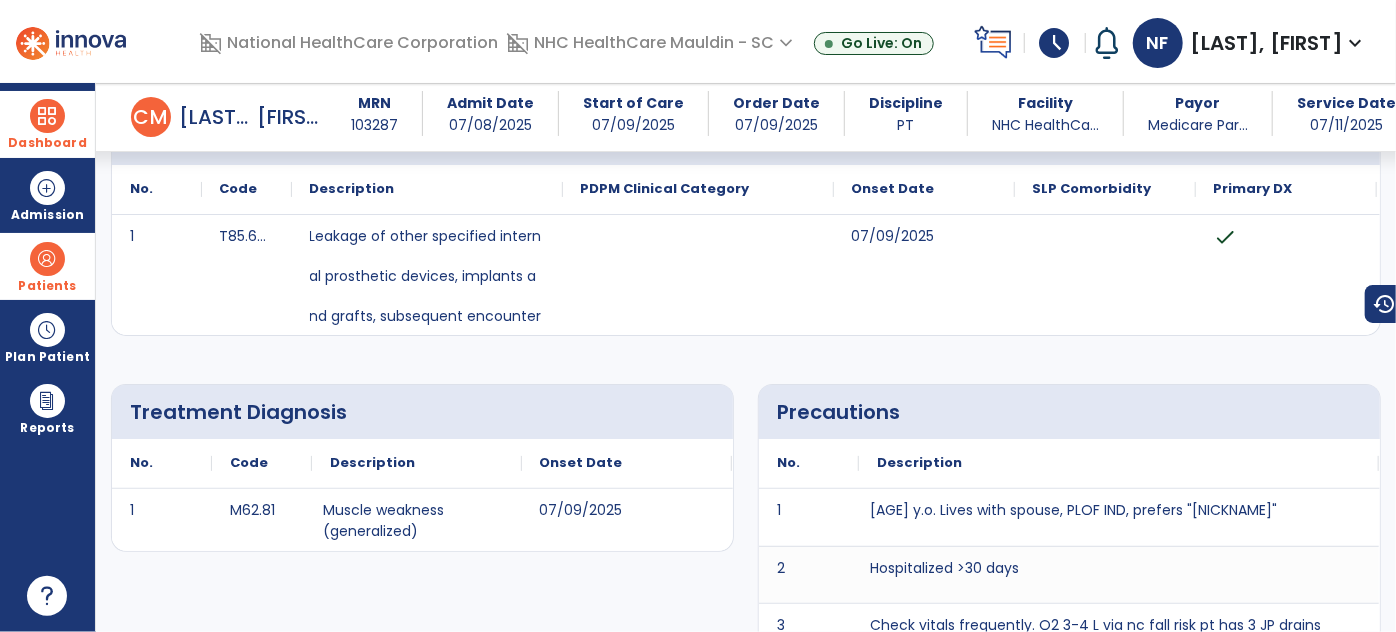 scroll, scrollTop: 0, scrollLeft: 0, axis: both 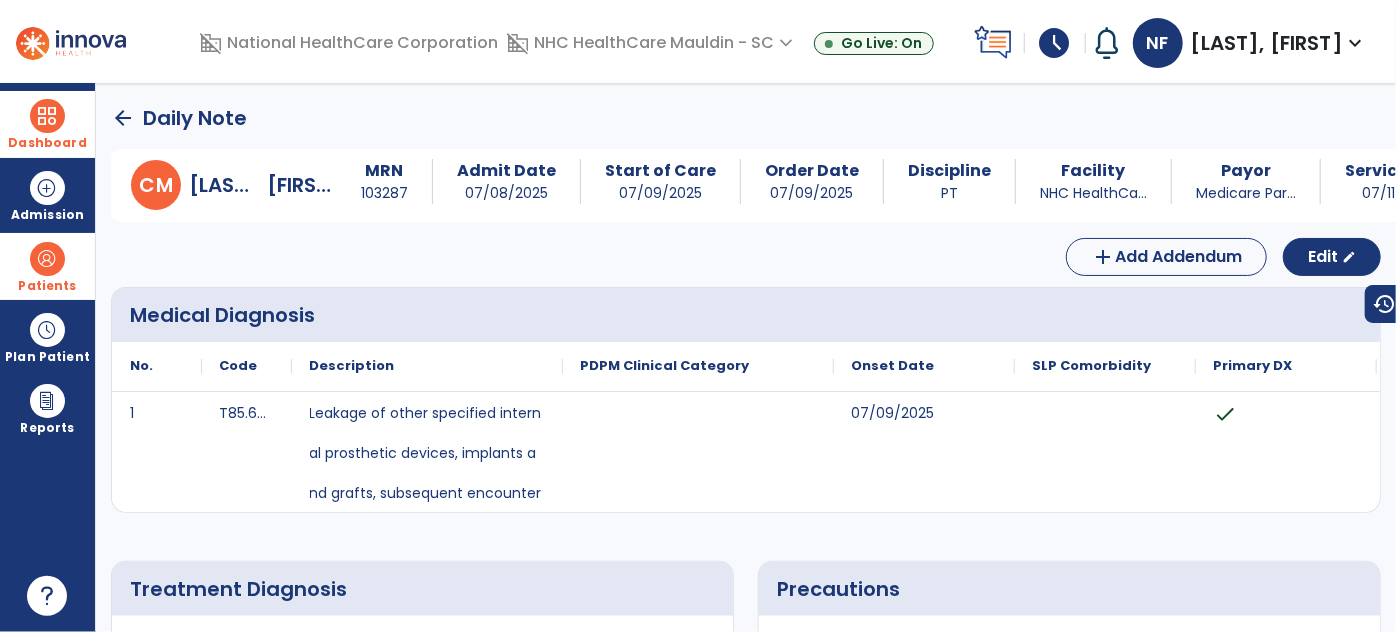 click at bounding box center [47, 259] 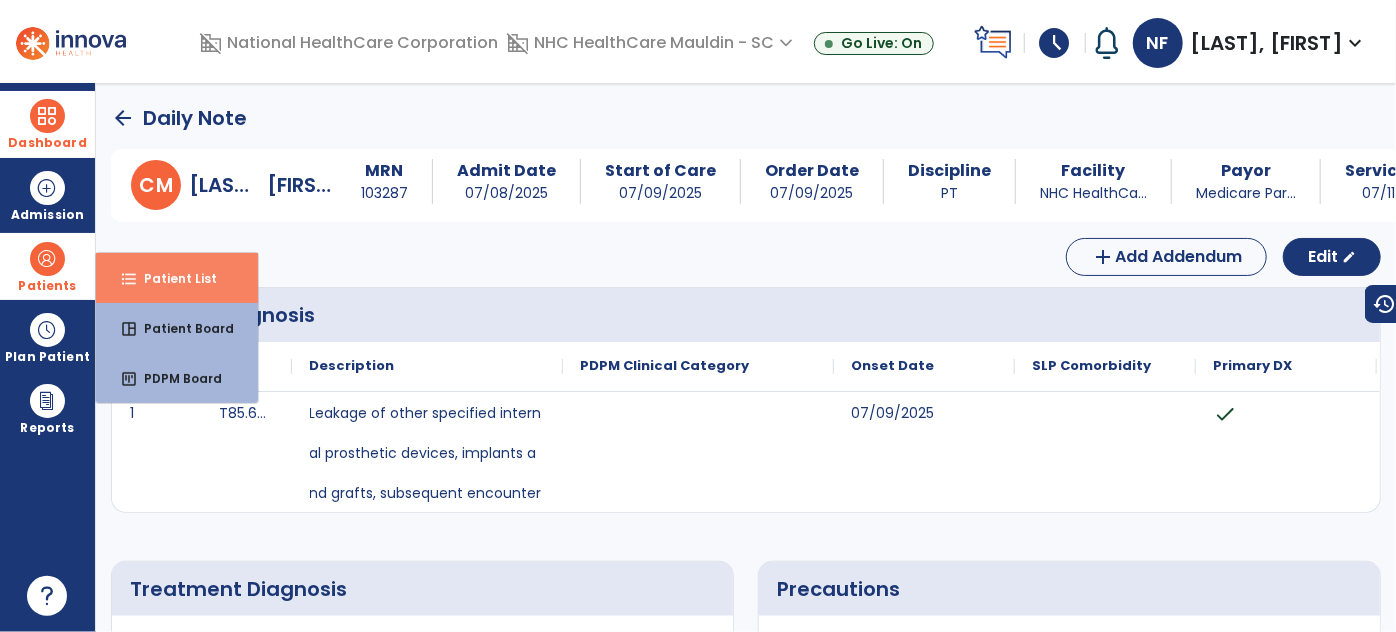 click on "Patient List" at bounding box center [172, 278] 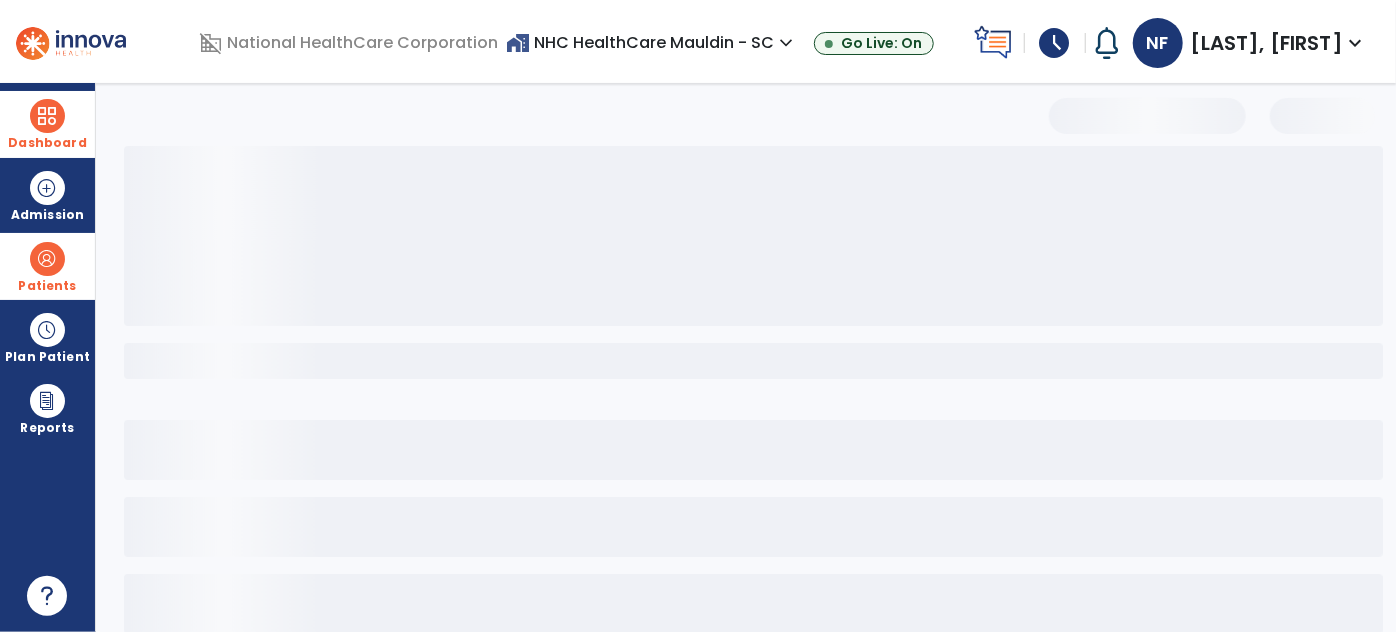 select on "***" 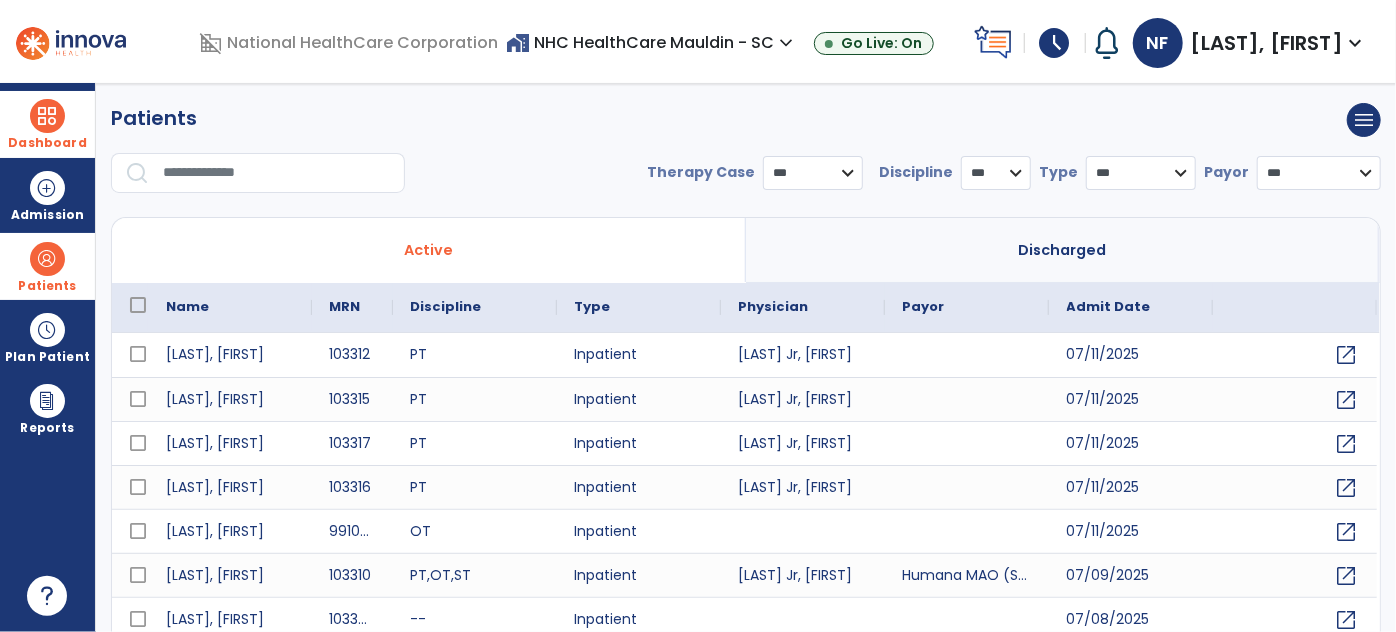 click at bounding box center [277, 173] 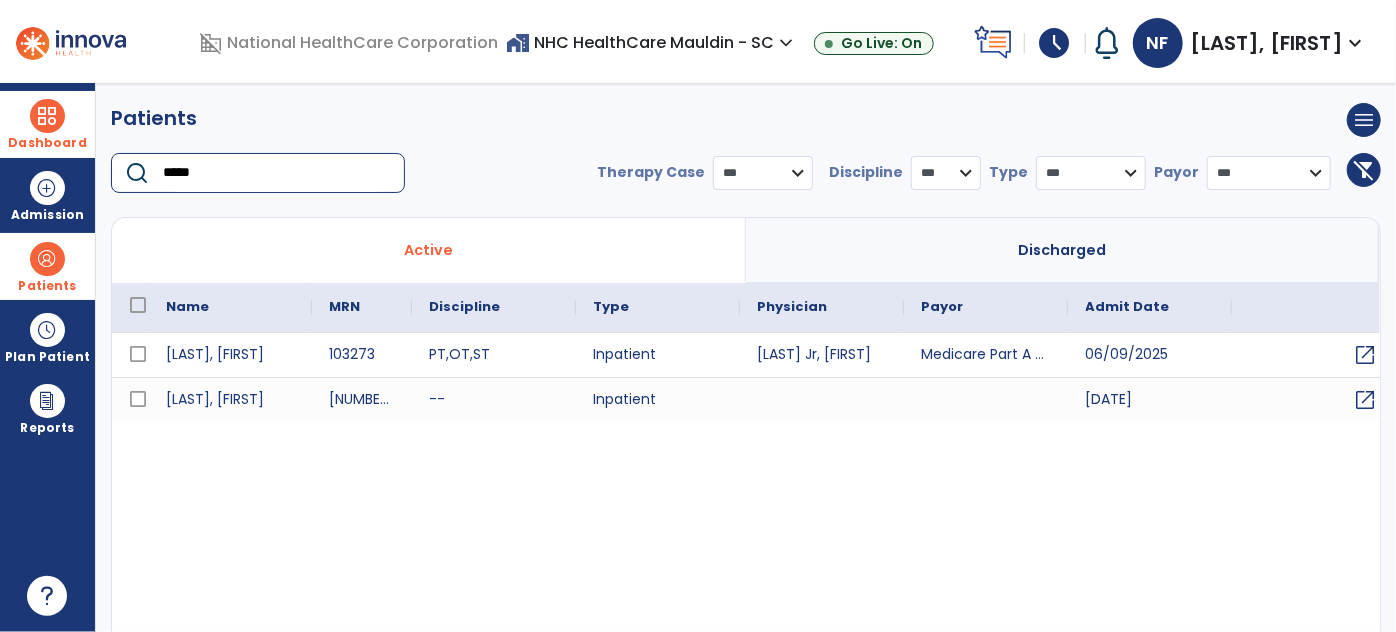 type on "*****" 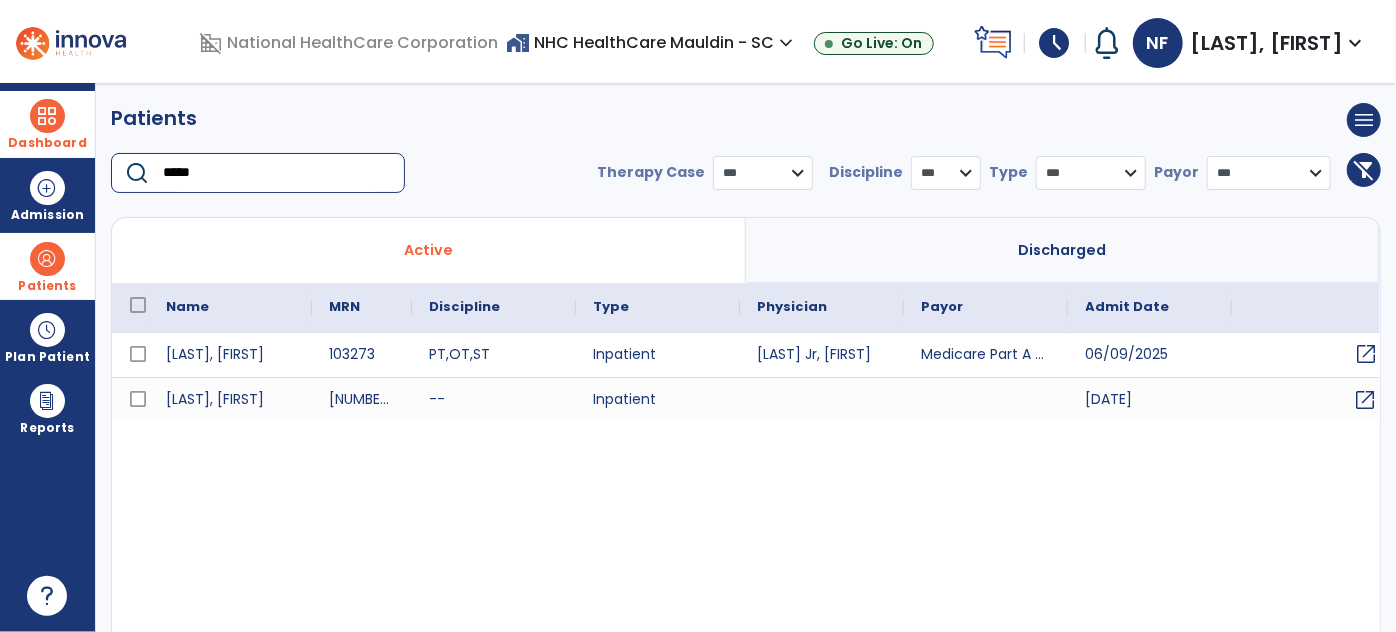 click on "open_in_new" at bounding box center [1367, 354] 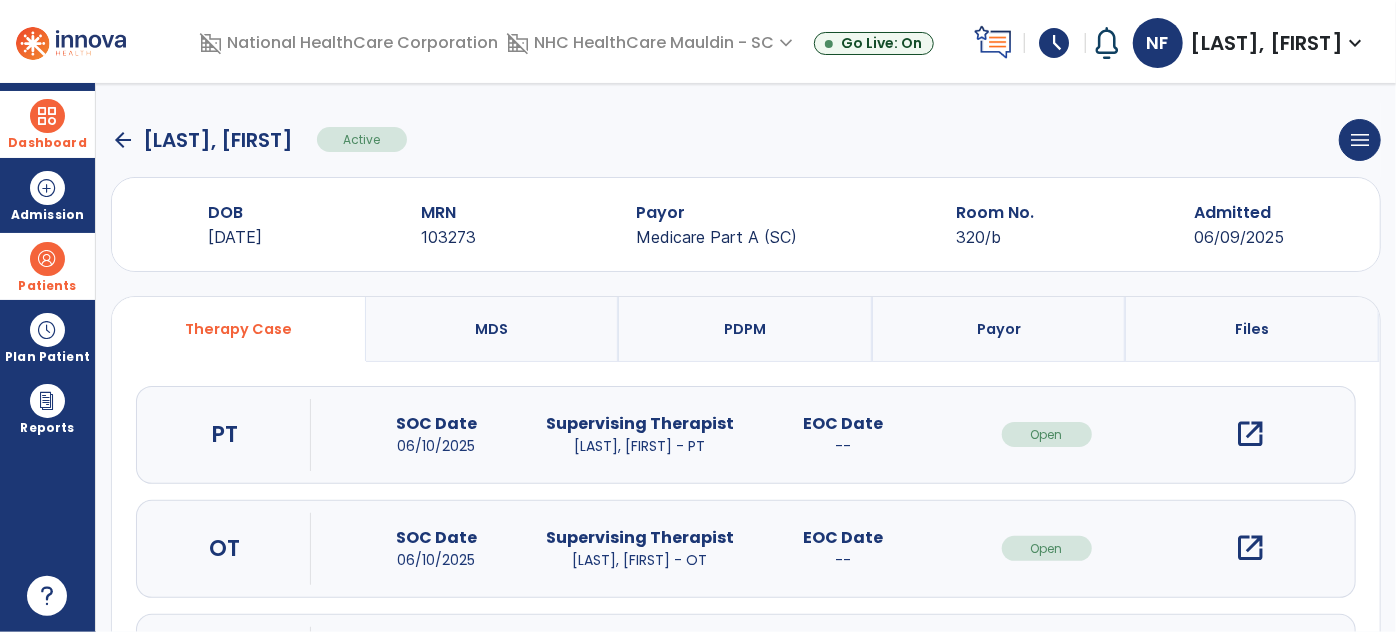 click on "open_in_new" at bounding box center [1250, 434] 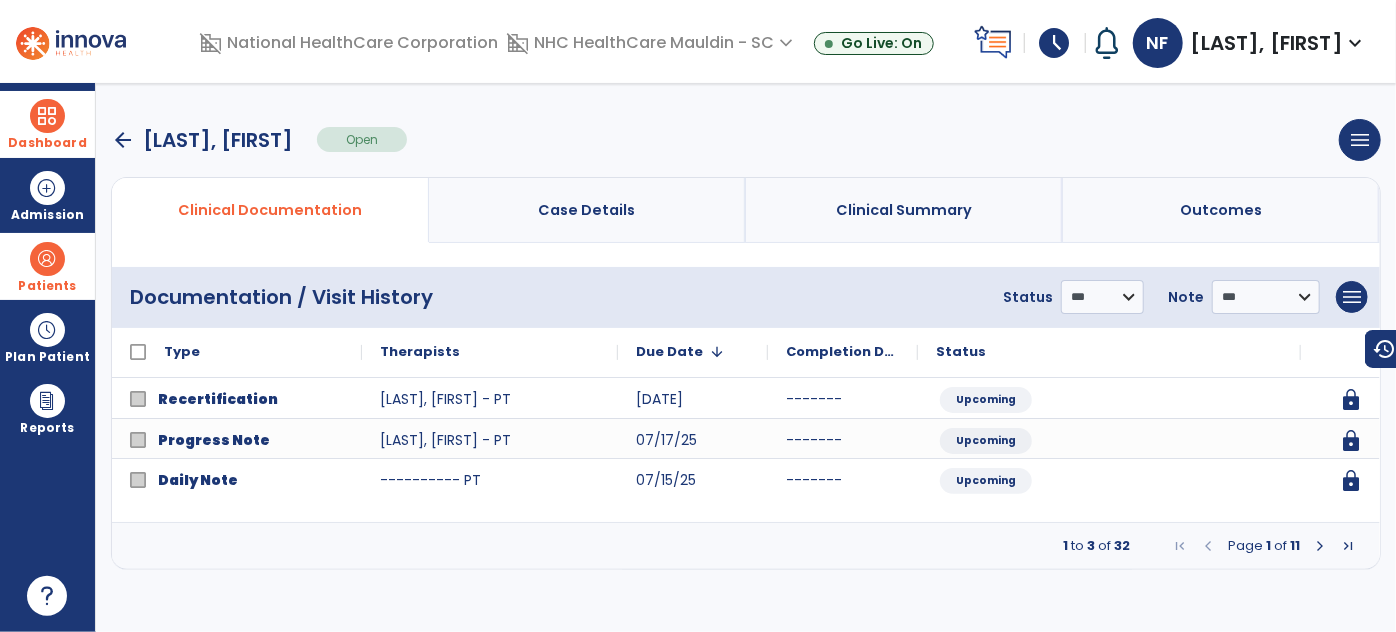 click at bounding box center (1320, 546) 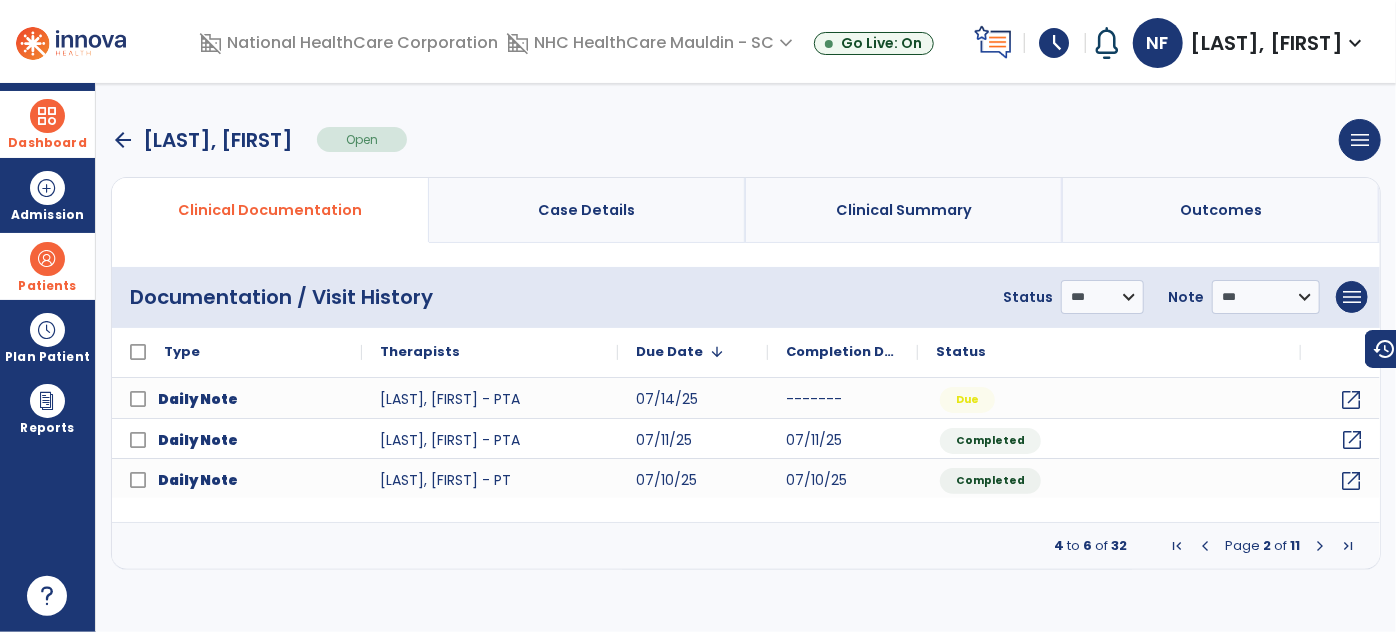 click on "open_in_new" 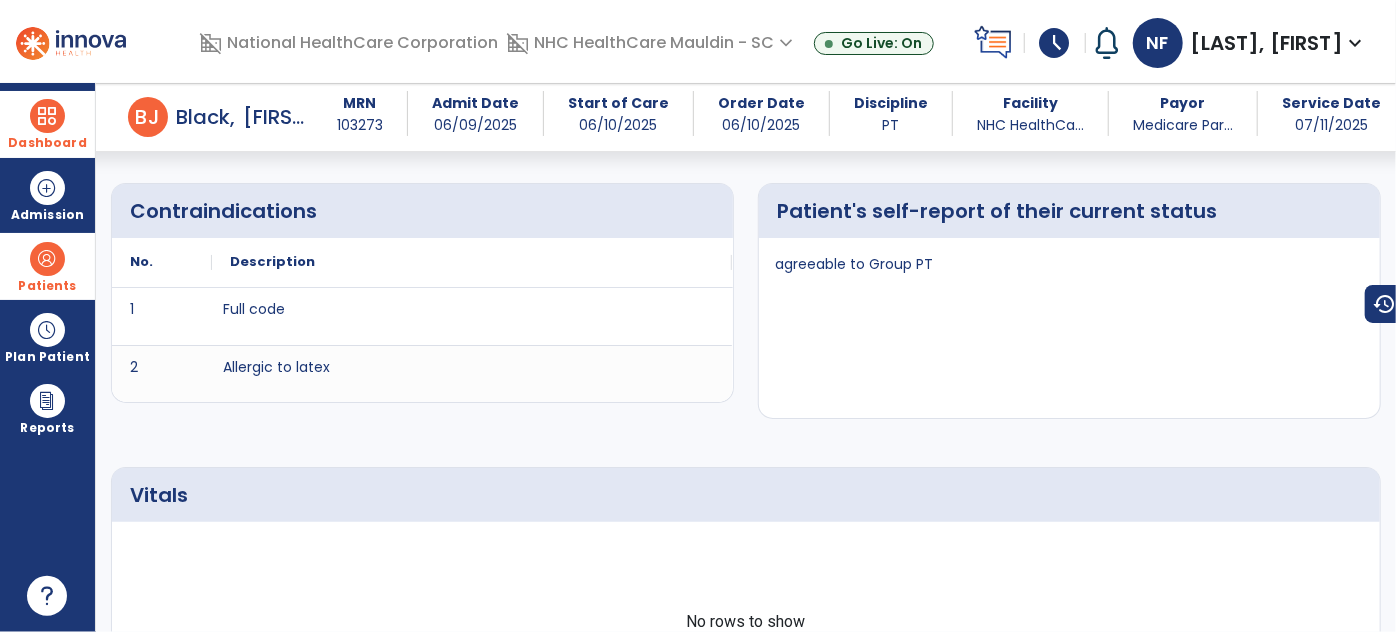 scroll, scrollTop: 0, scrollLeft: 0, axis: both 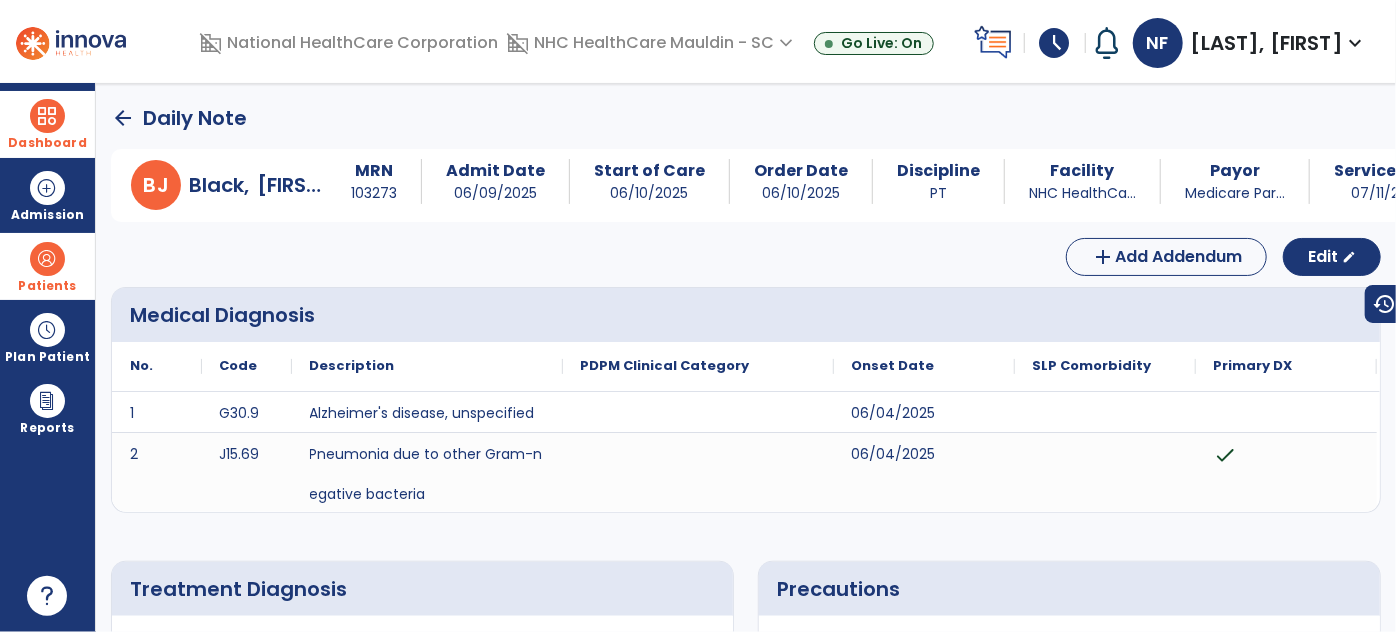 click on "arrow_back" 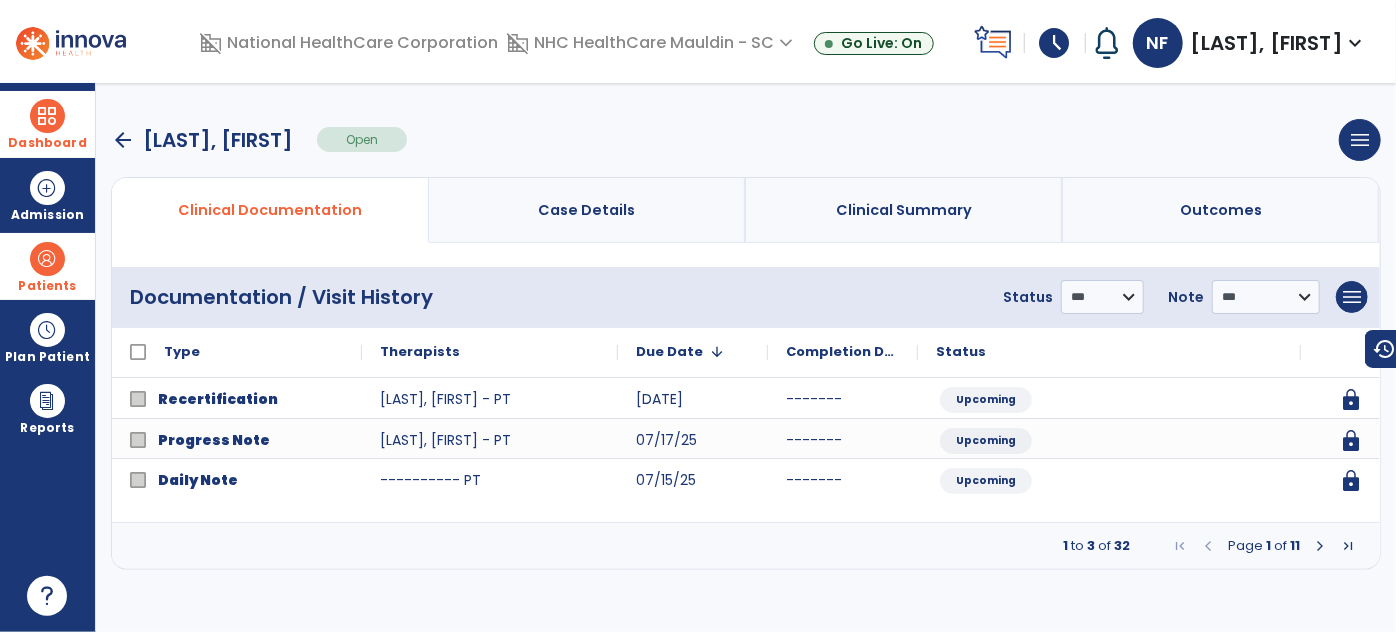 click at bounding box center (1320, 546) 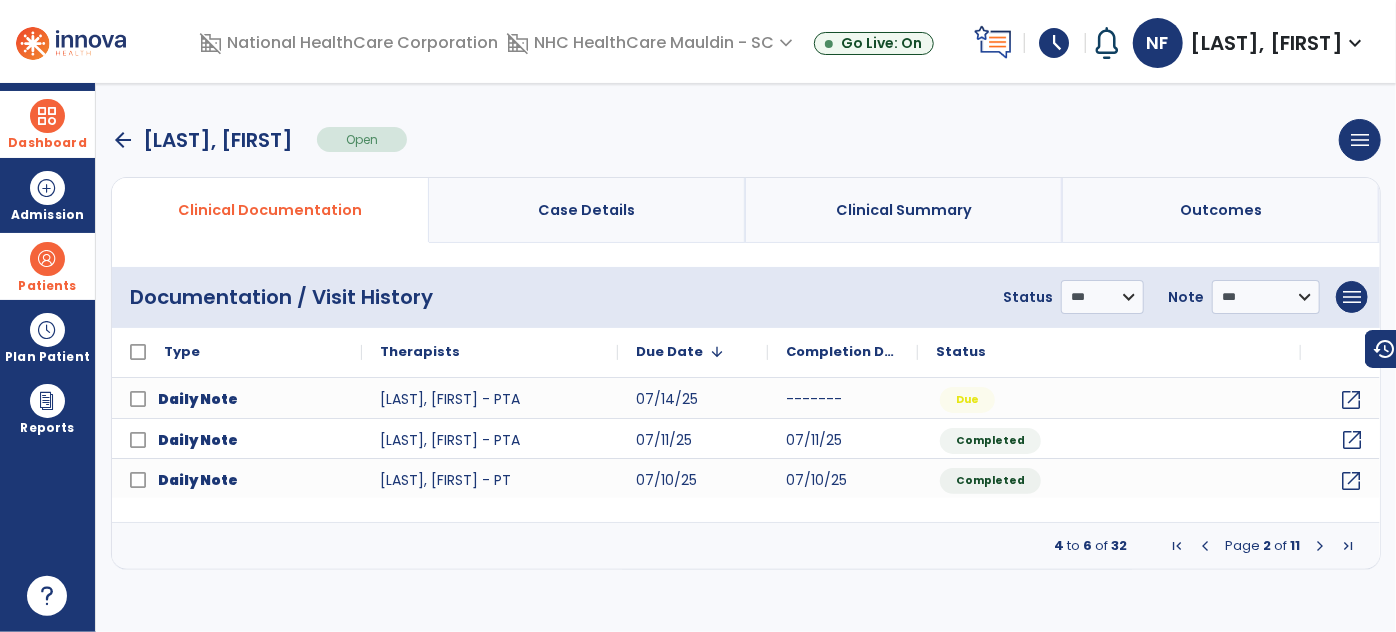 click on "open_in_new" 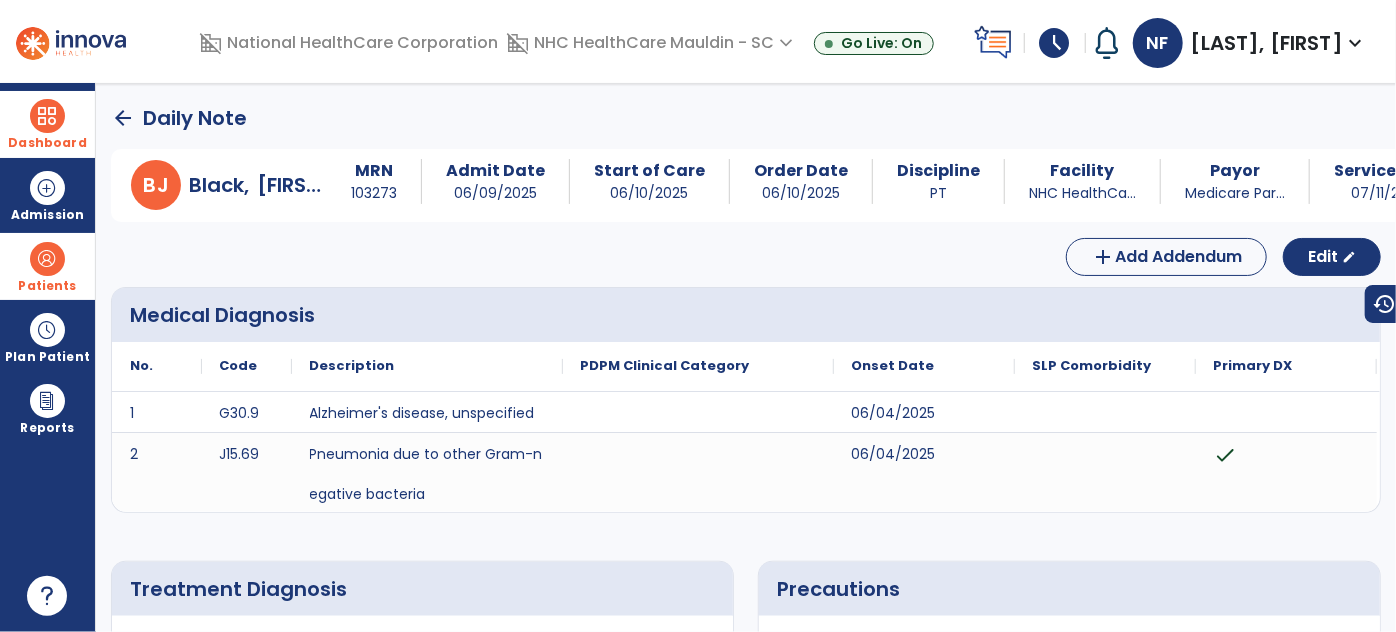 click at bounding box center (47, 259) 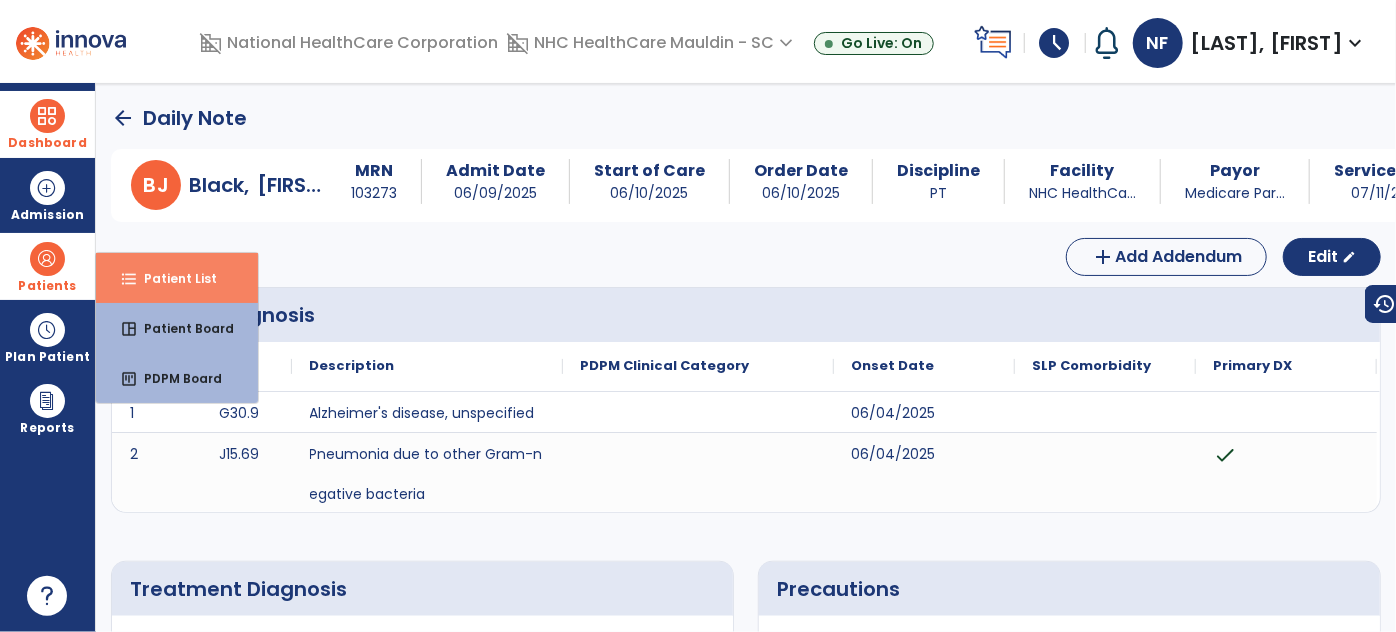click on "Patient List" at bounding box center [172, 278] 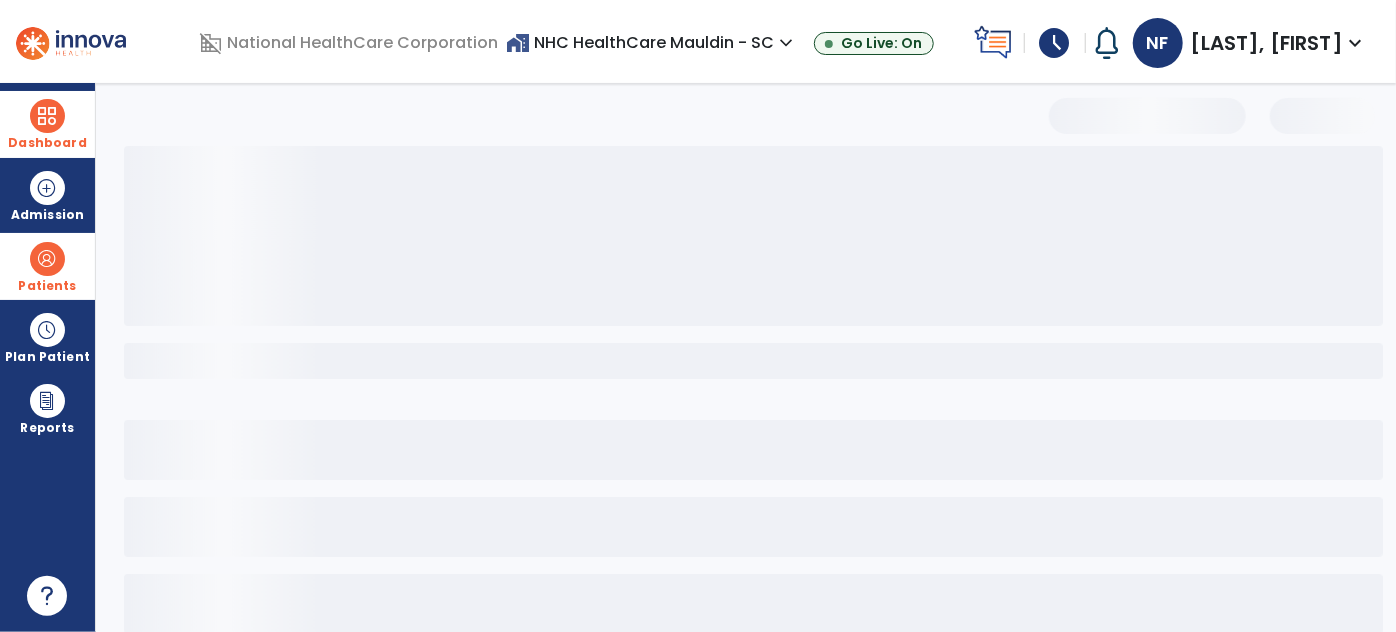 select on "***" 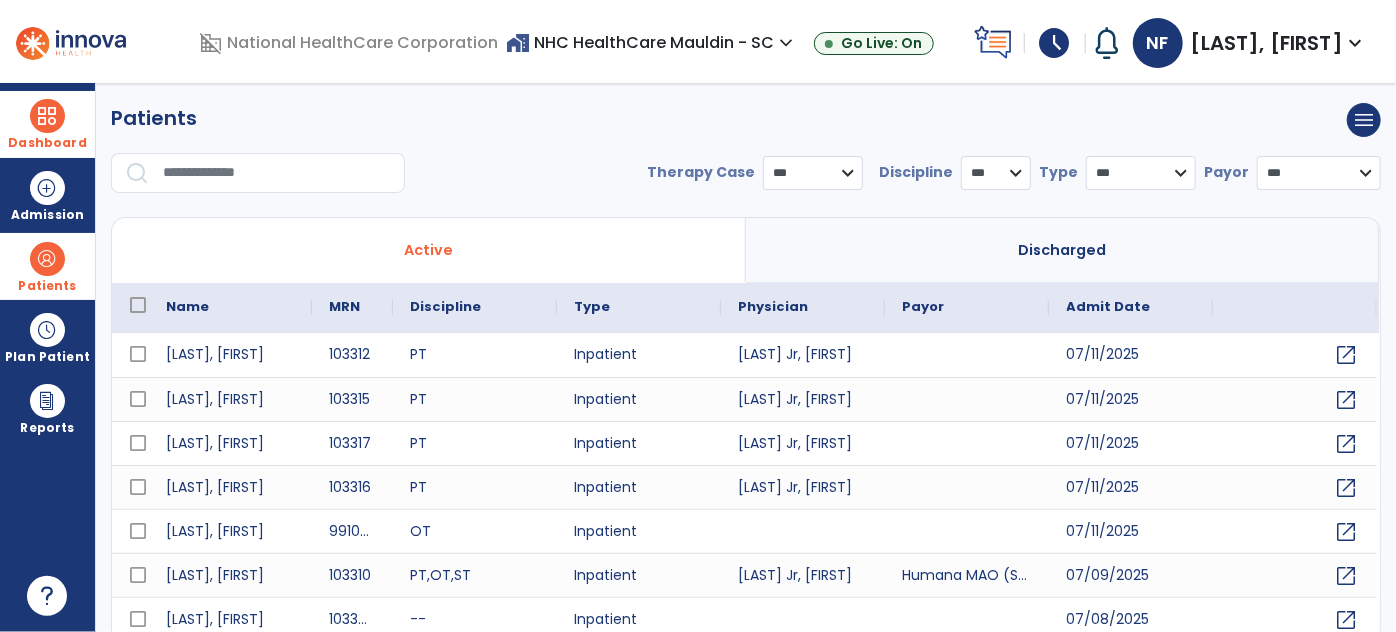 click at bounding box center [277, 173] 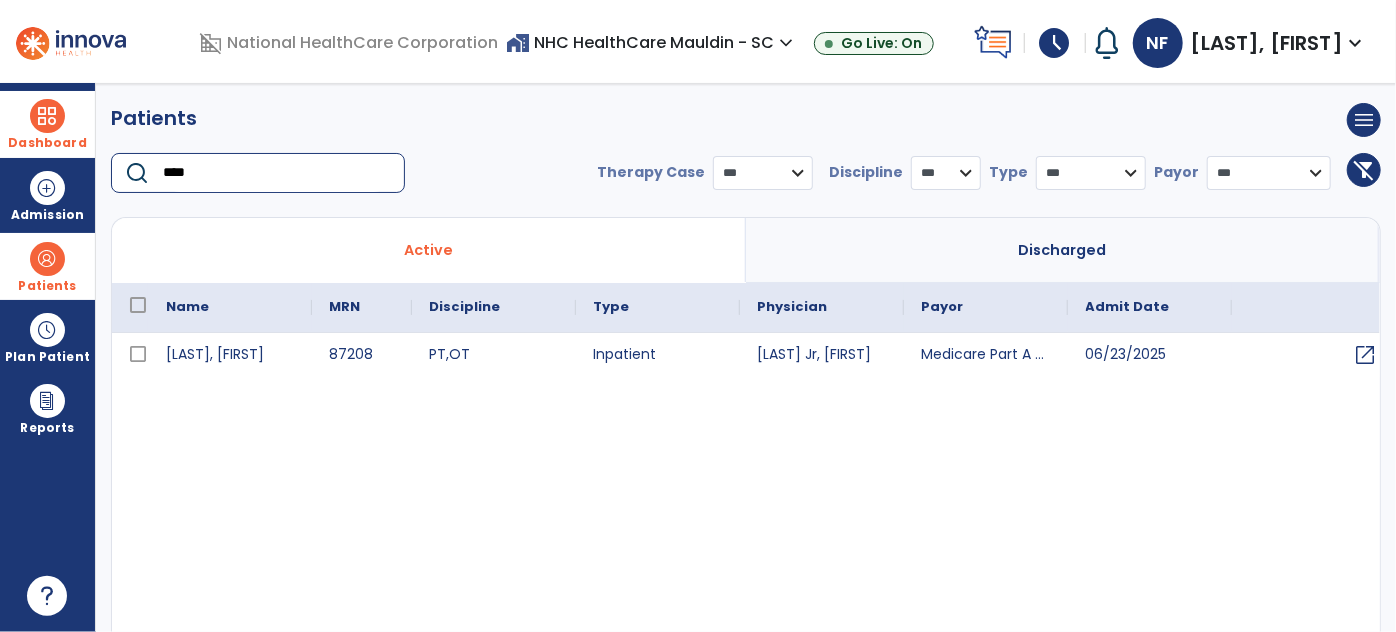 type on "****" 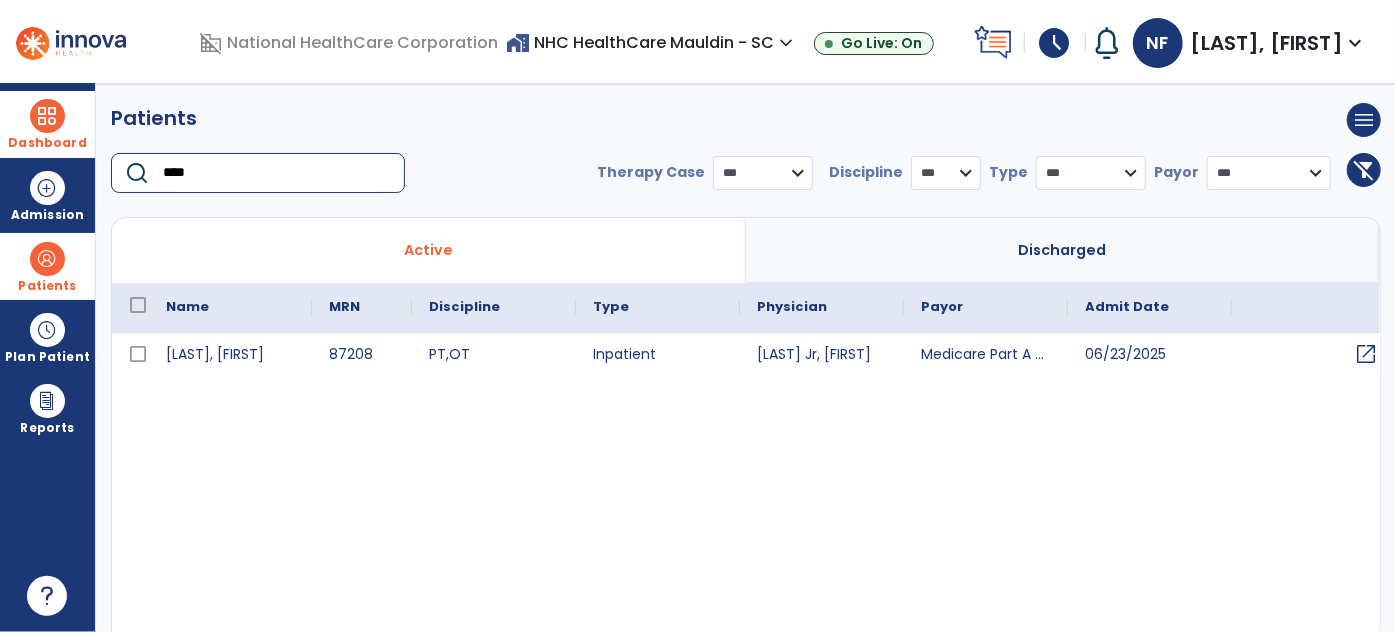 click on "open_in_new" at bounding box center [1367, 354] 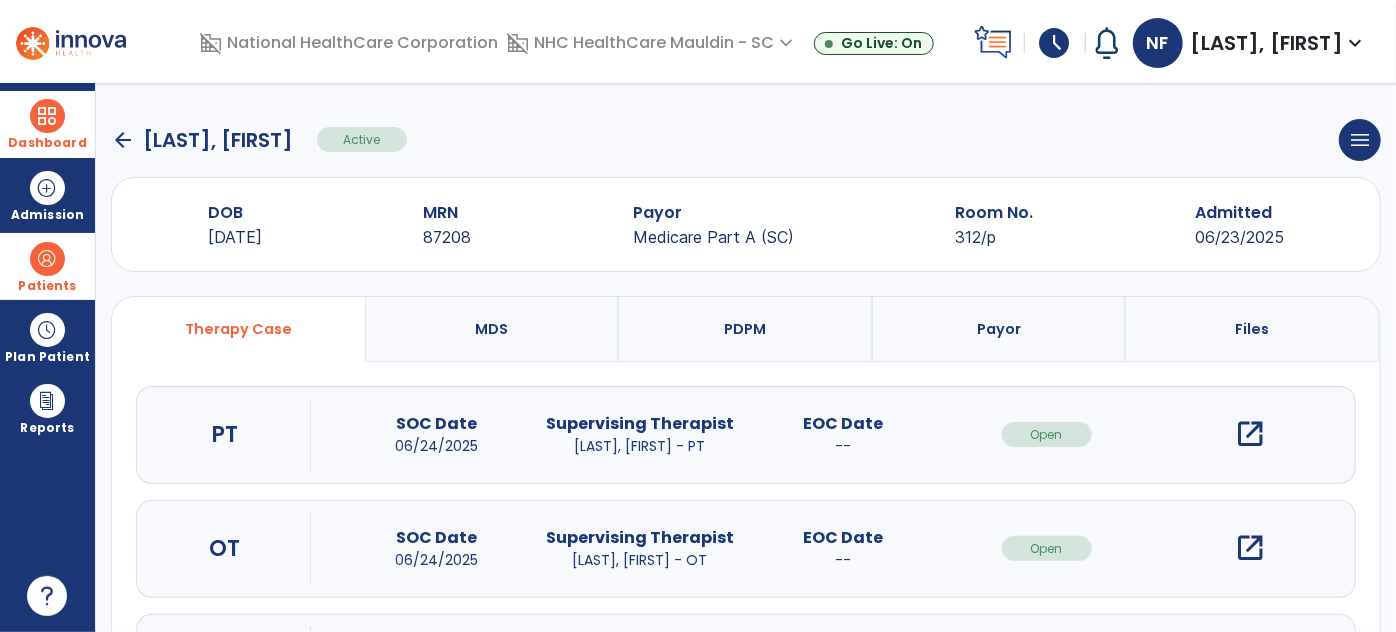 click on "open_in_new" at bounding box center [1250, 434] 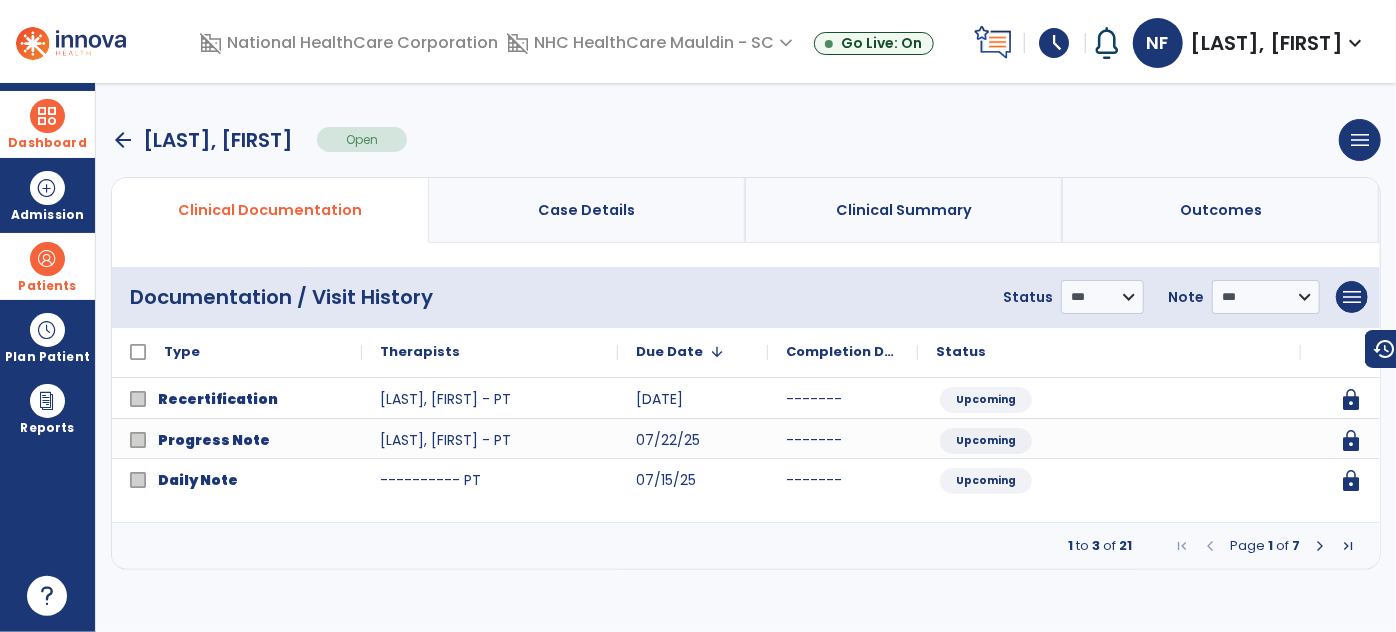 click at bounding box center [1320, 546] 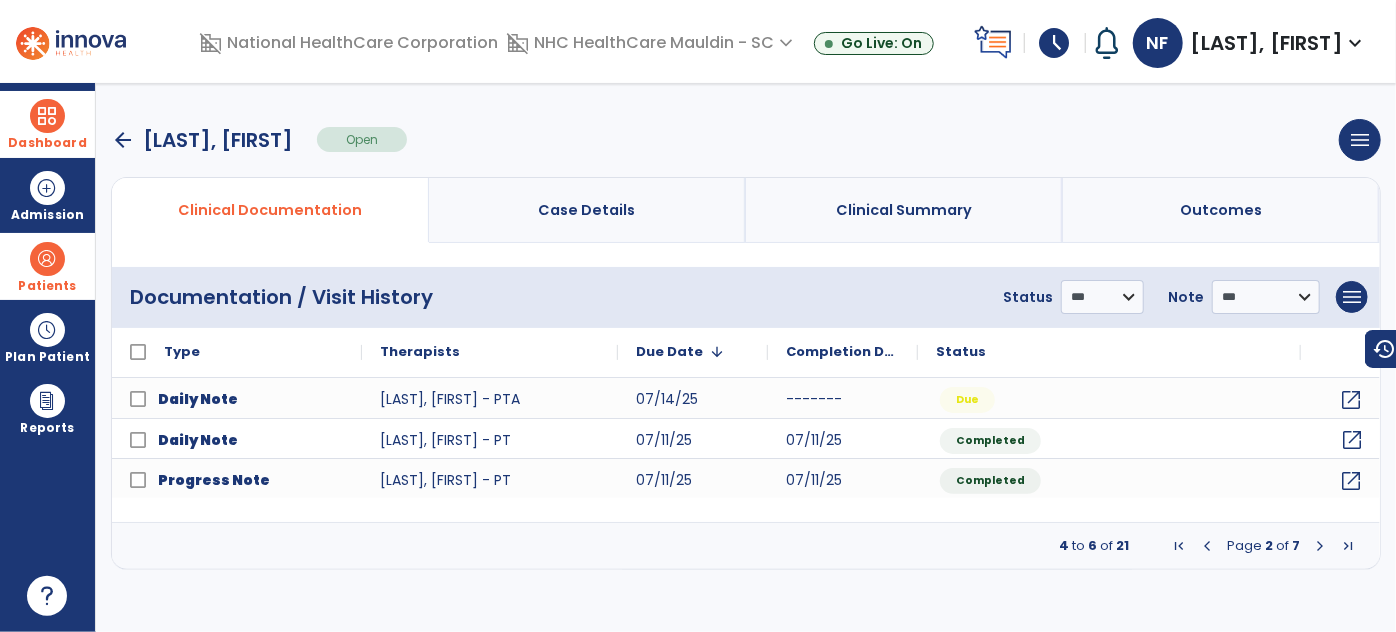 click on "open_in_new" 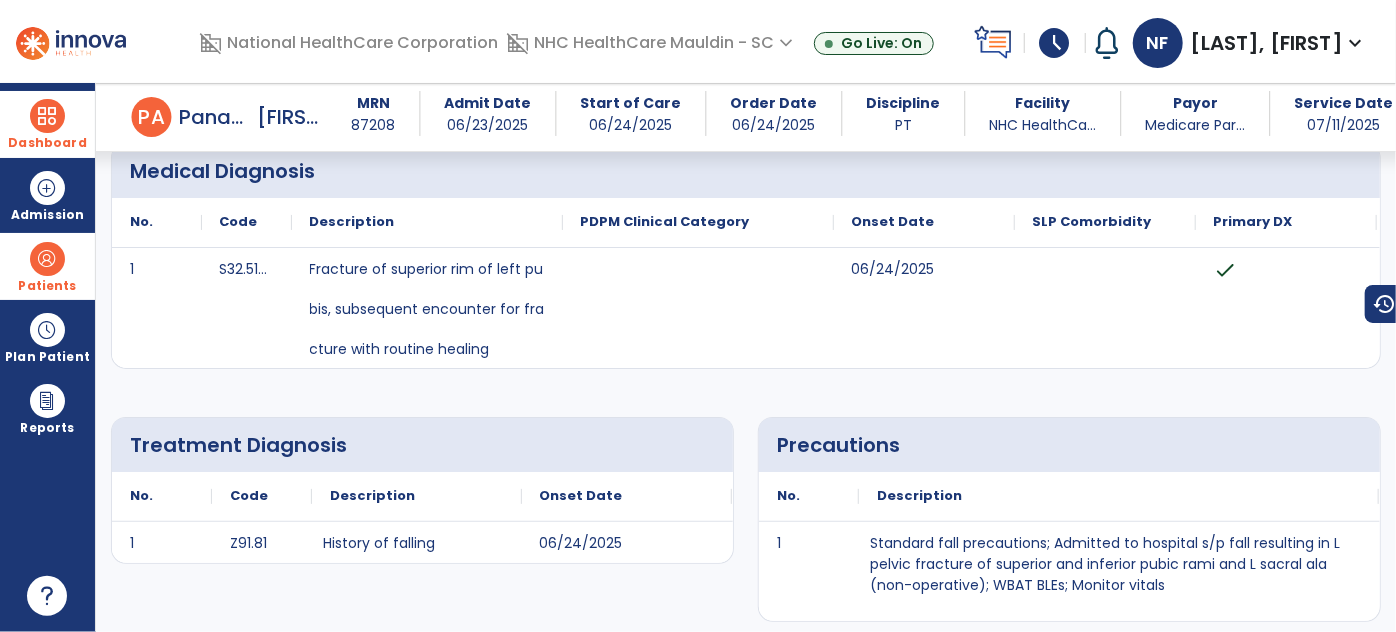 scroll, scrollTop: 0, scrollLeft: 0, axis: both 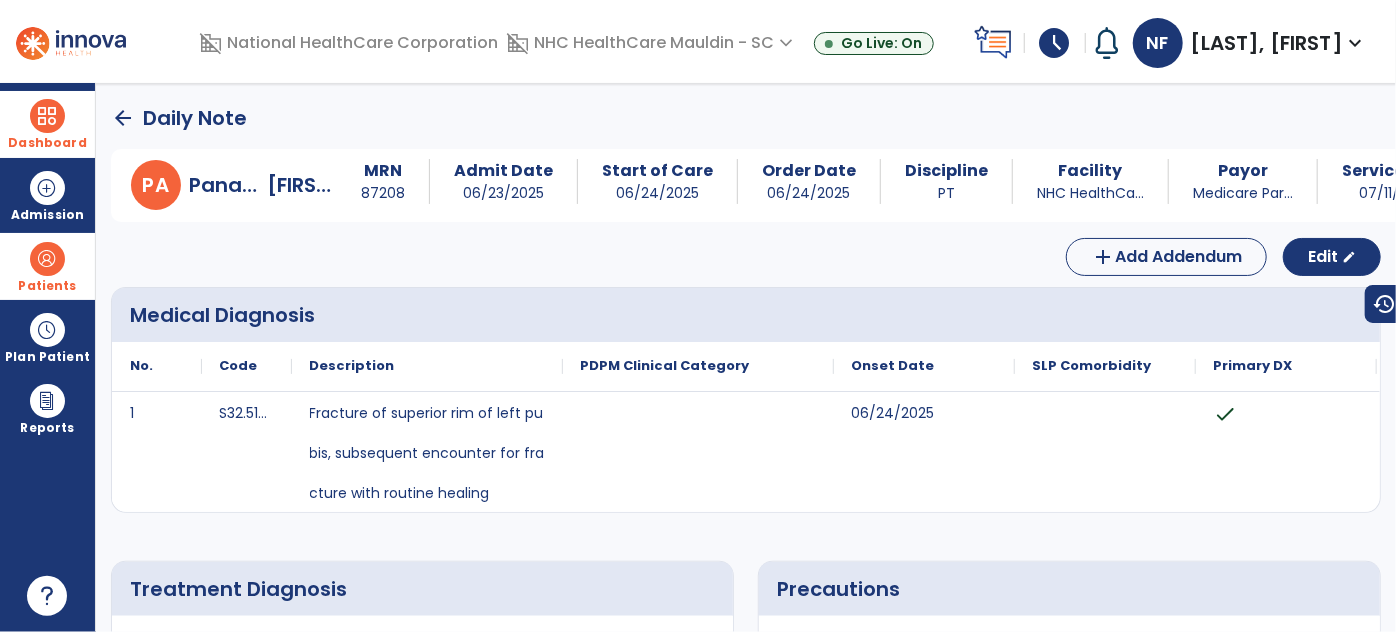 click at bounding box center (47, 259) 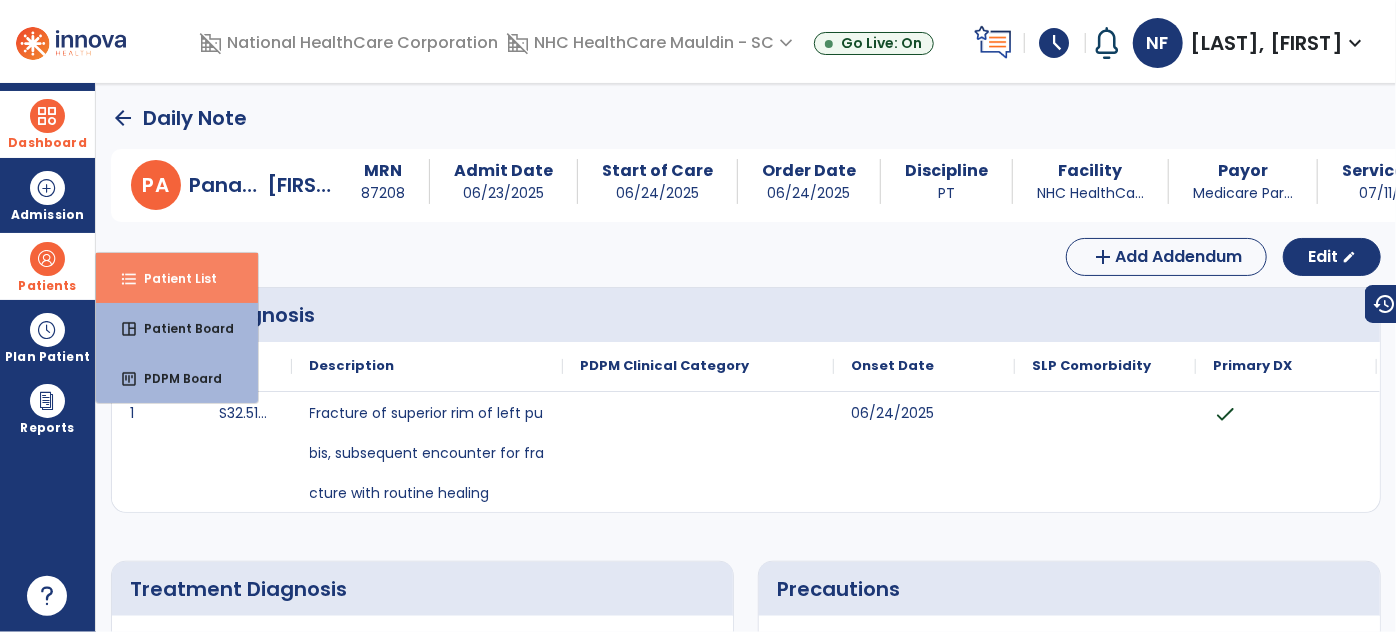 click on "format_list_bulleted  Patient List" at bounding box center (177, 278) 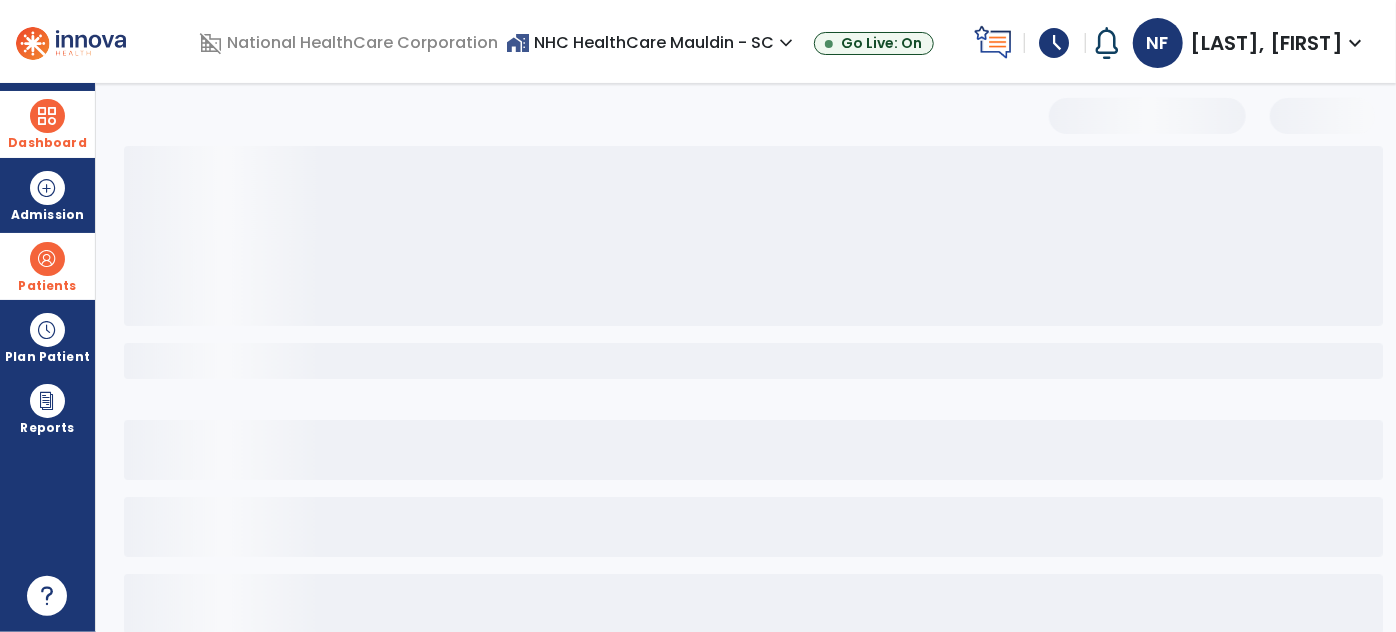 select on "***" 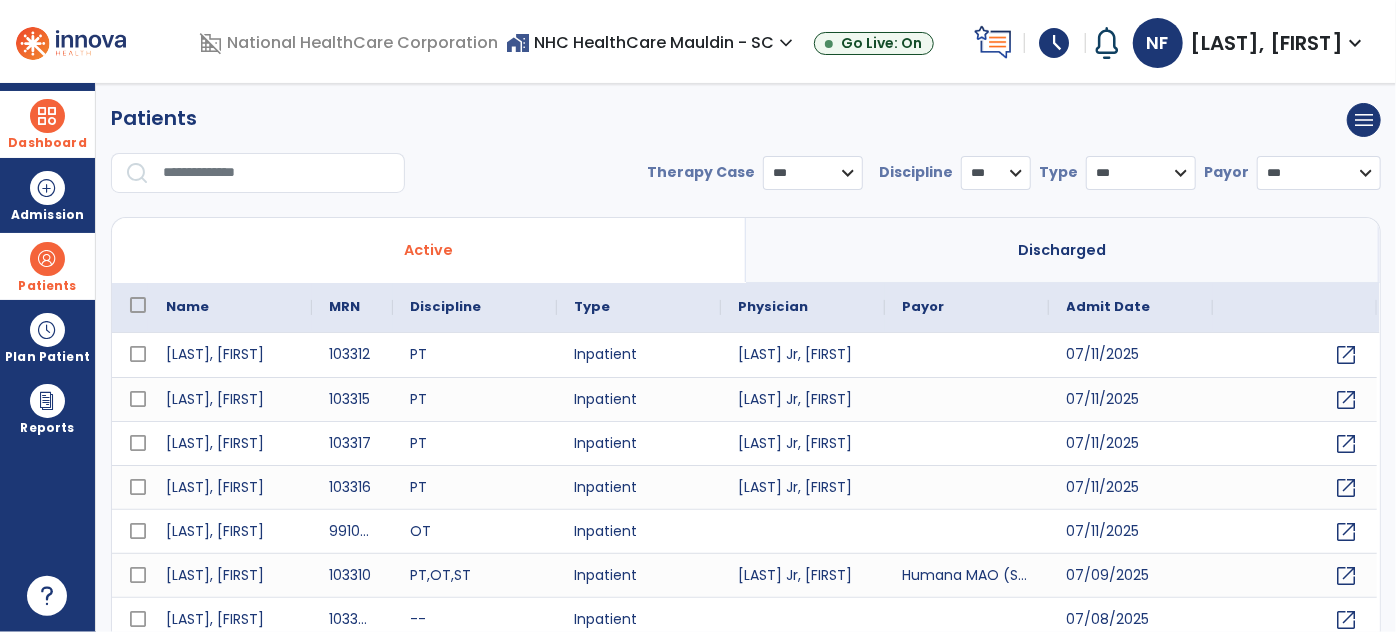 click at bounding box center [277, 173] 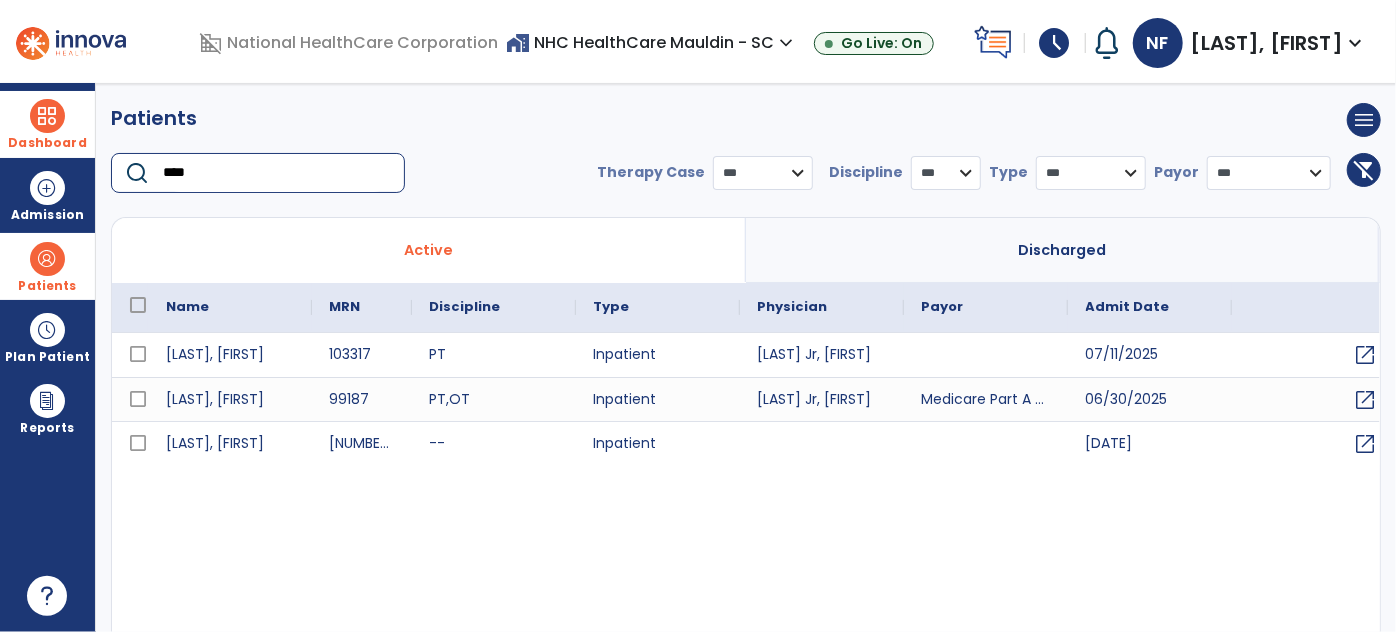 type on "****" 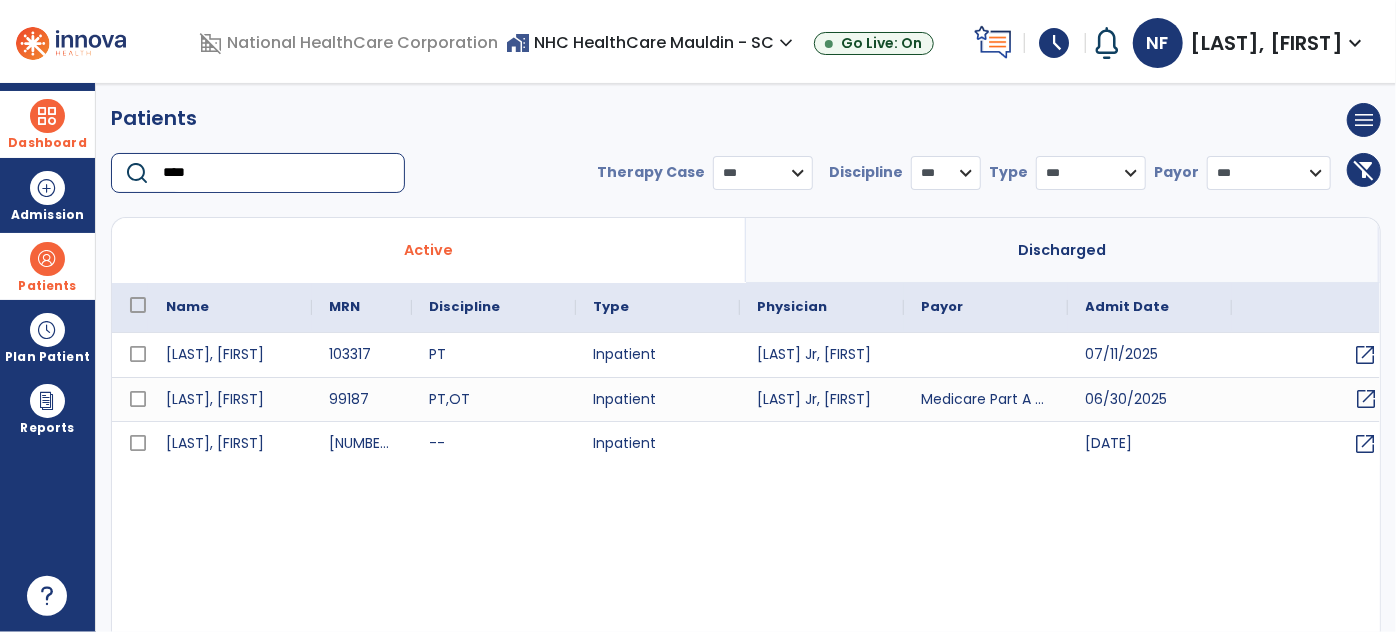 click on "open_in_new" at bounding box center (1367, 399) 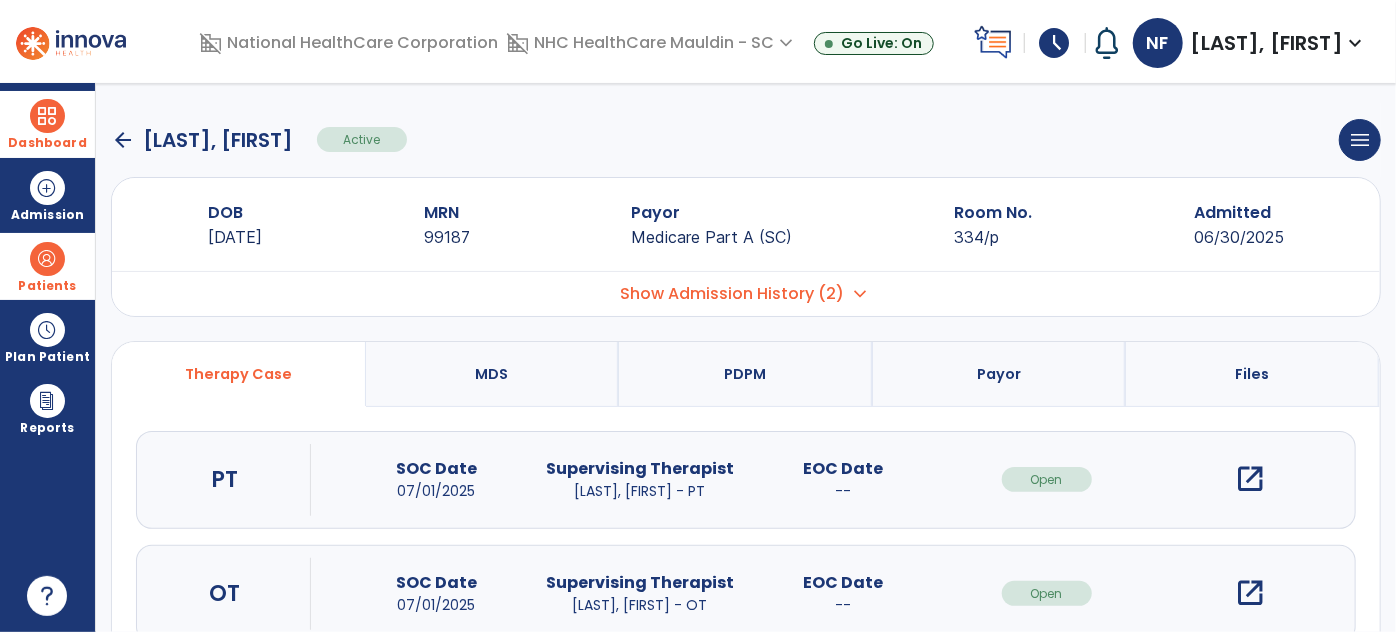 click on "open_in_new" at bounding box center [1250, 479] 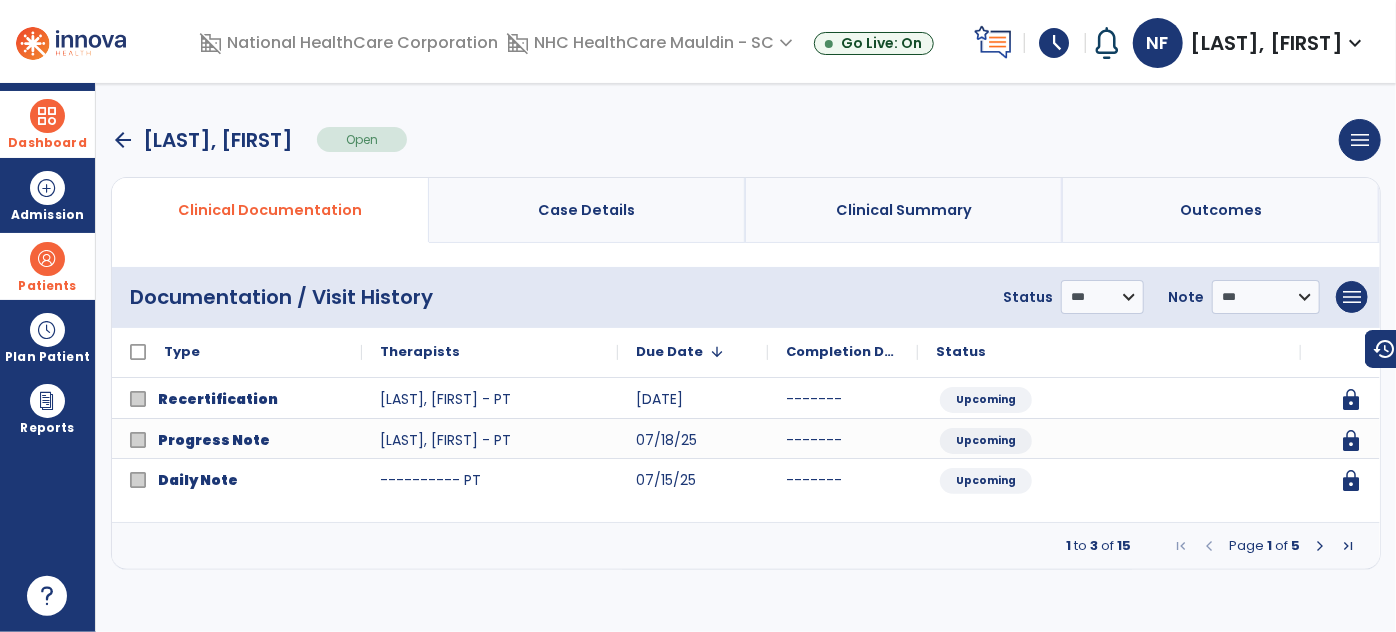 click at bounding box center [1320, 546] 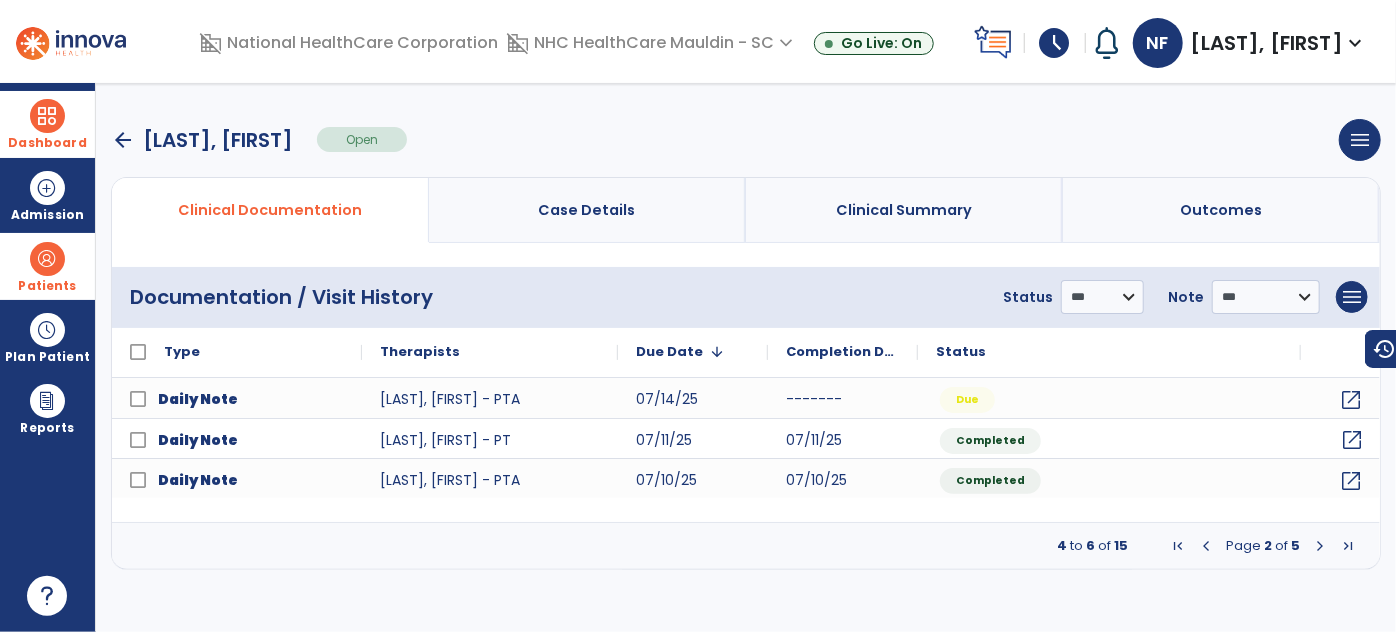 click on "open_in_new" 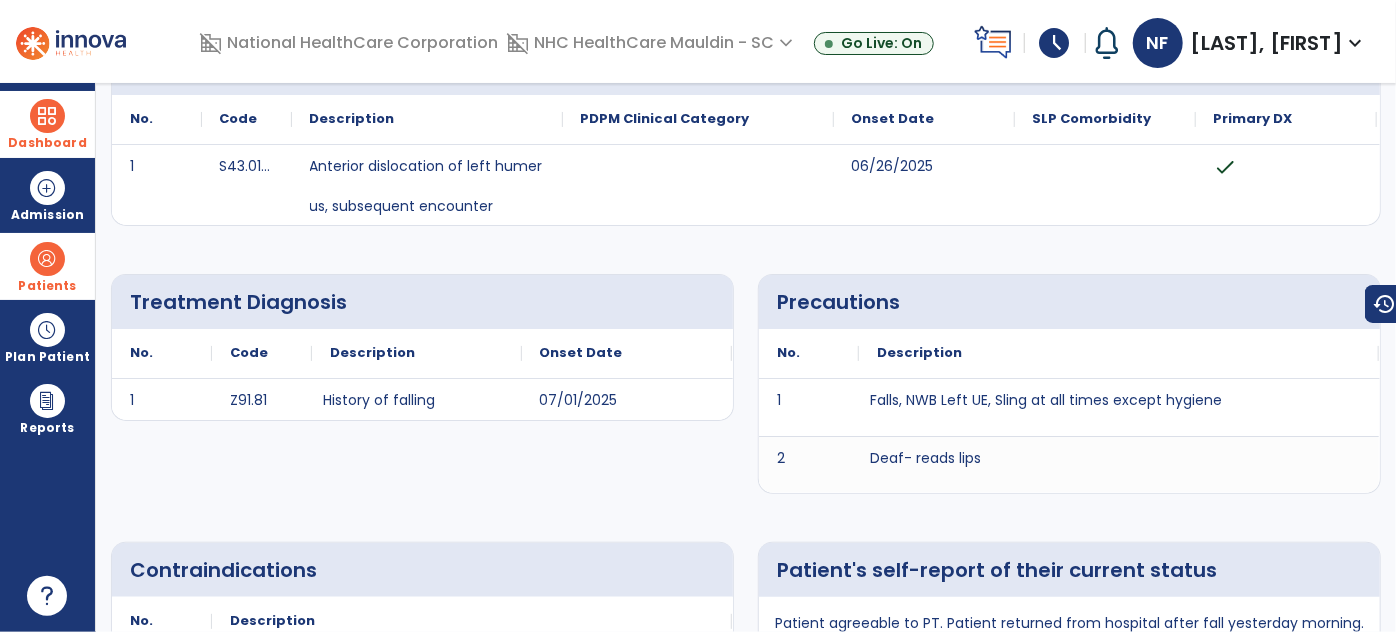 scroll, scrollTop: 0, scrollLeft: 0, axis: both 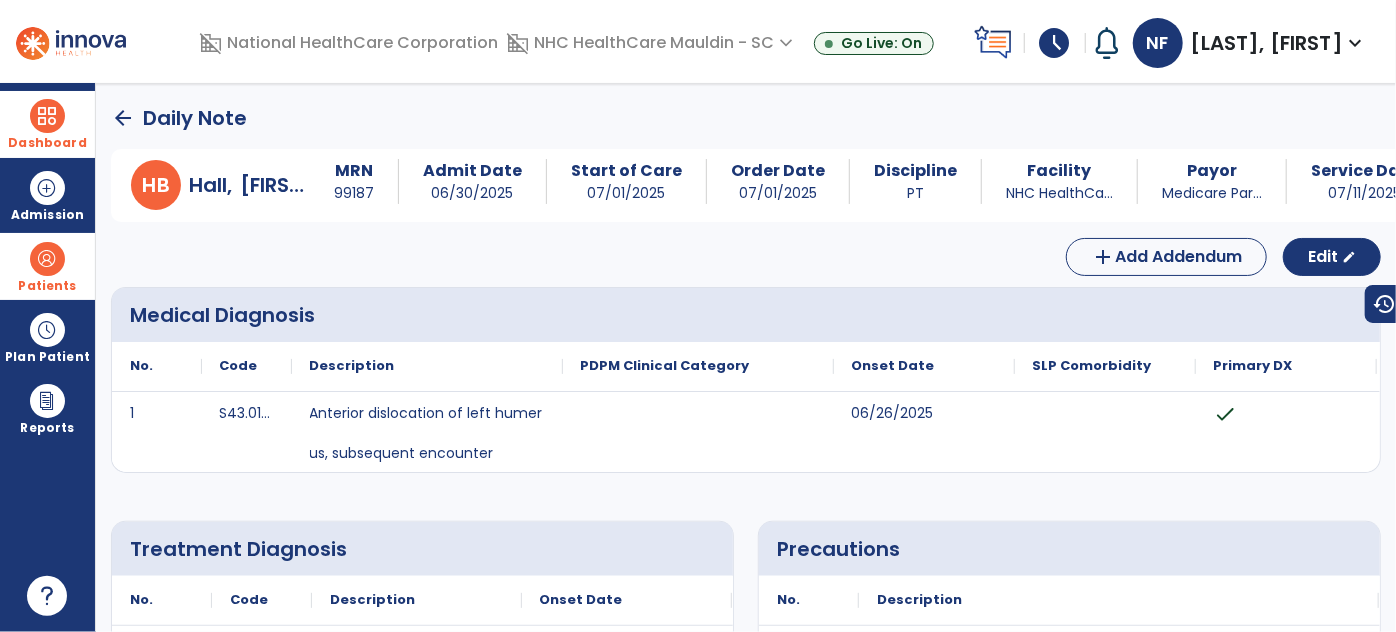 click on "arrow_back" 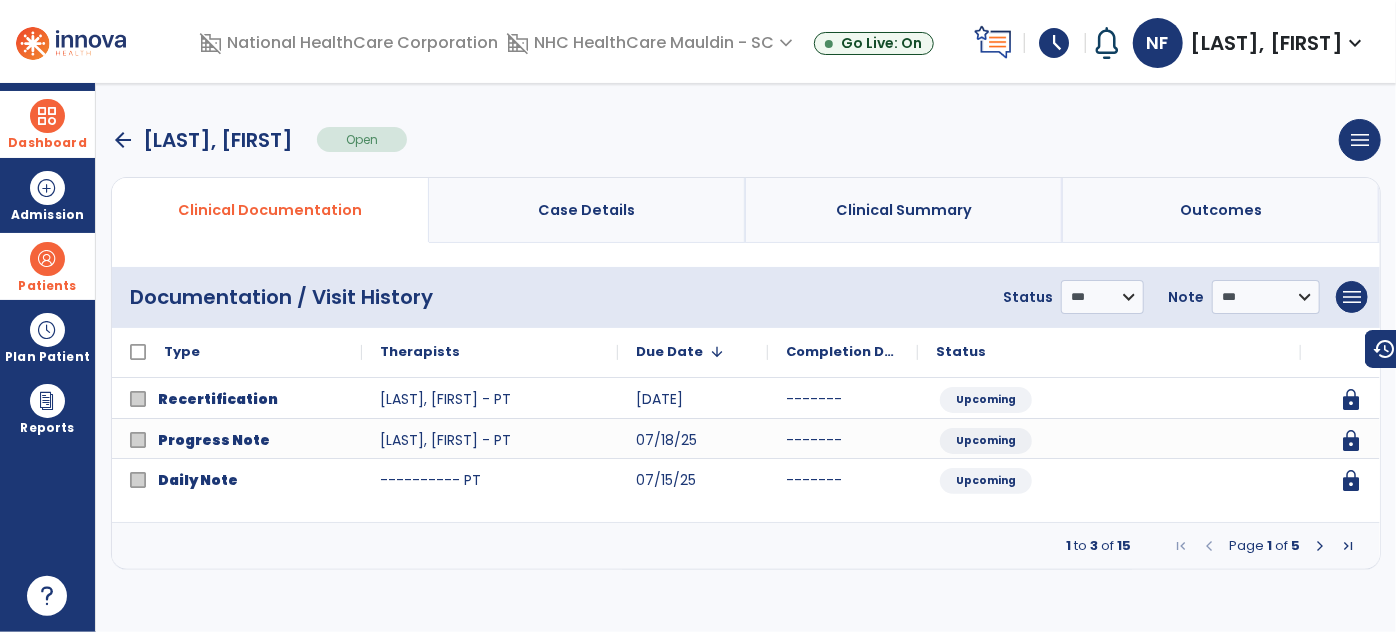 click at bounding box center [1320, 546] 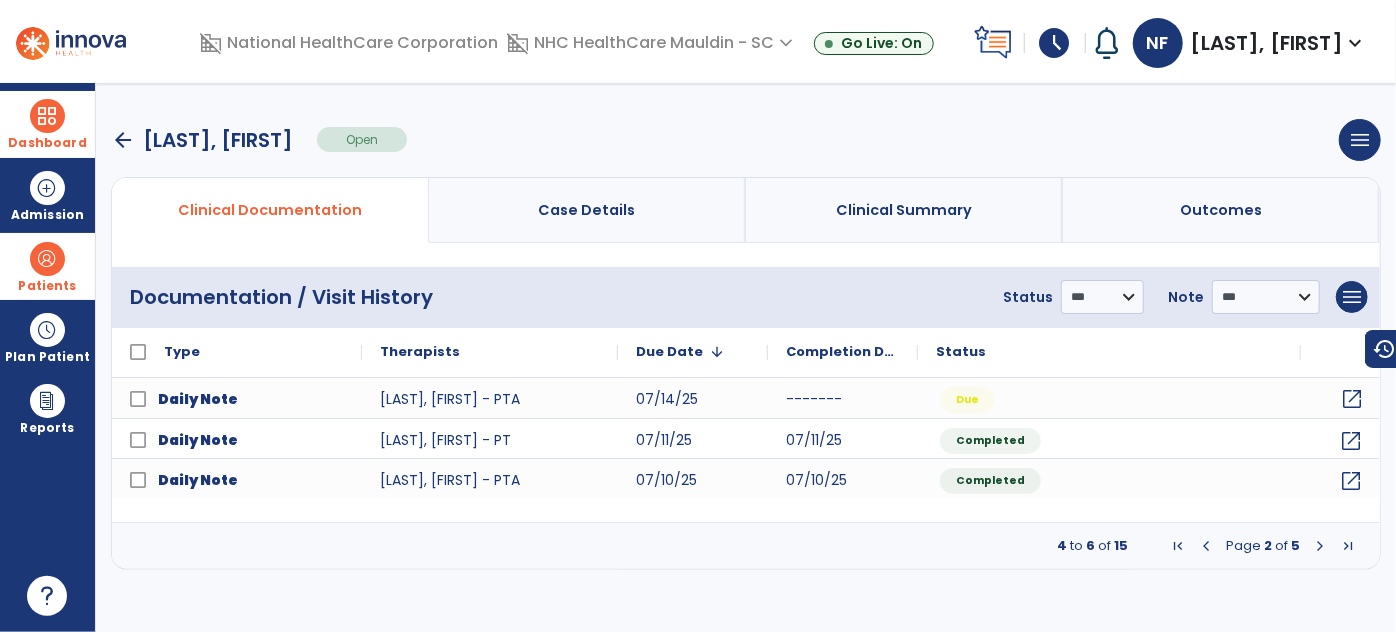 click on "open_in_new" 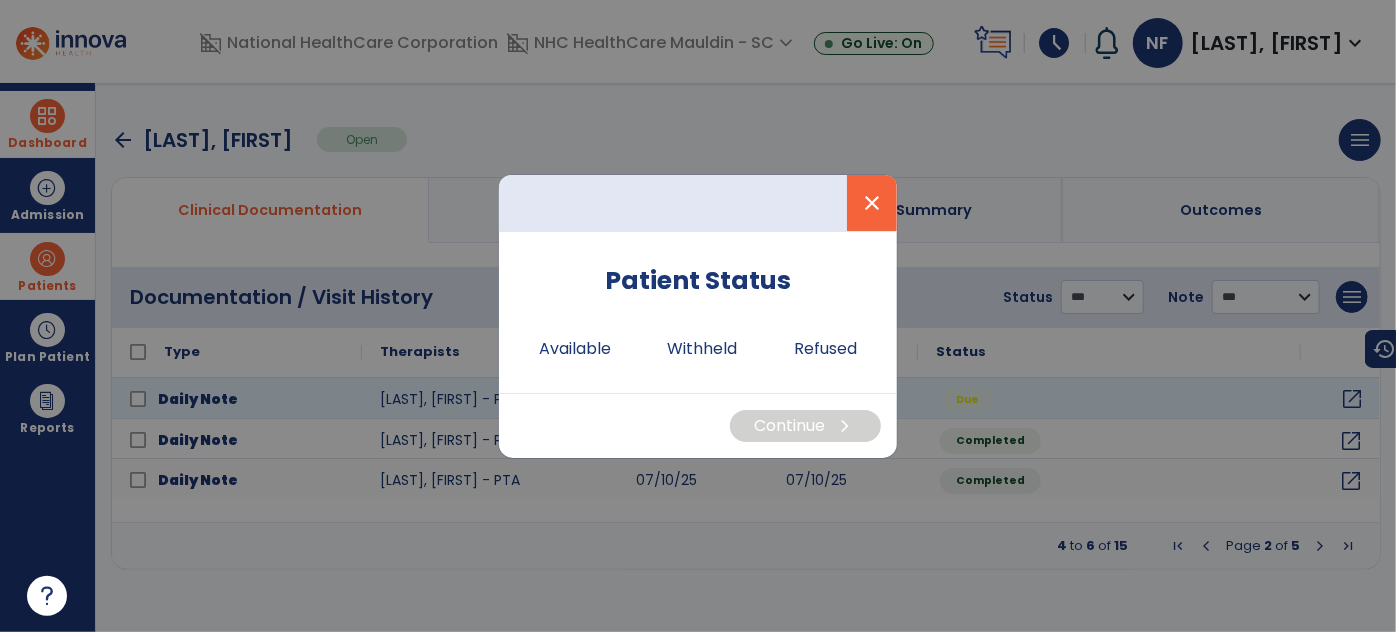click on "close" at bounding box center [872, 203] 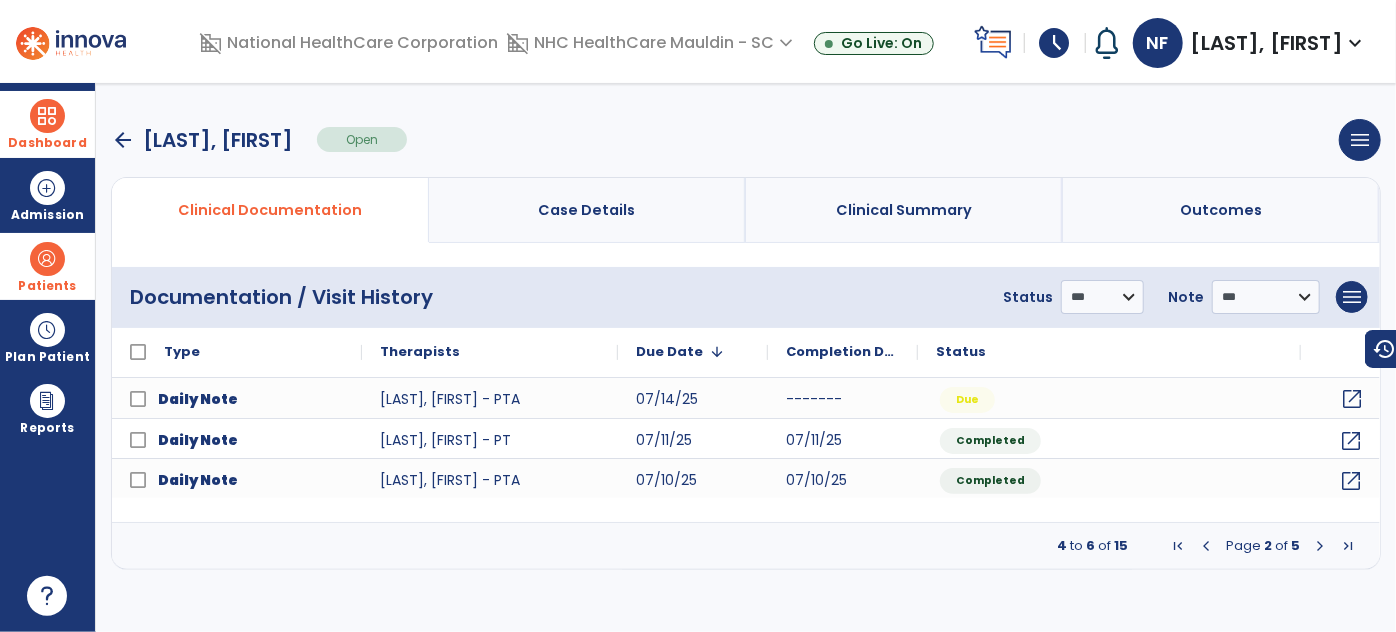 click at bounding box center [1320, 546] 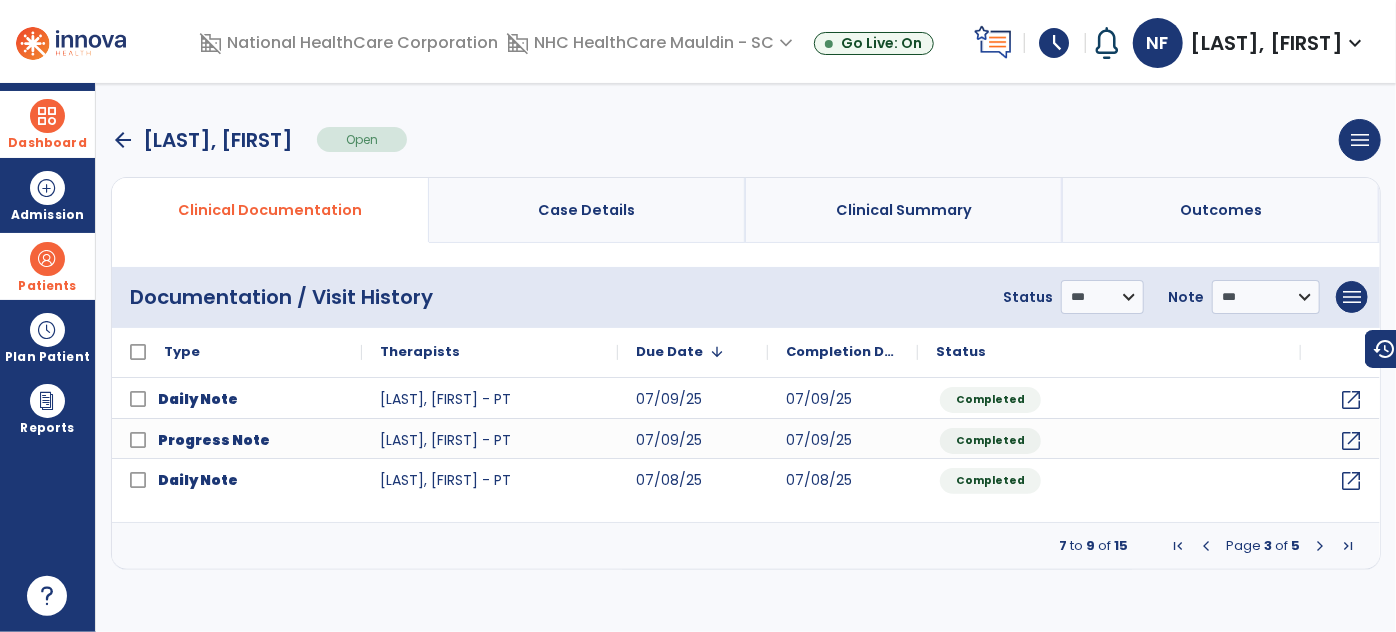 click at bounding box center (1320, 546) 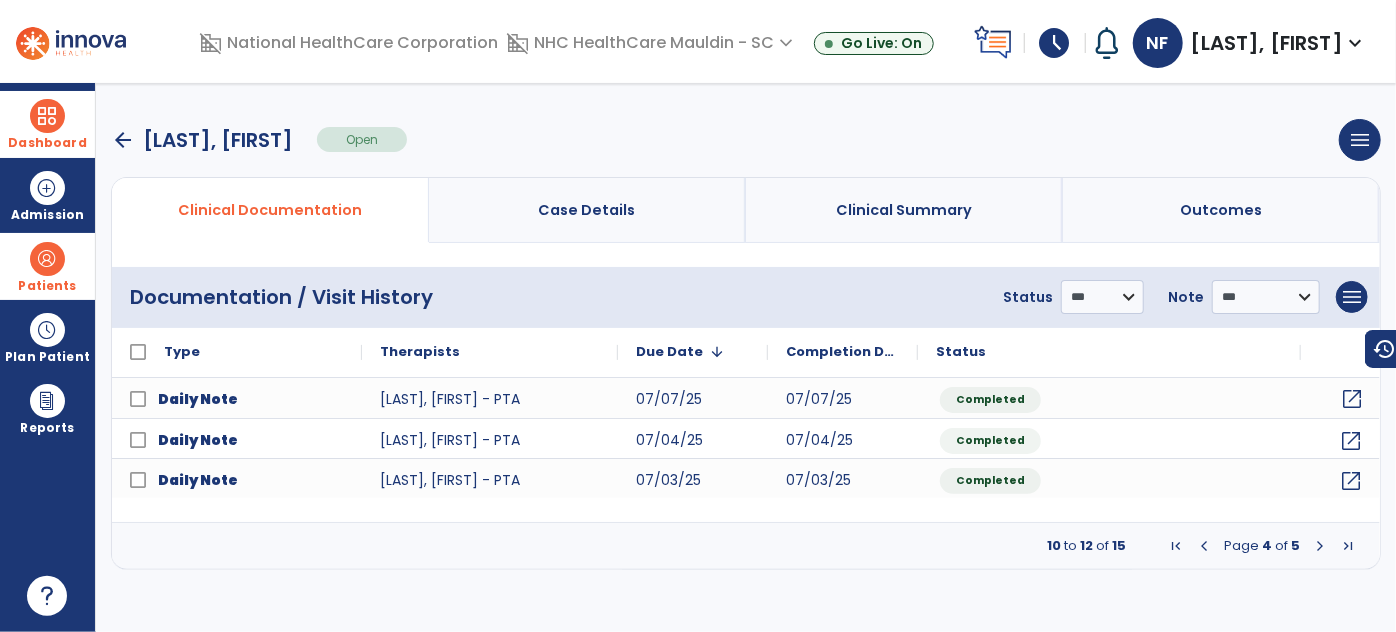 click on "open_in_new" 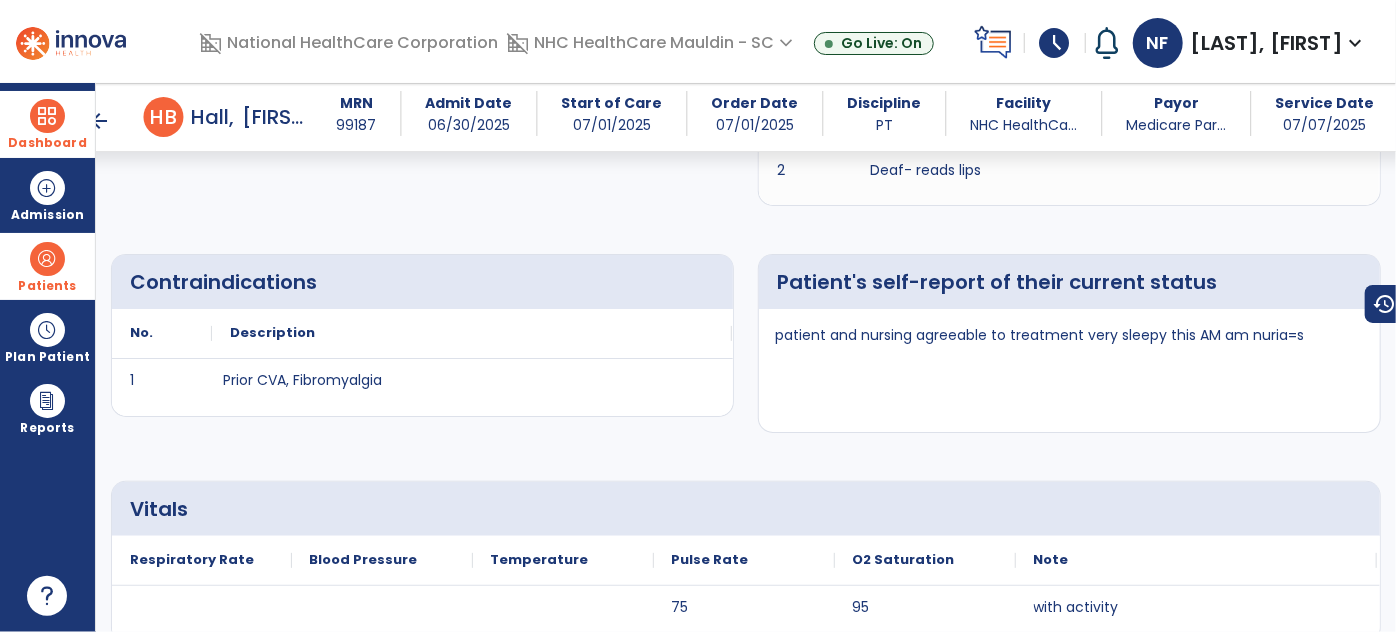 scroll, scrollTop: 0, scrollLeft: 0, axis: both 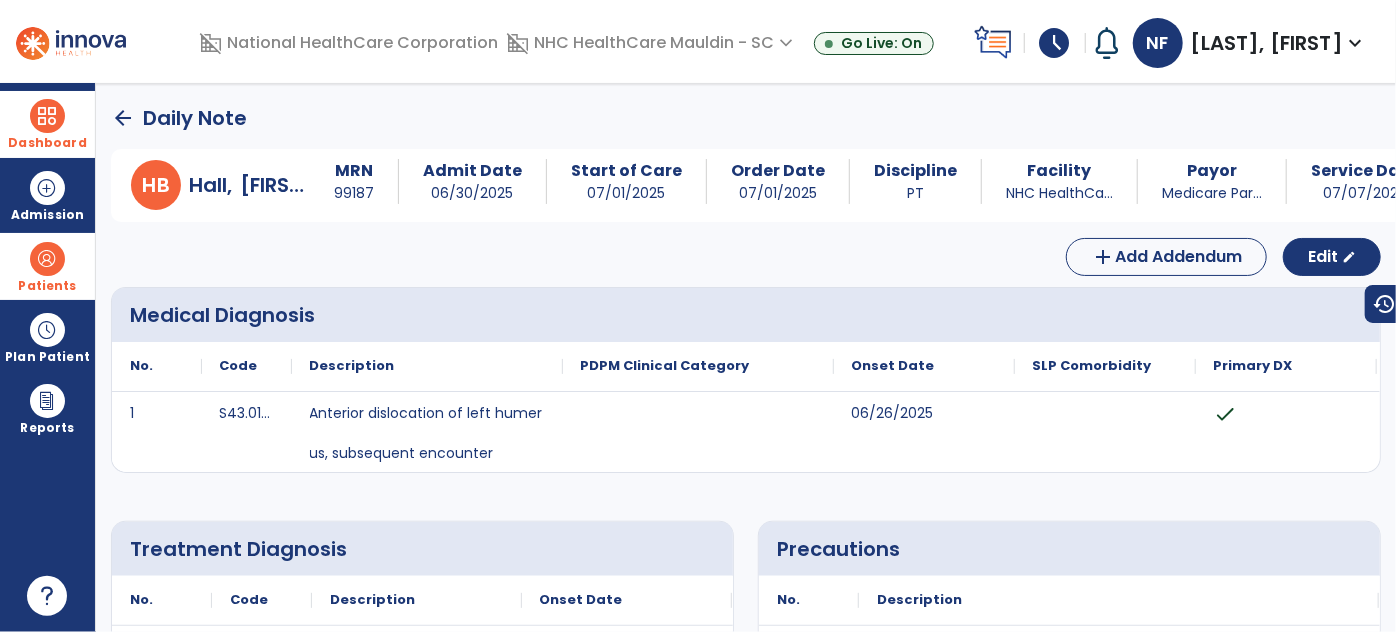 click on "arrow_back" 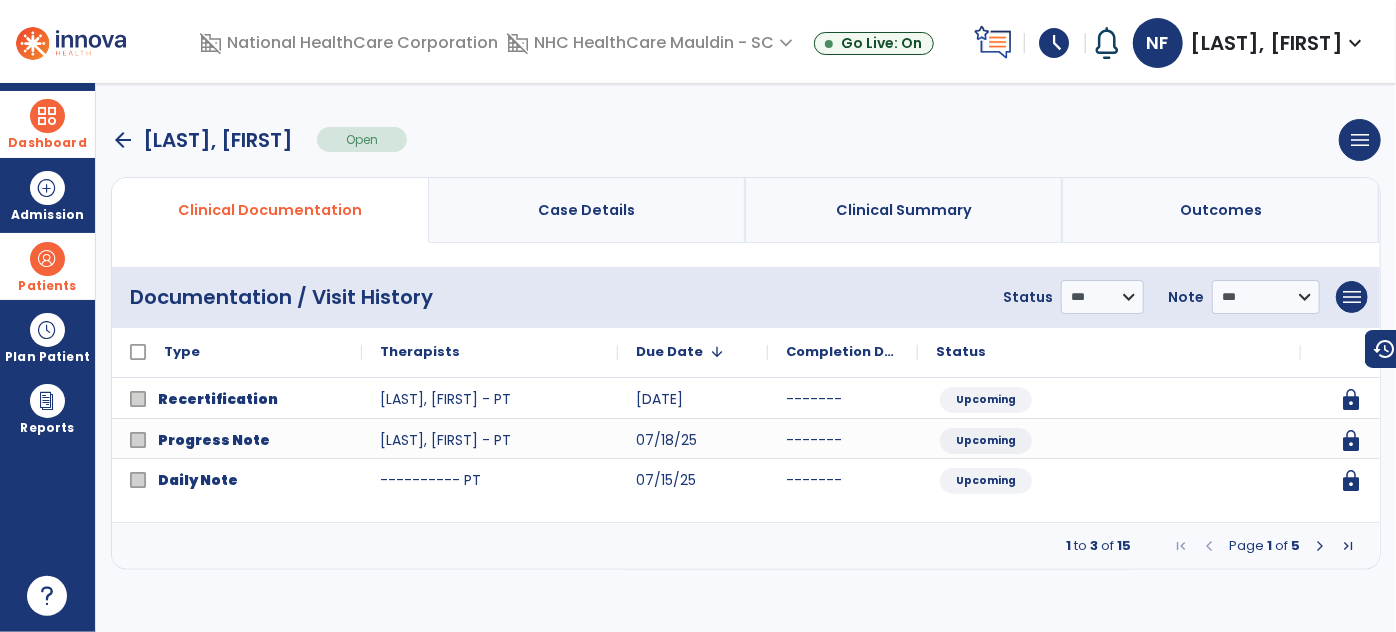 click at bounding box center (1320, 546) 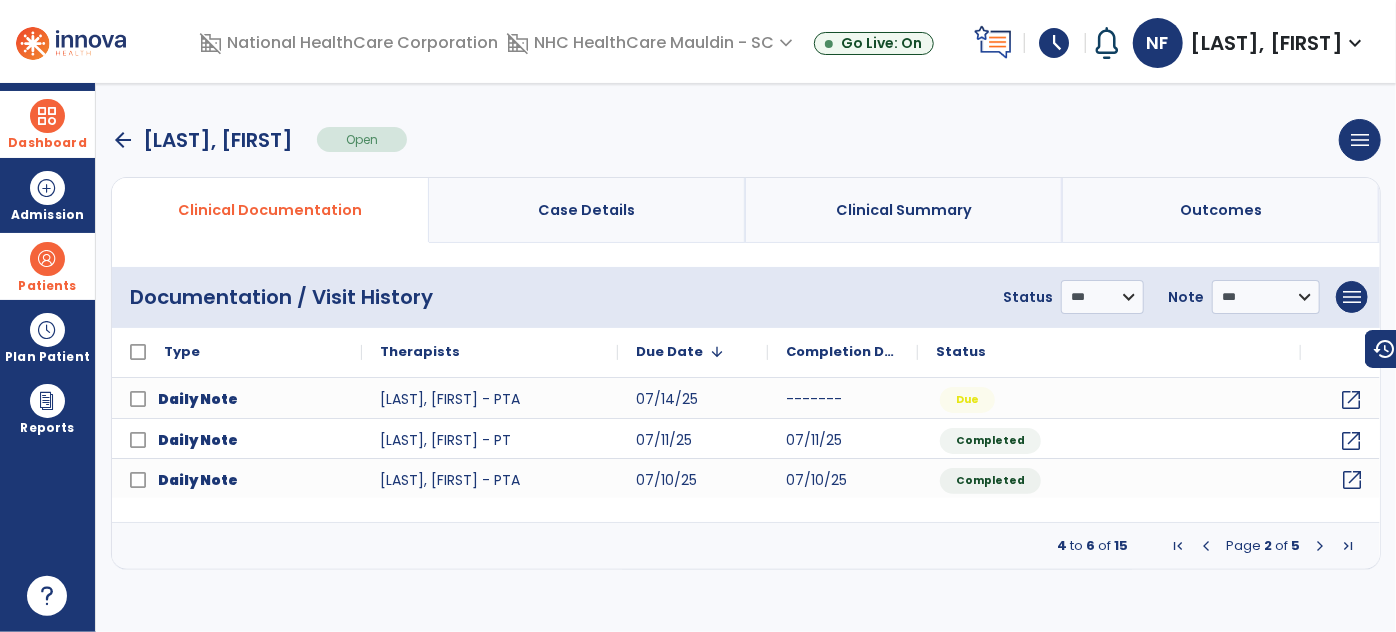 click on "open_in_new" 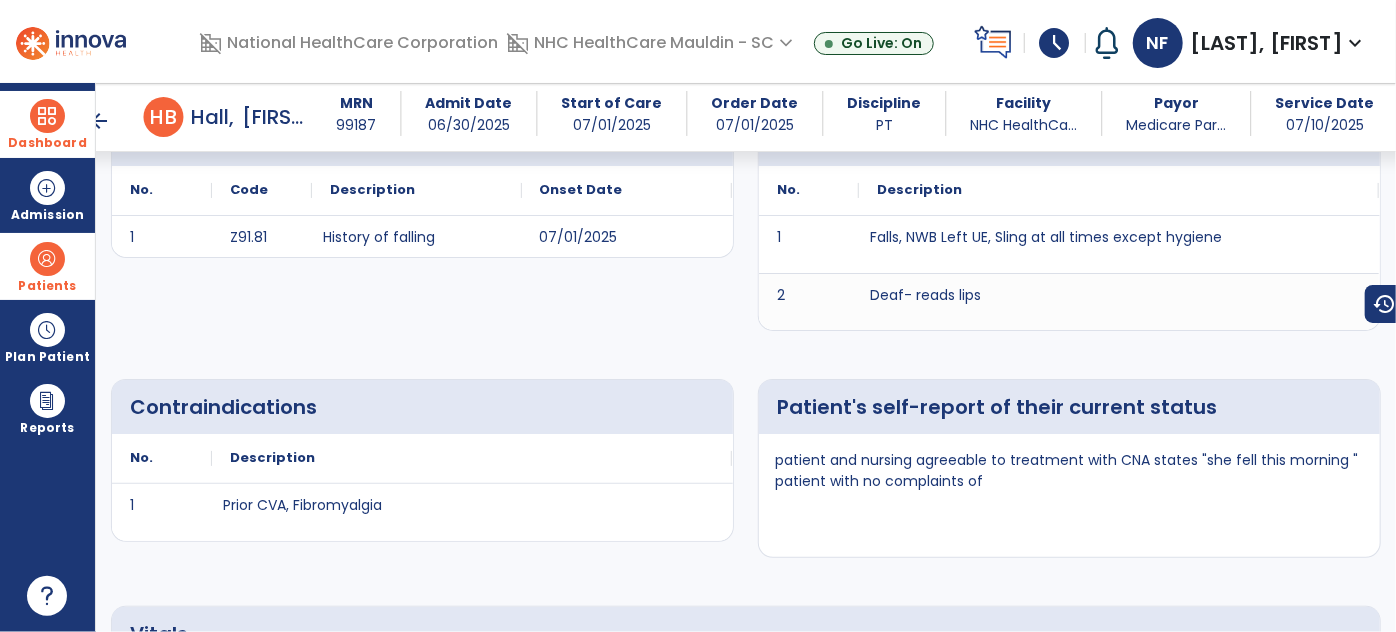 scroll, scrollTop: 0, scrollLeft: 0, axis: both 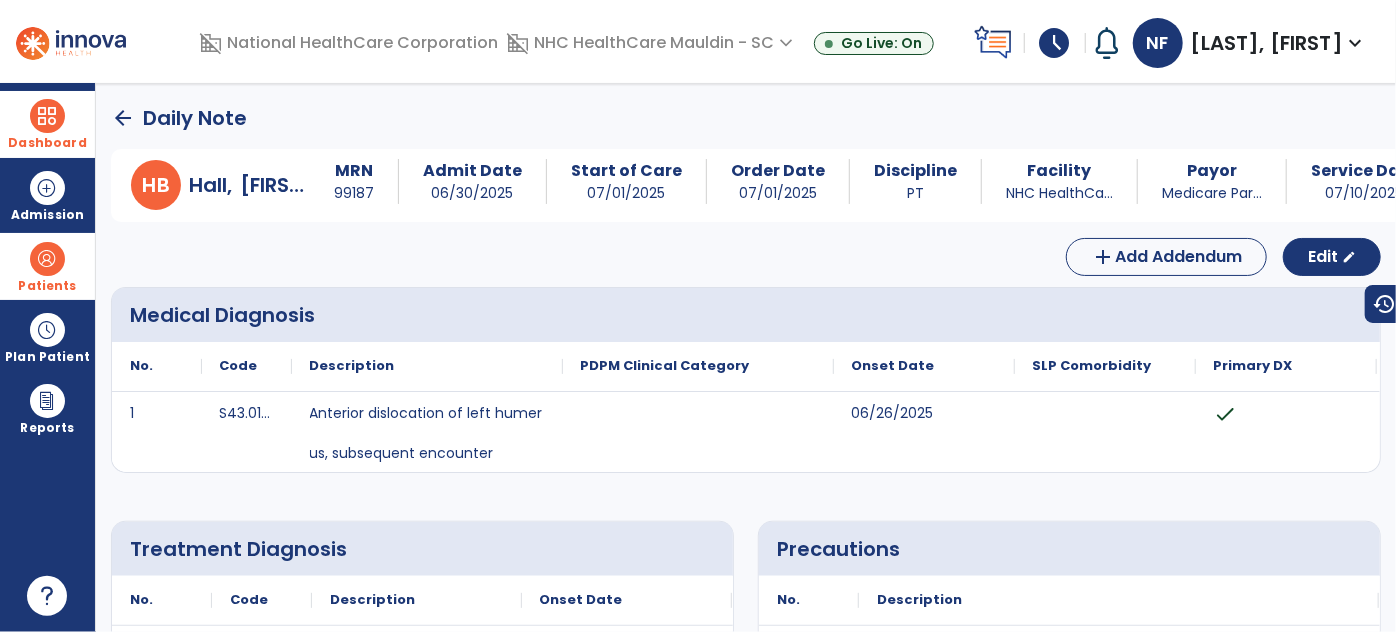 click at bounding box center (47, 259) 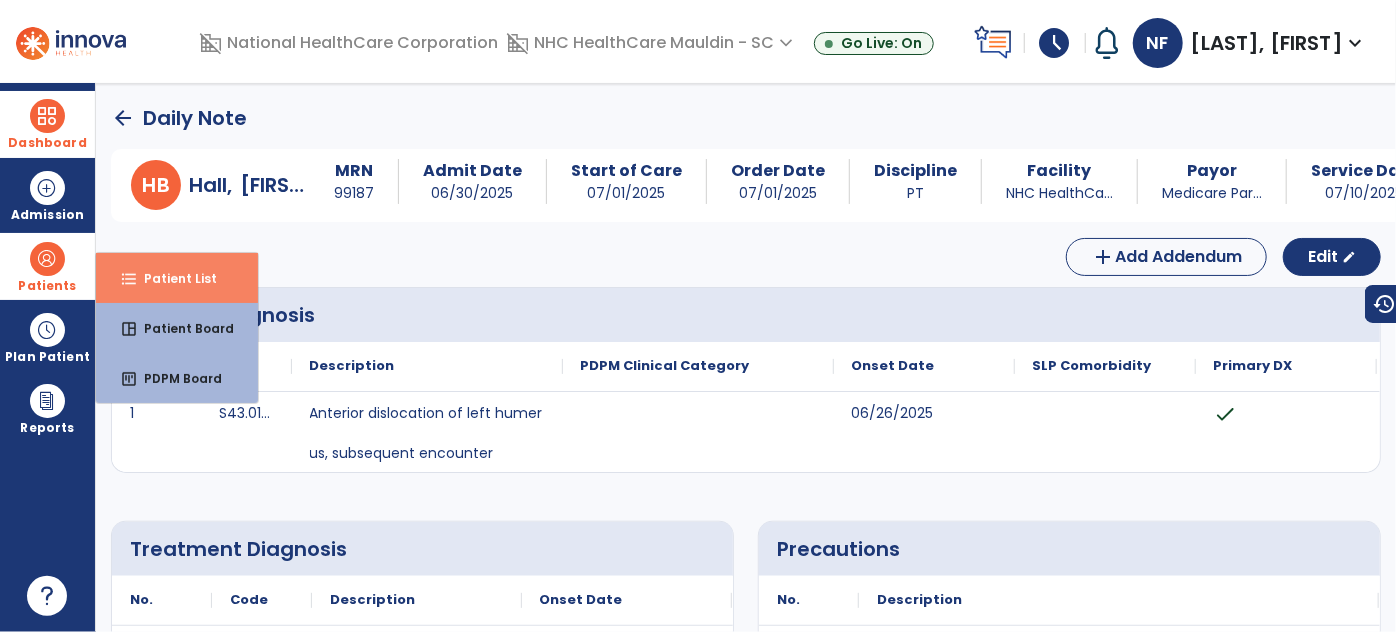 click on "Patient List" at bounding box center [172, 278] 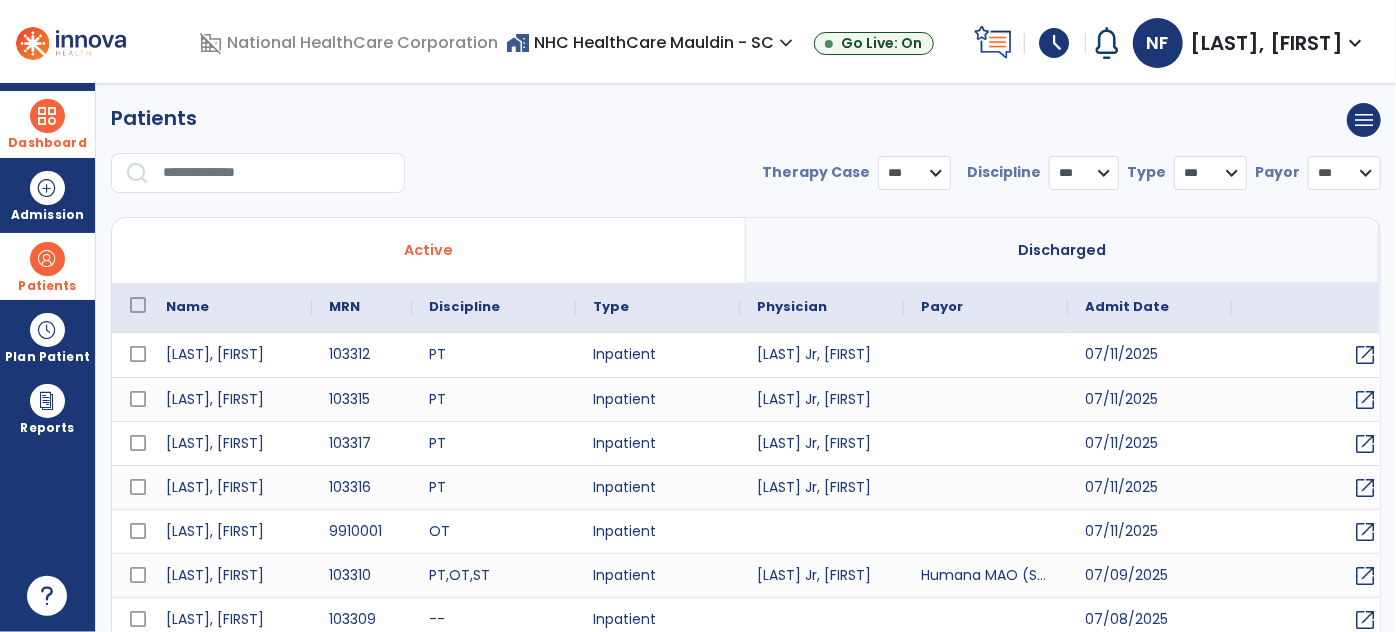 select on "***" 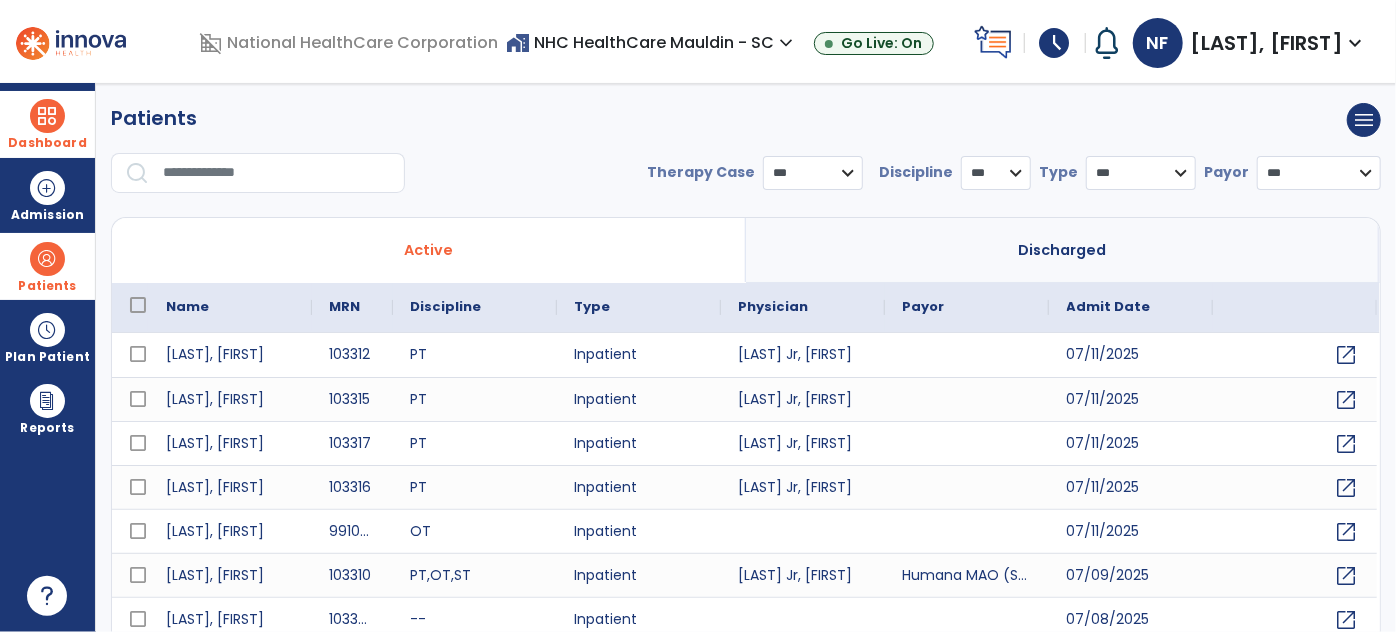 click at bounding box center [277, 173] 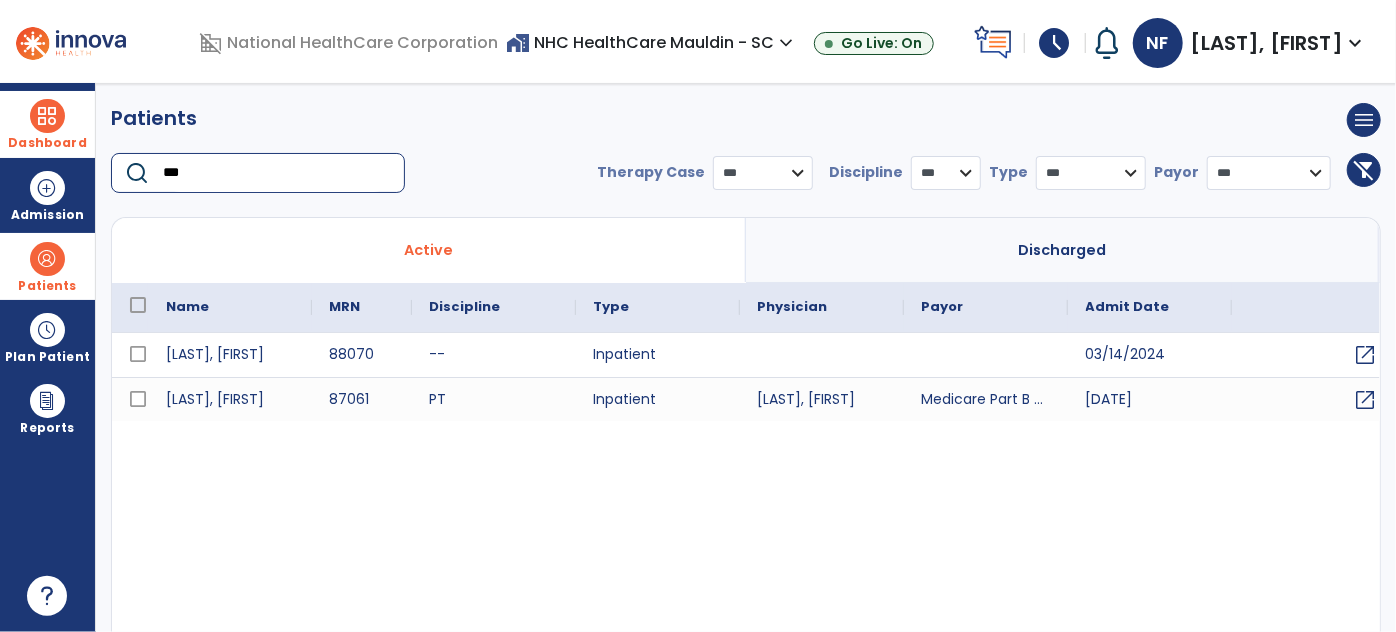 type on "***" 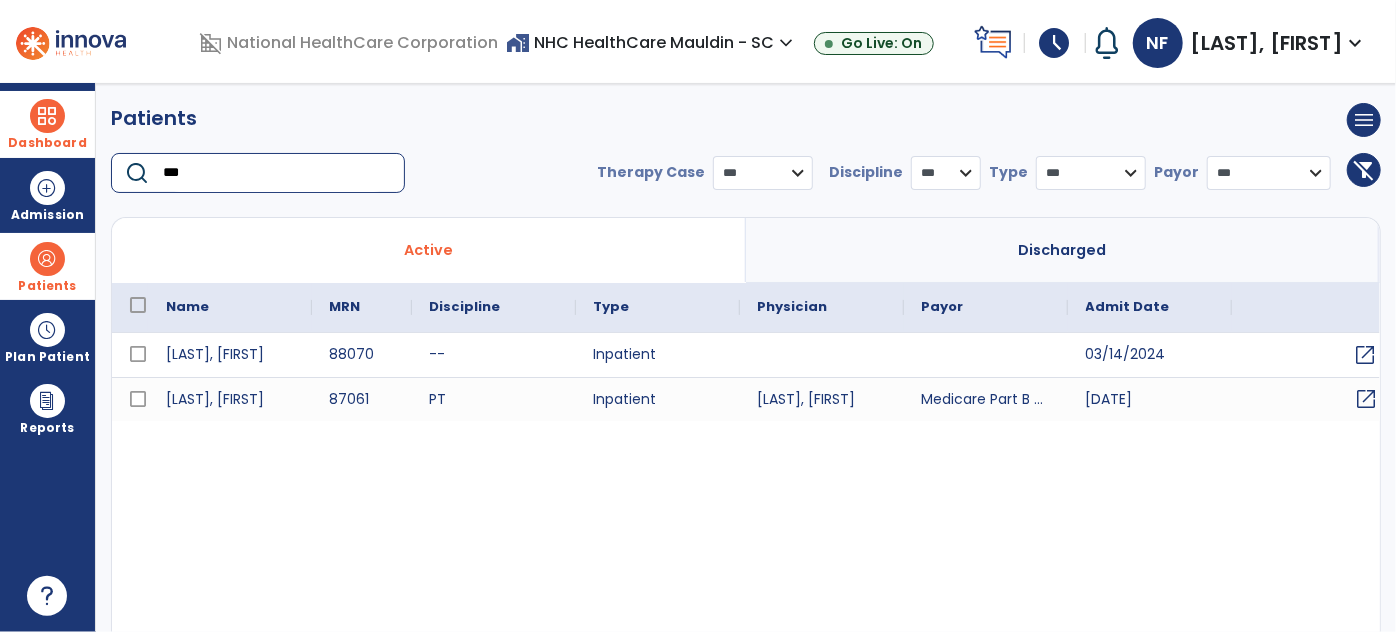click on "open_in_new" at bounding box center [1367, 399] 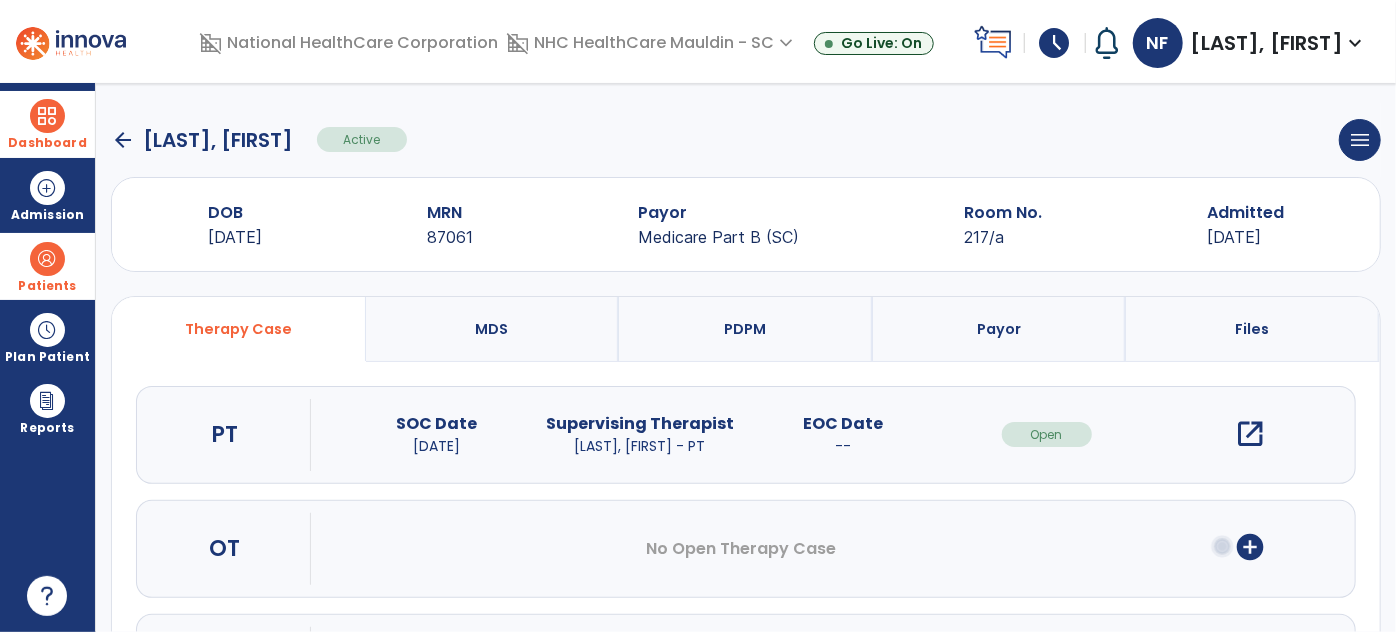 click on "open_in_new" at bounding box center (1250, 434) 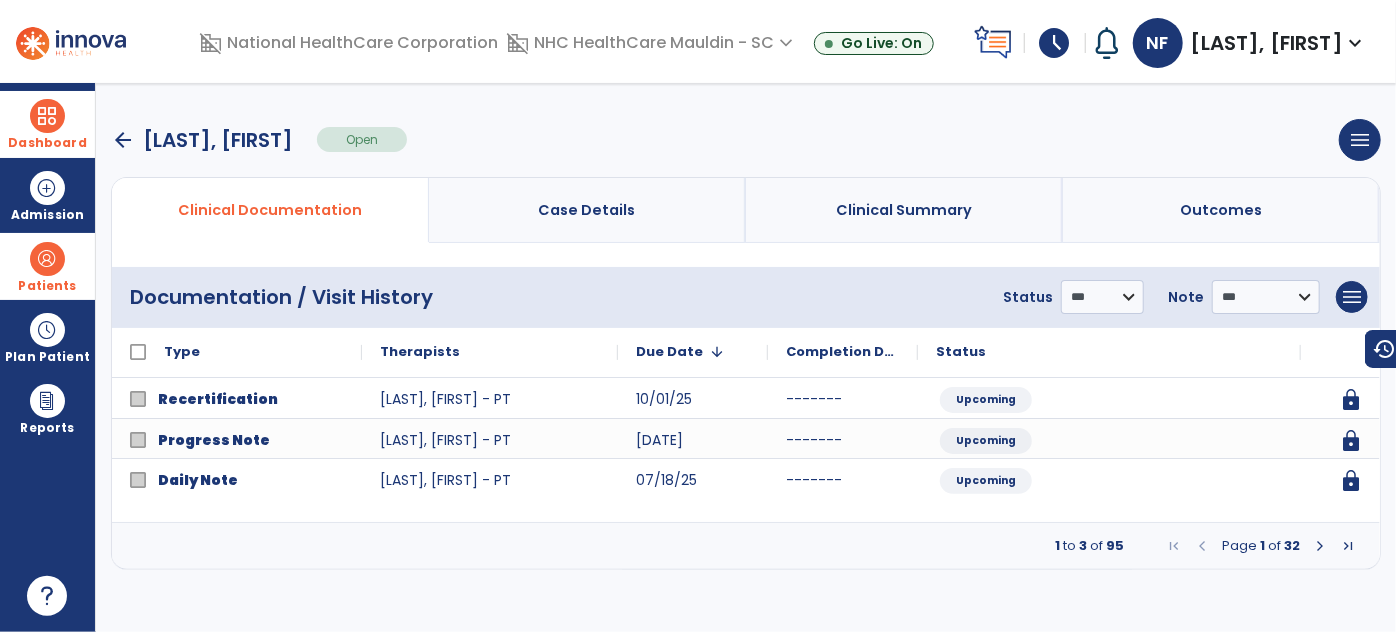 click at bounding box center (1320, 546) 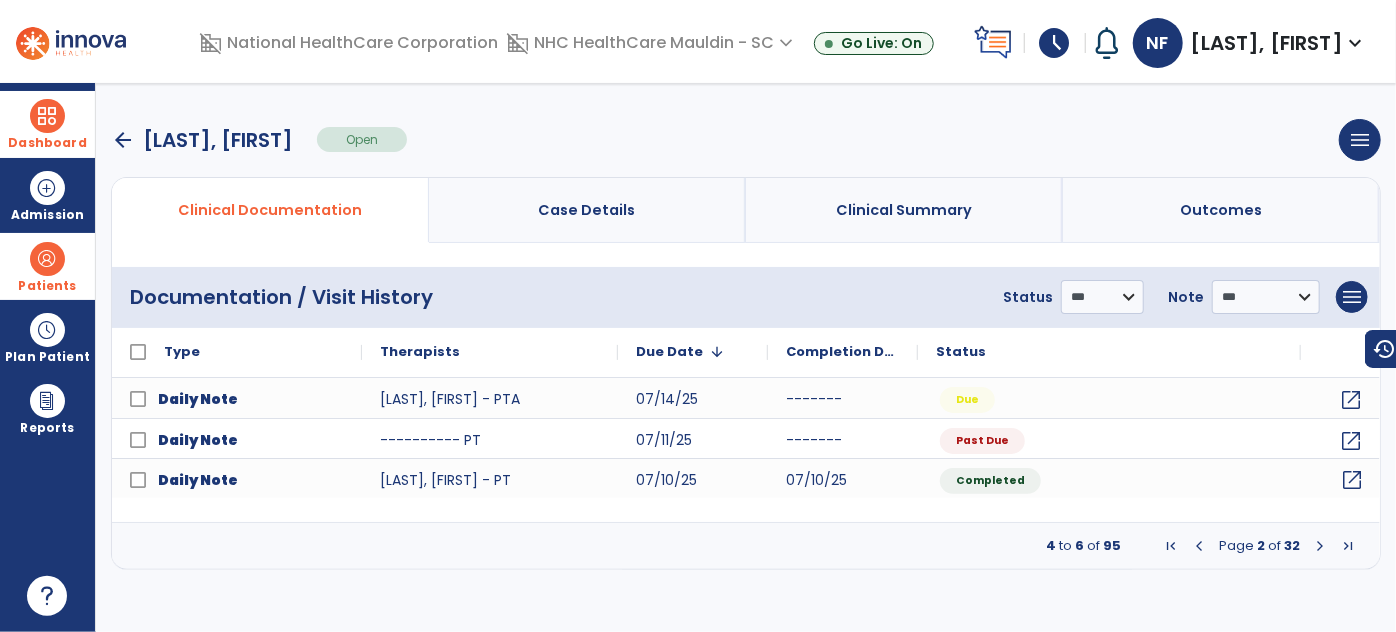 click on "open_in_new" 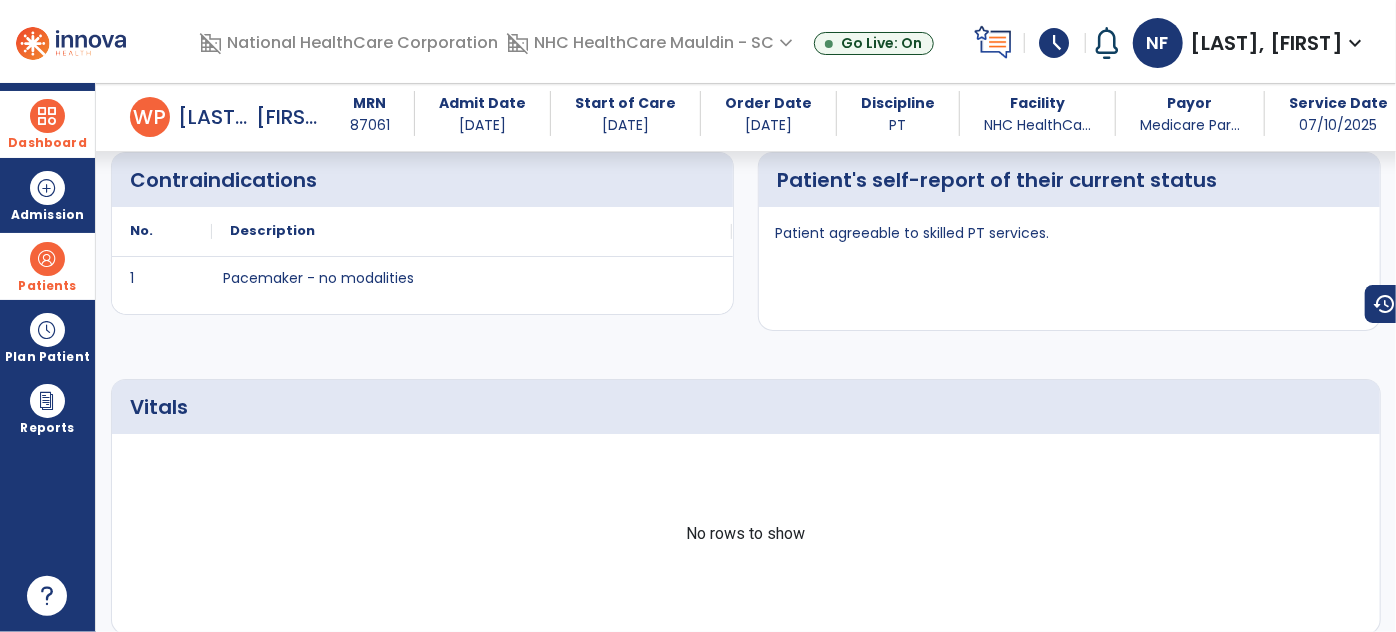 scroll, scrollTop: 645, scrollLeft: 0, axis: vertical 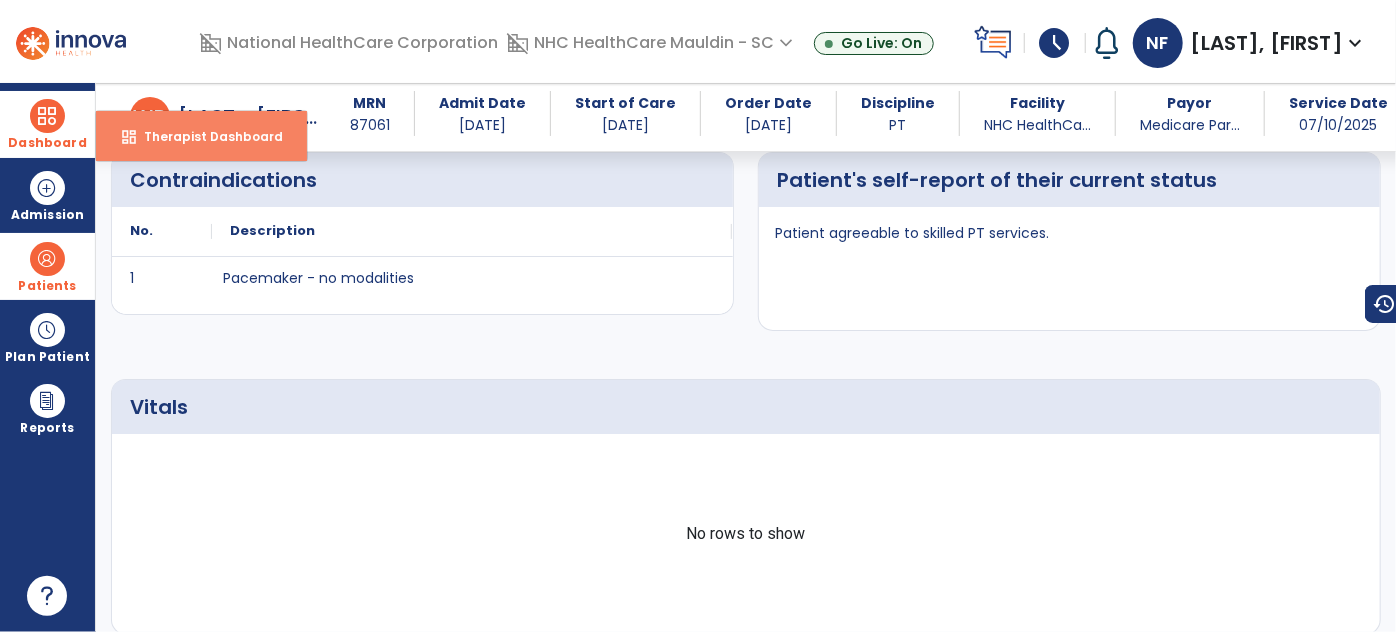 click on "dashboard  Therapist Dashboard" at bounding box center (201, 136) 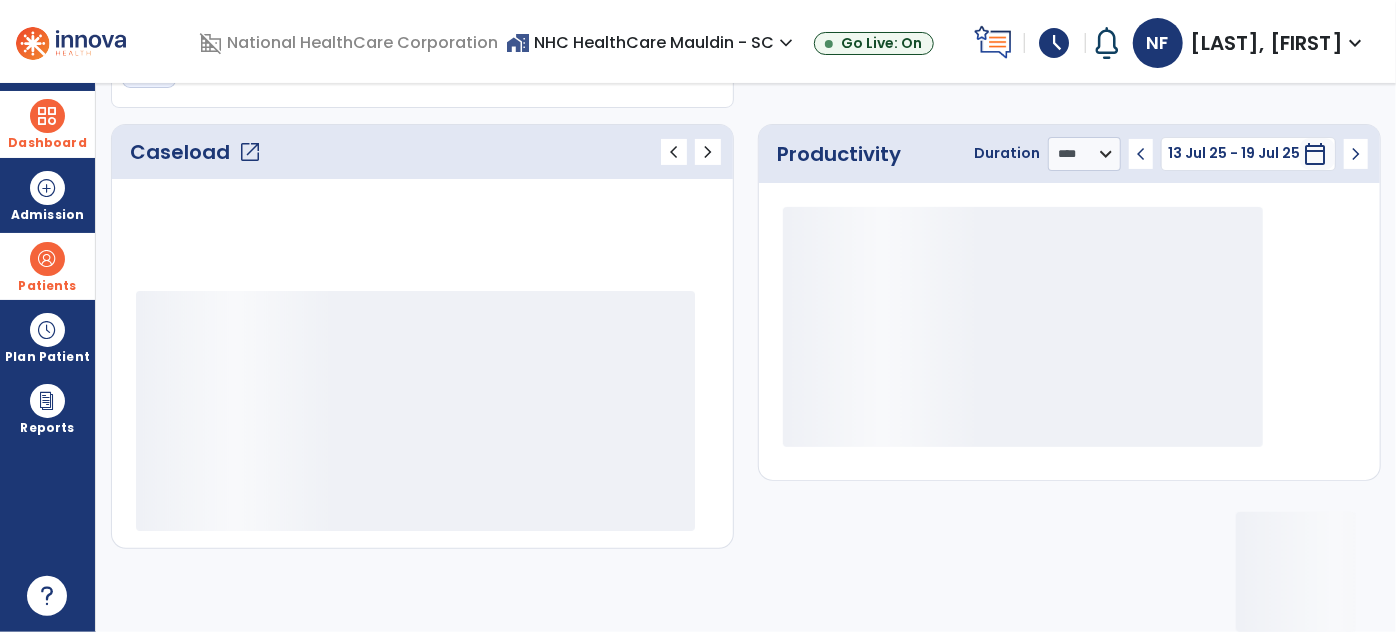 scroll, scrollTop: 240, scrollLeft: 0, axis: vertical 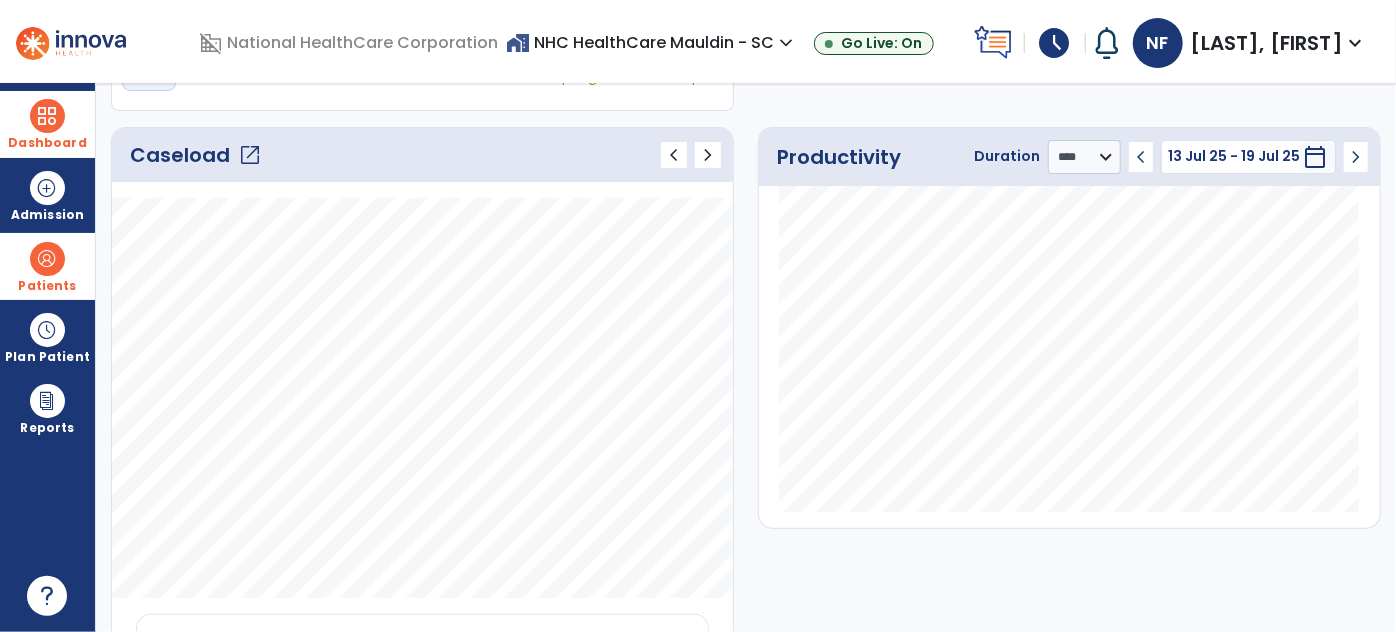 click on "open_in_new" 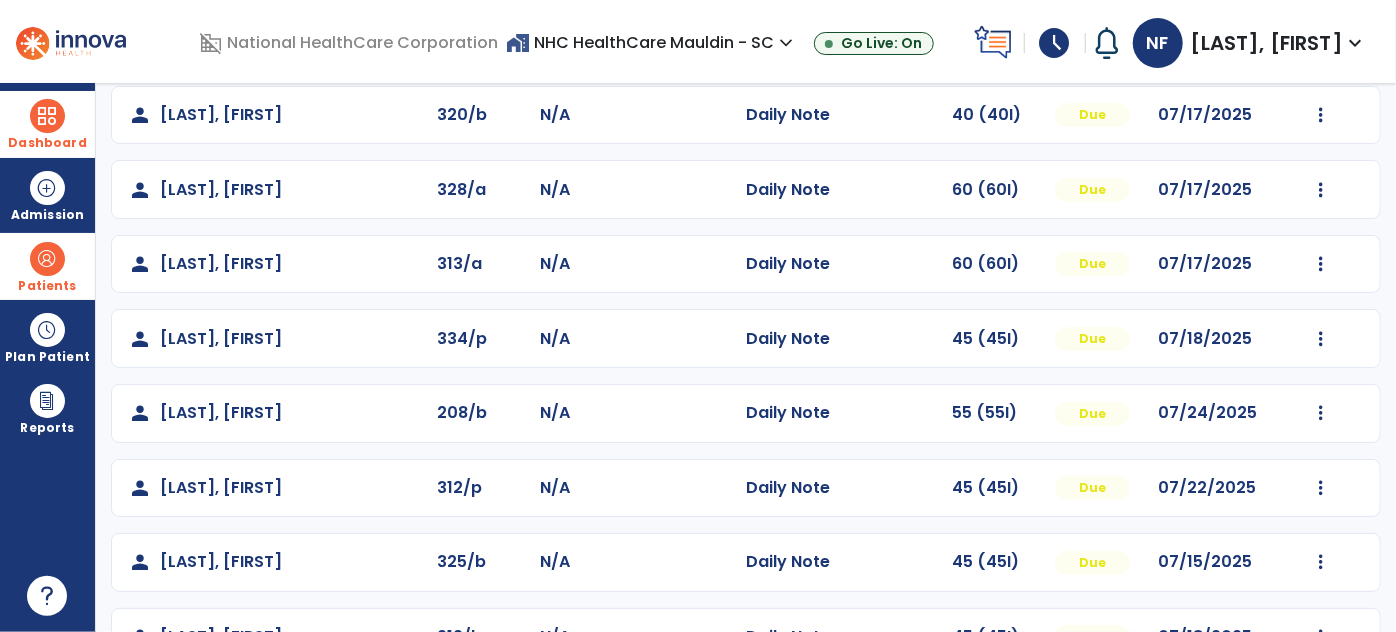 scroll, scrollTop: 178, scrollLeft: 0, axis: vertical 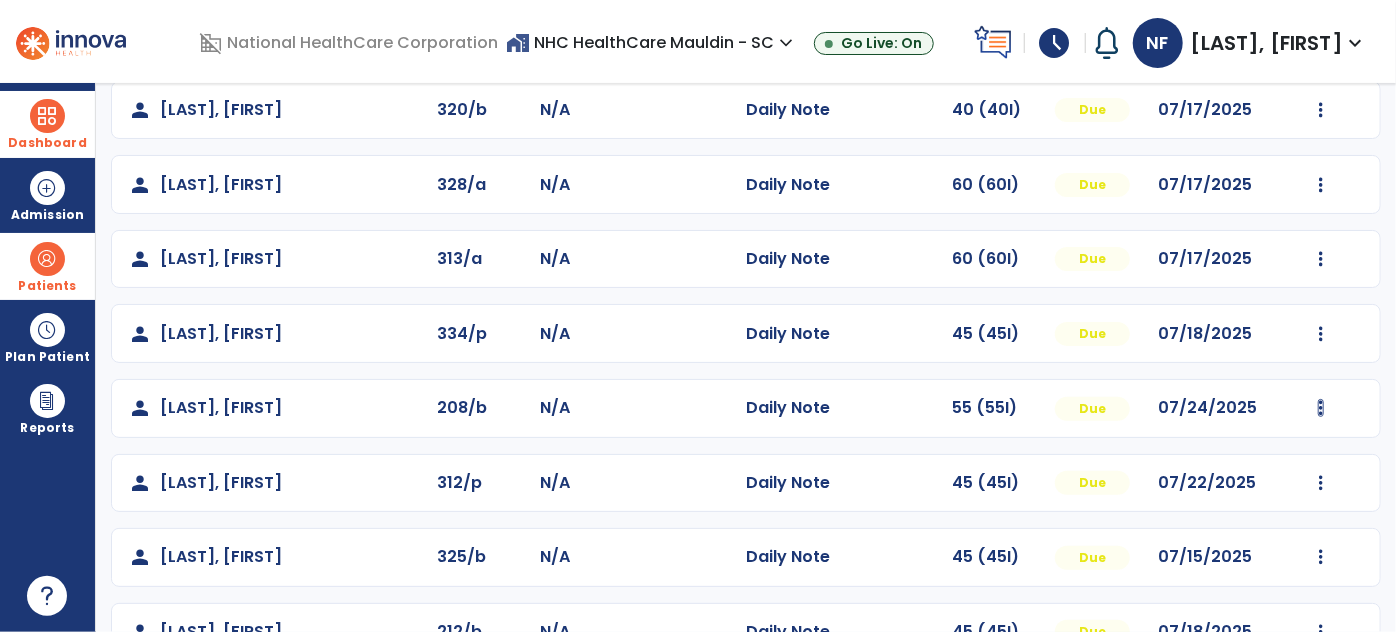 click at bounding box center (1321, 110) 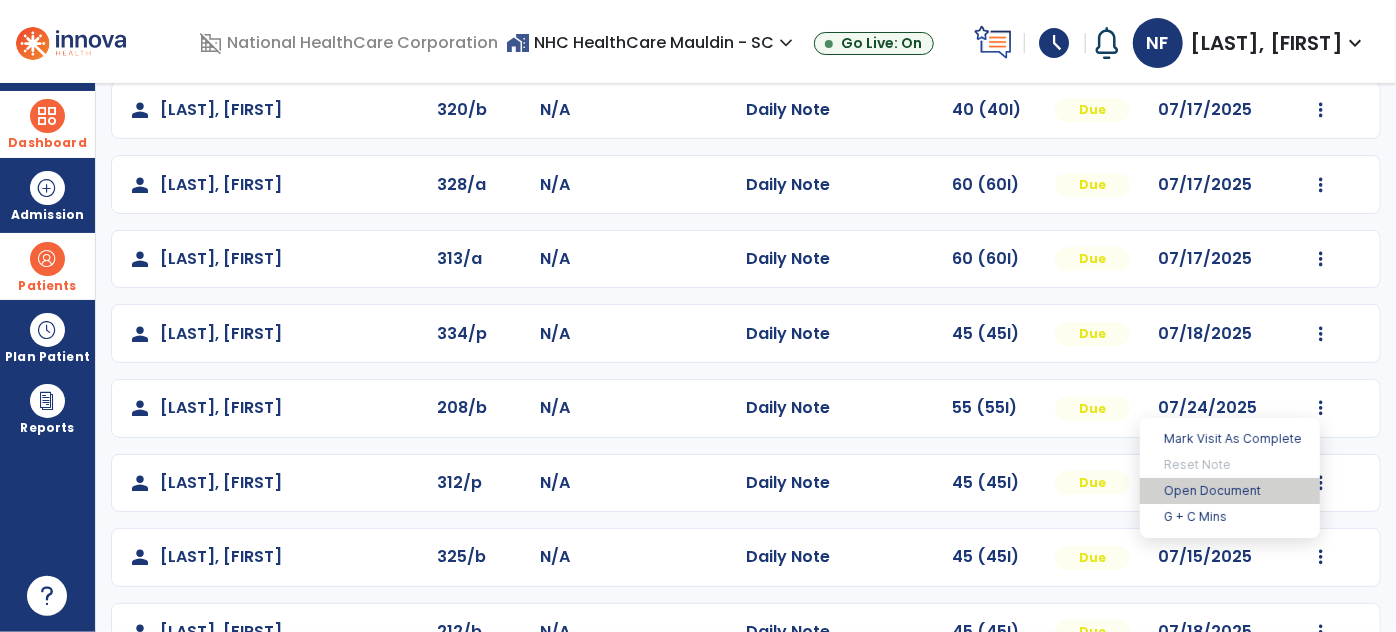 click on "Open Document" at bounding box center [1230, 491] 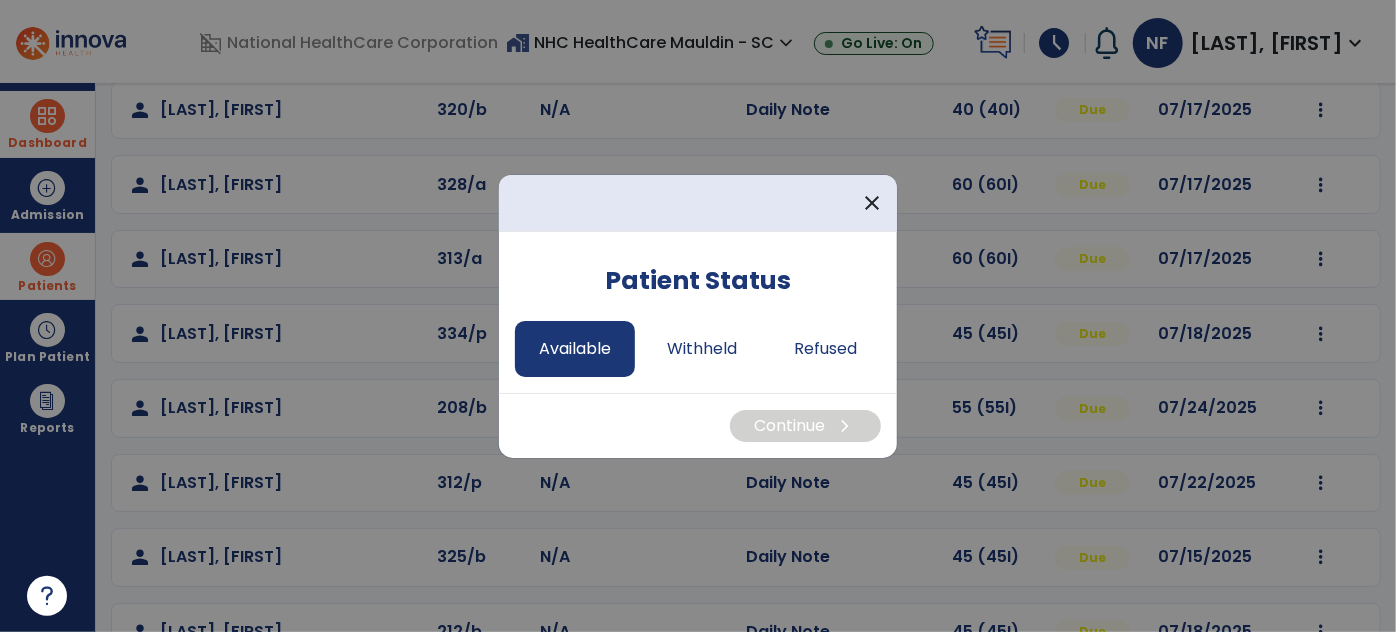 click on "Available" at bounding box center [575, 349] 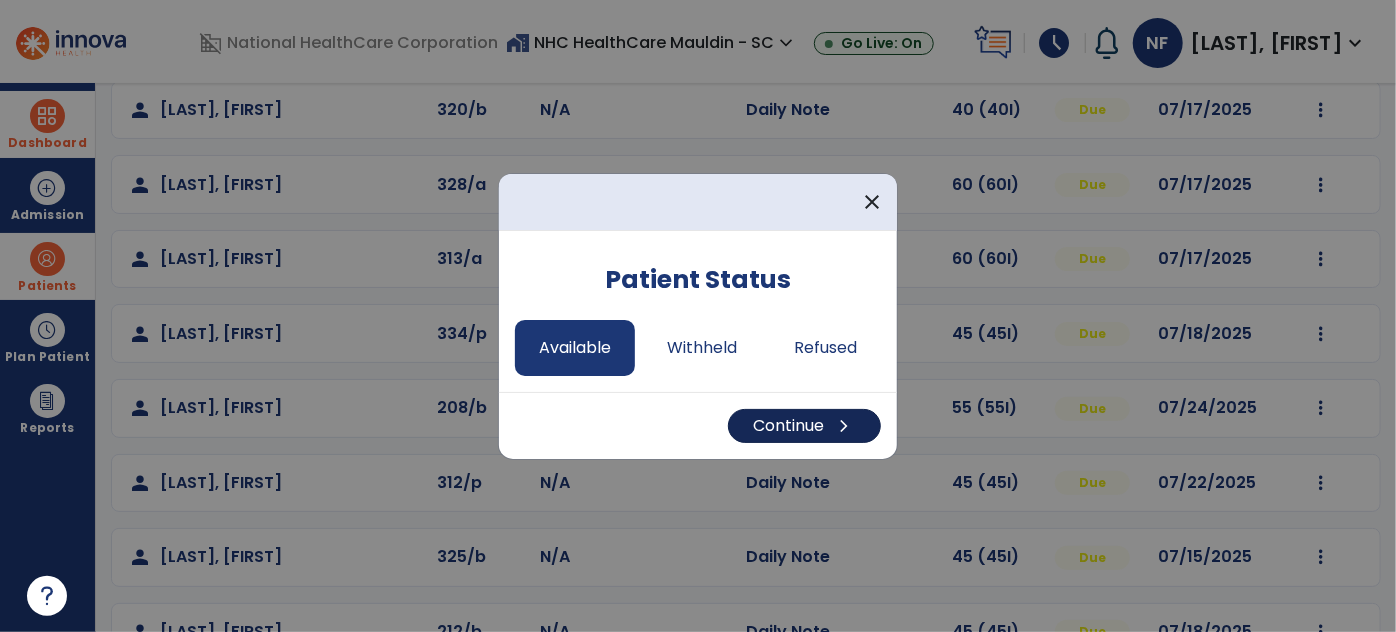click on "Continue   chevron_right" at bounding box center [804, 426] 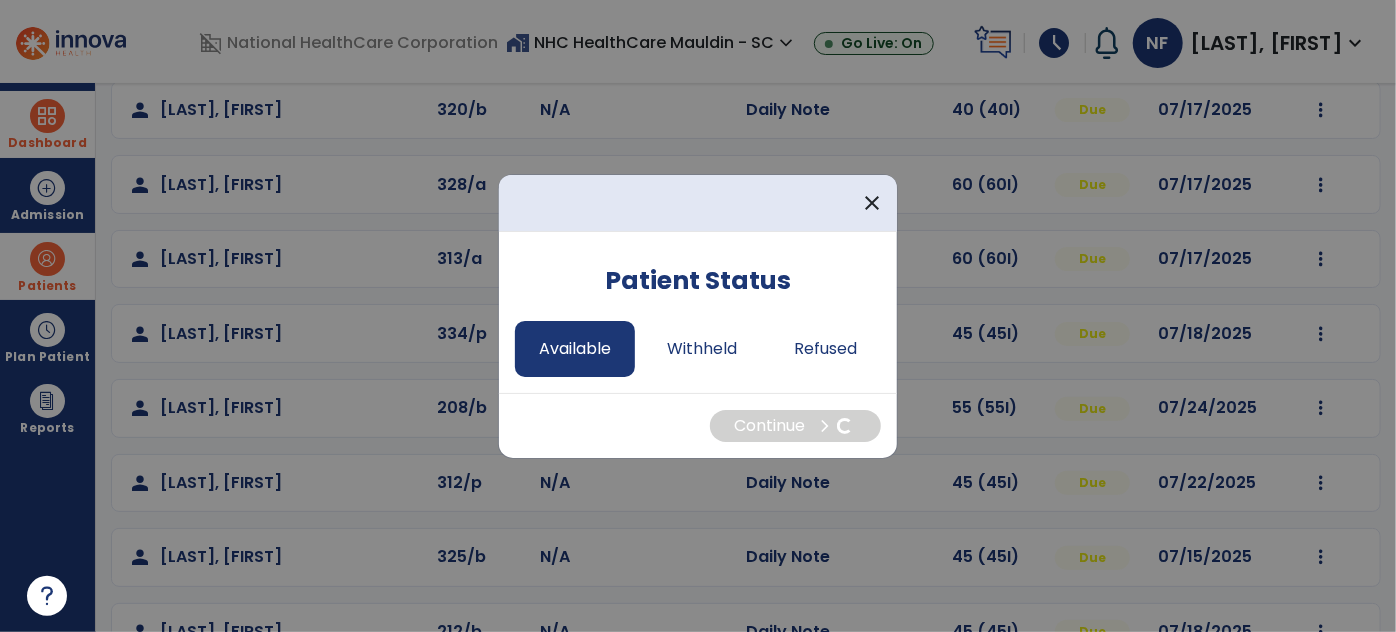 select on "*" 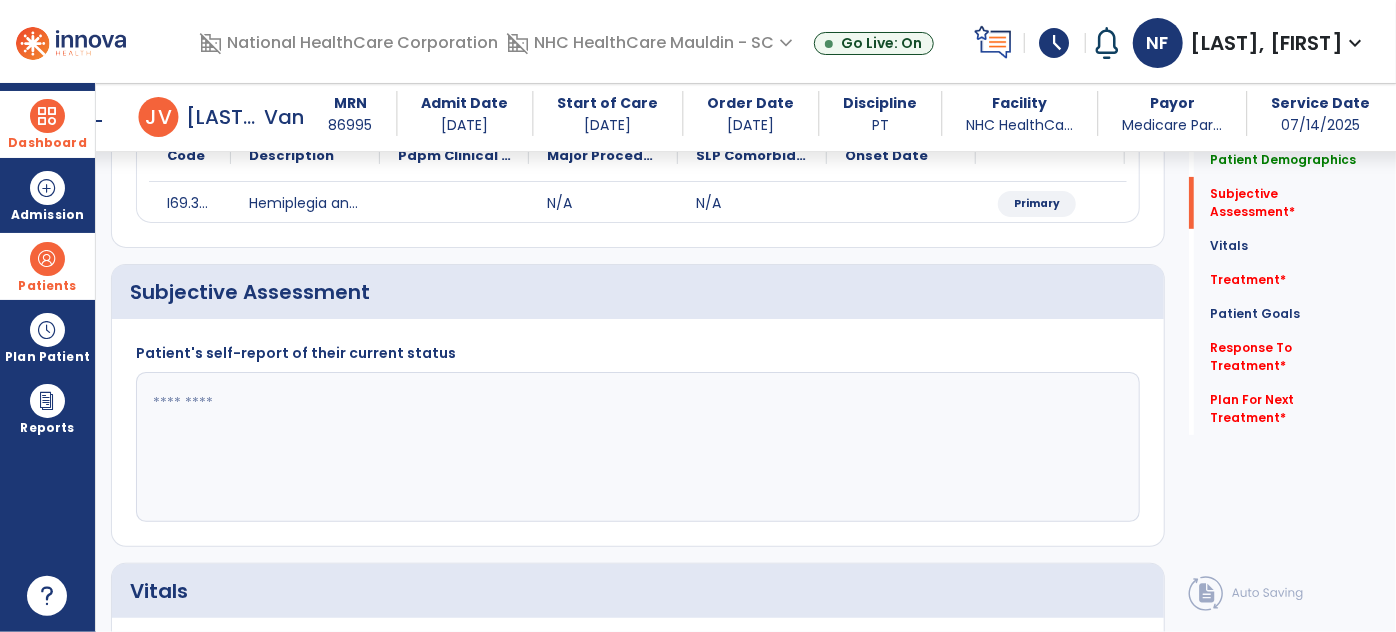 scroll, scrollTop: 290, scrollLeft: 0, axis: vertical 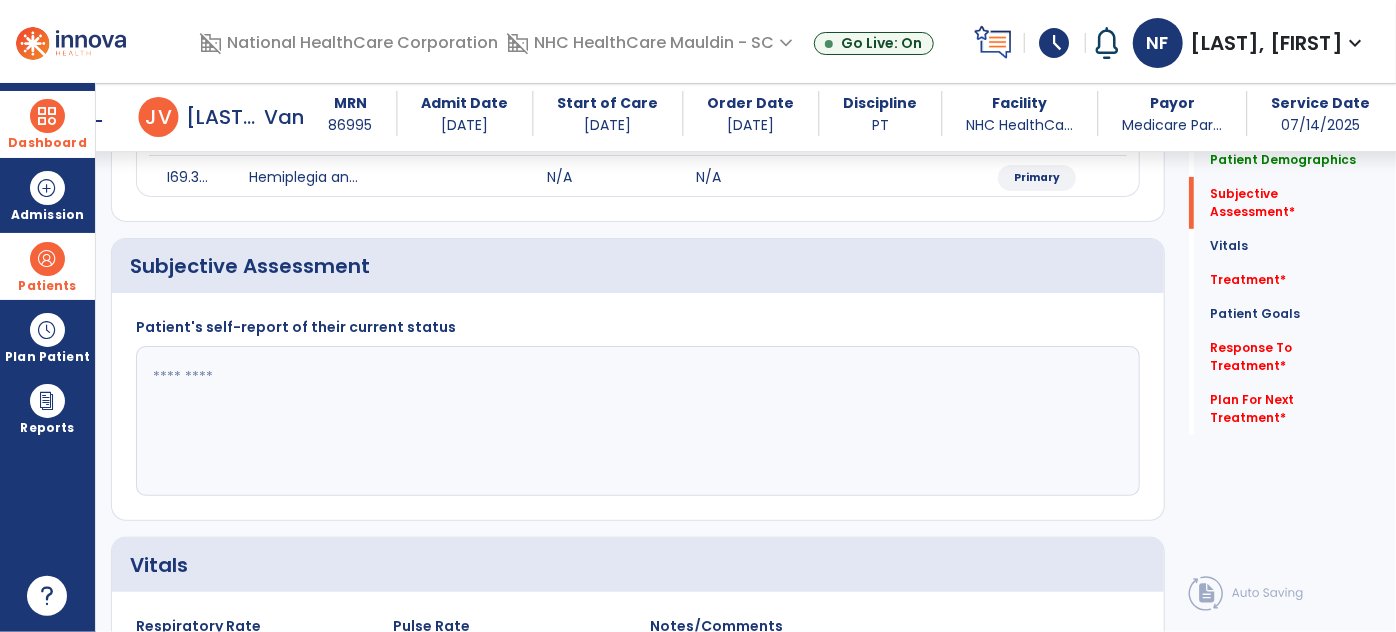 click 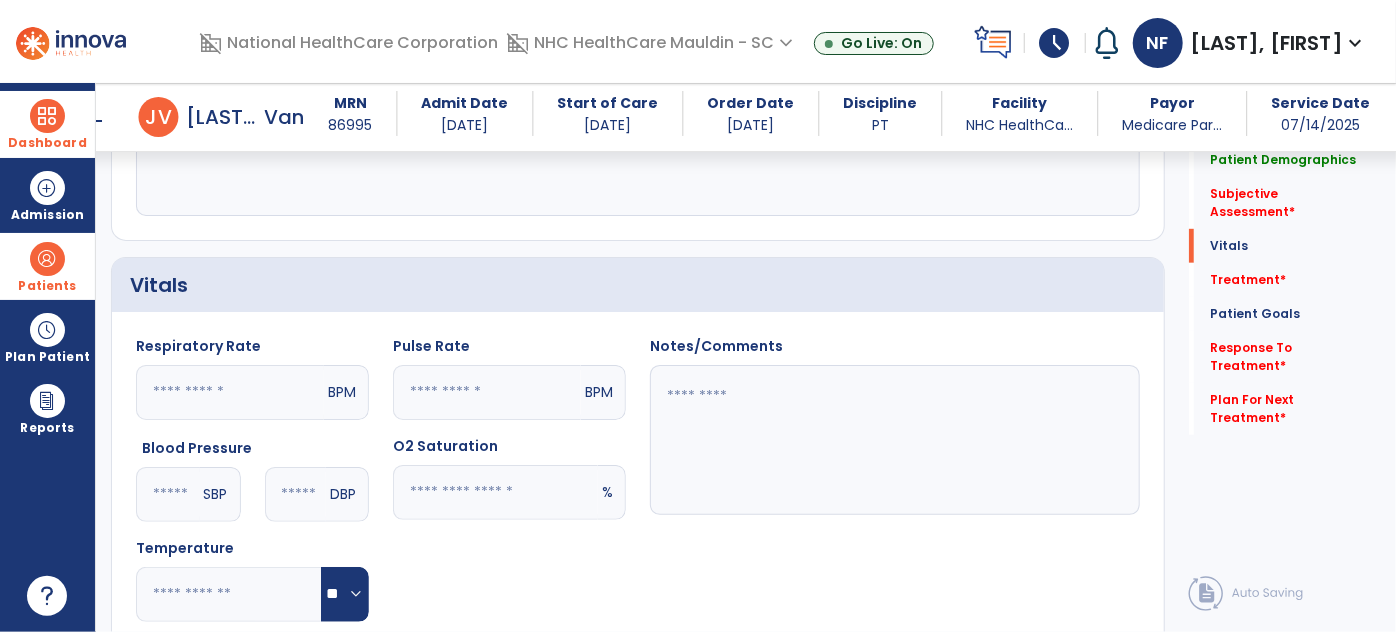 scroll, scrollTop: 579, scrollLeft: 0, axis: vertical 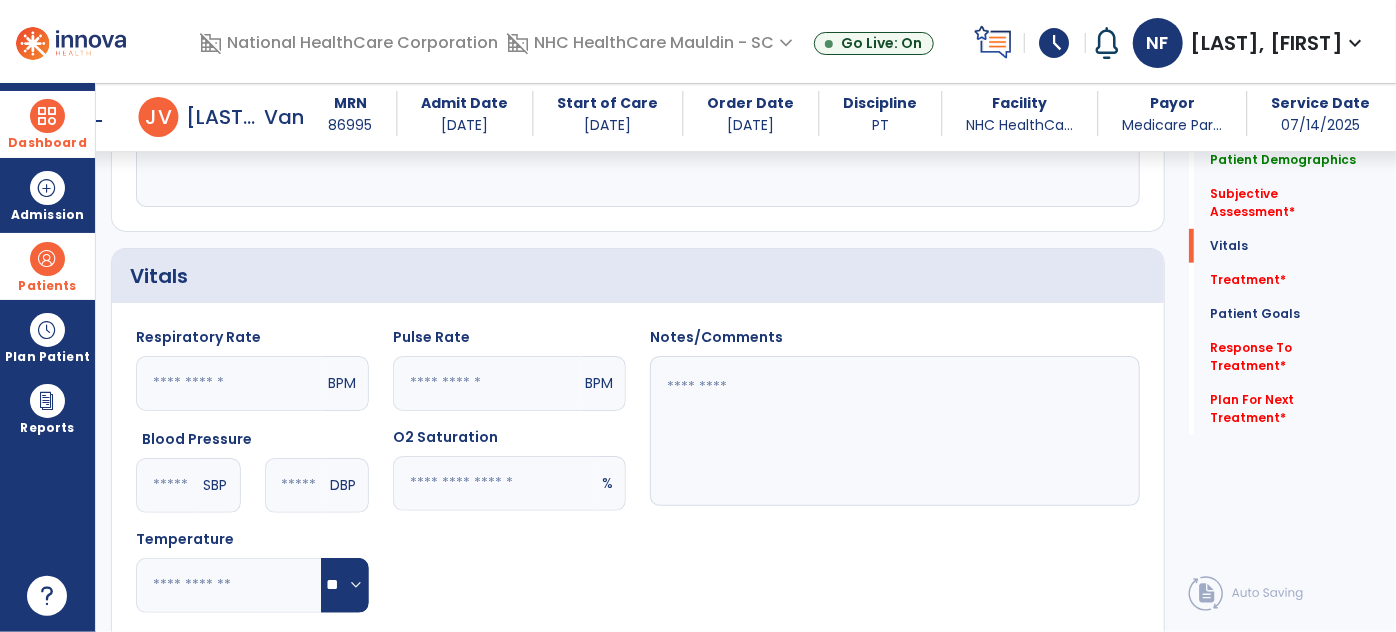 type on "**********" 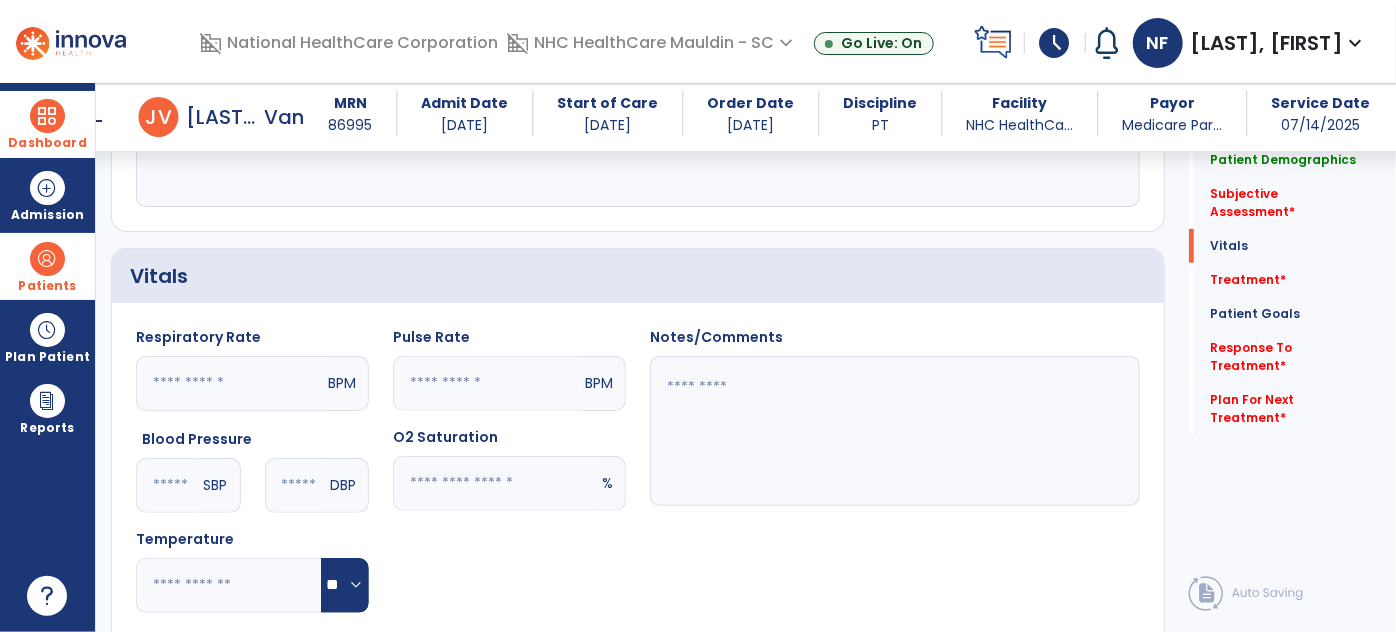 click 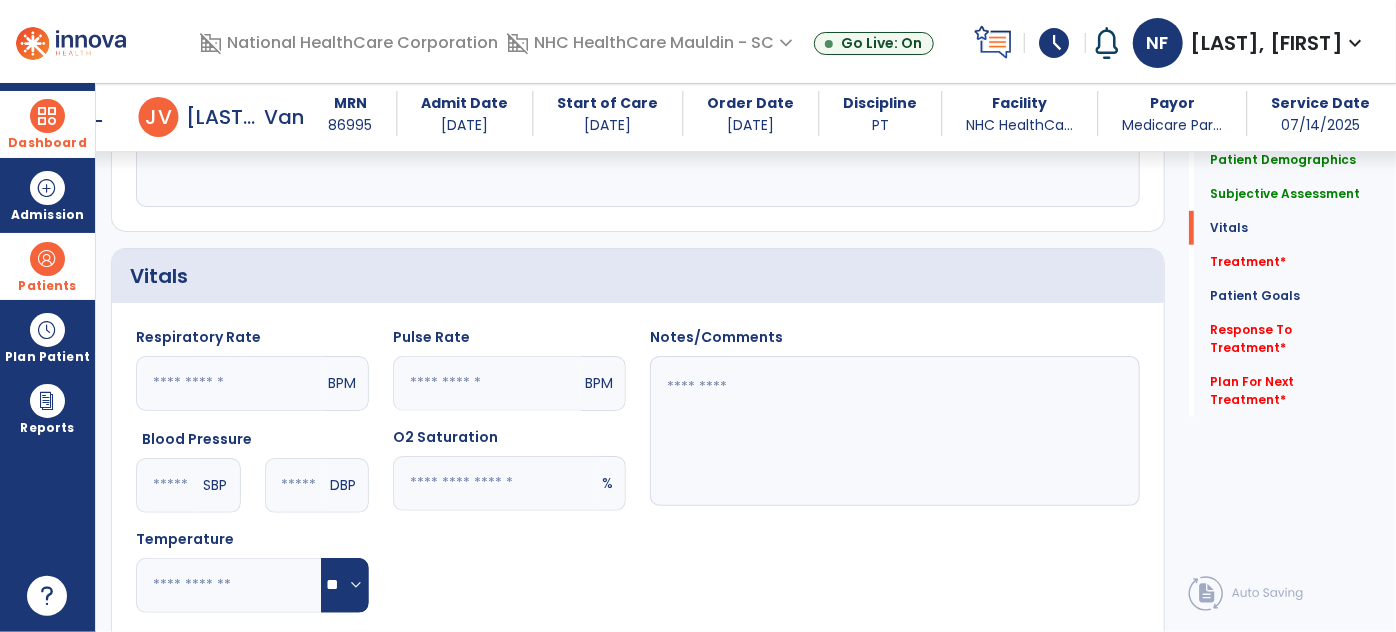 type on "**" 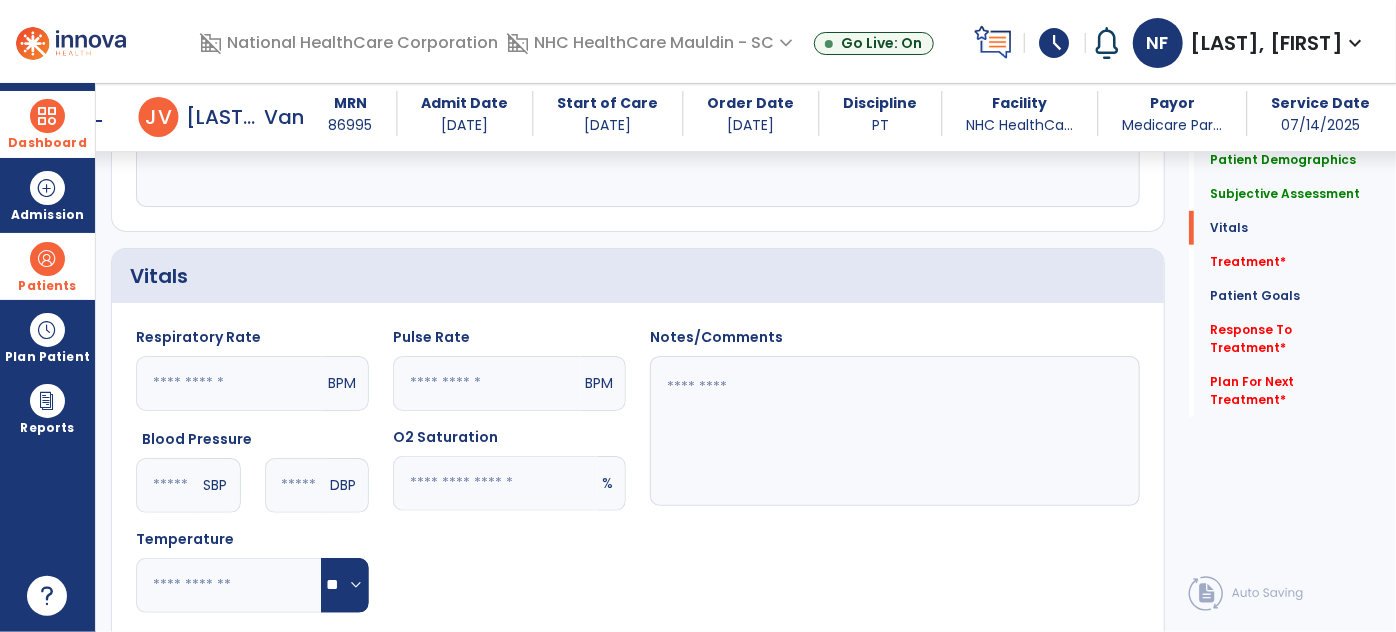 click 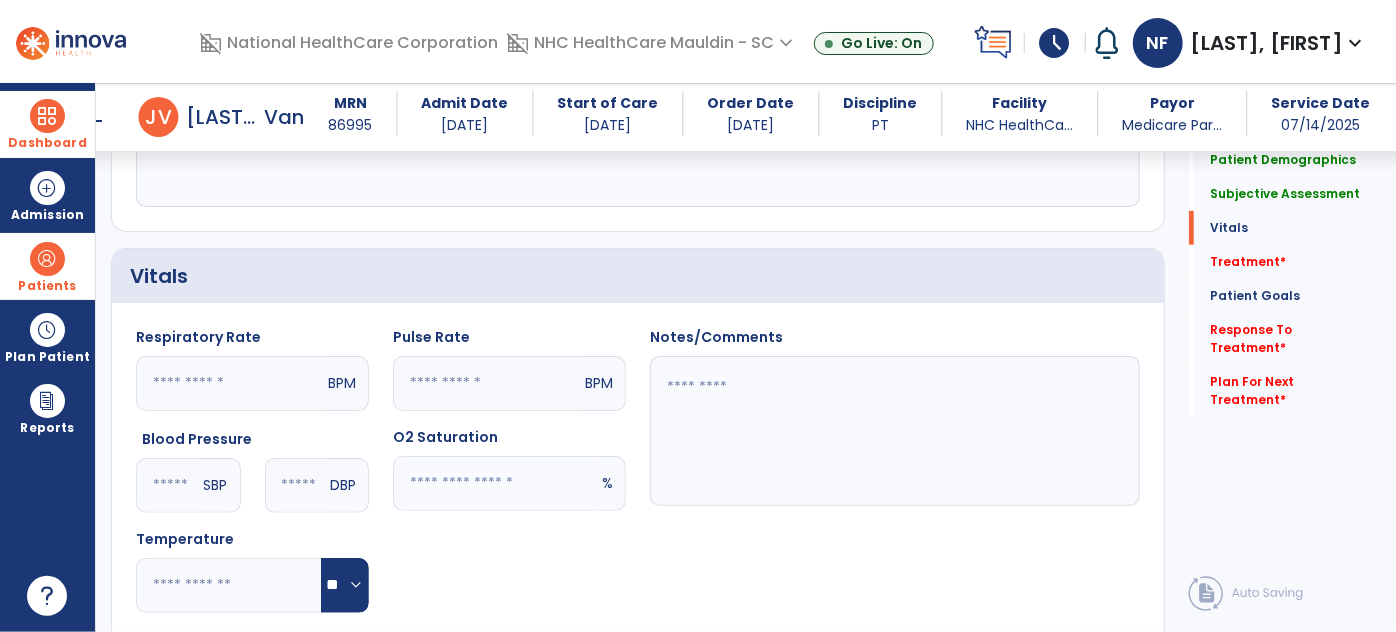 click 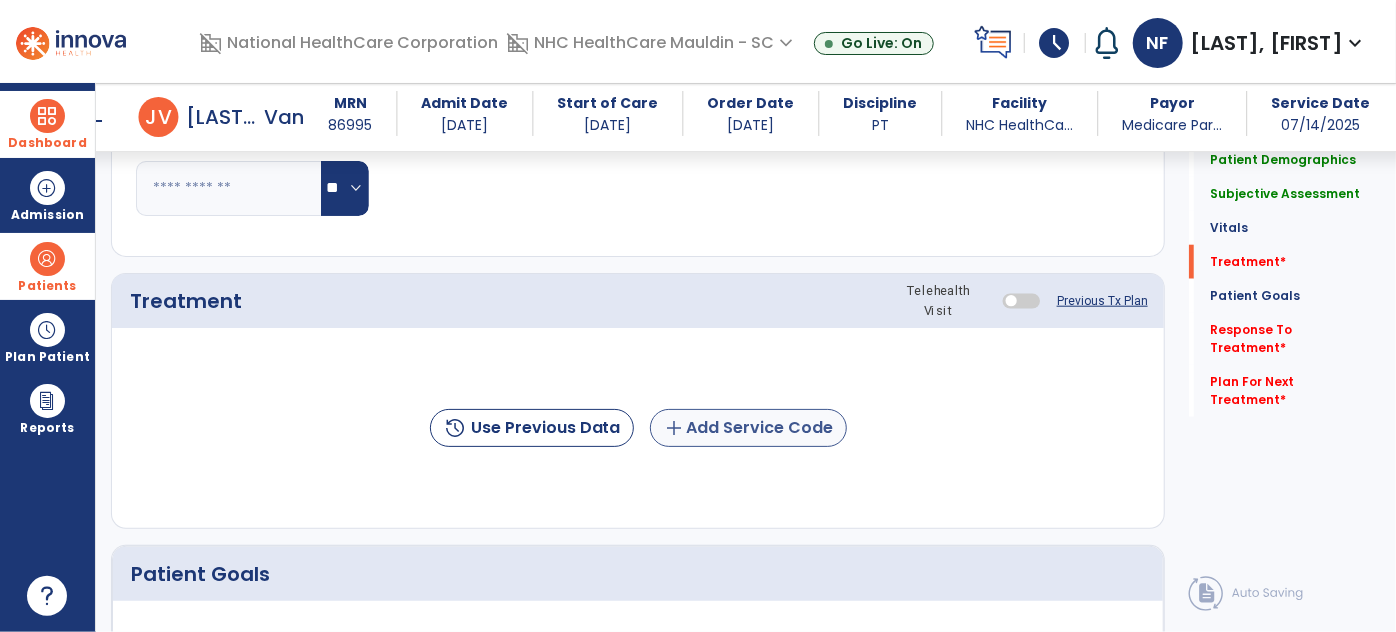 type on "**********" 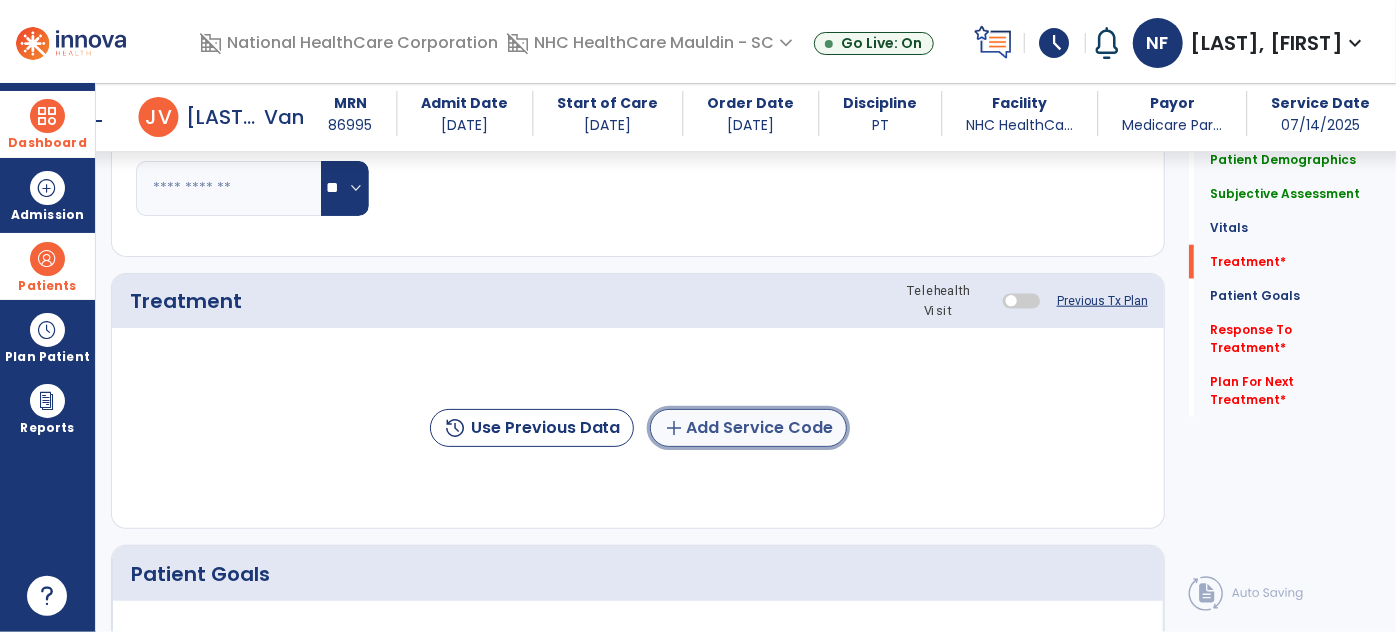 click on "add  Add Service Code" 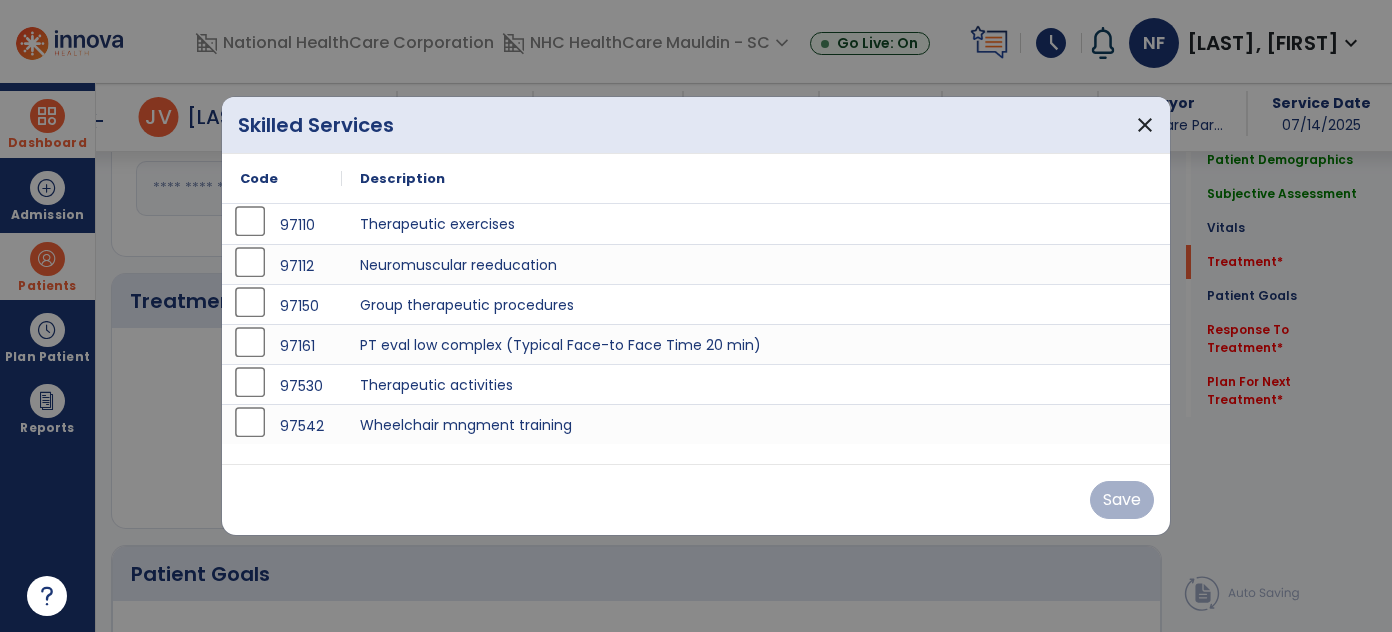 scroll, scrollTop: 976, scrollLeft: 0, axis: vertical 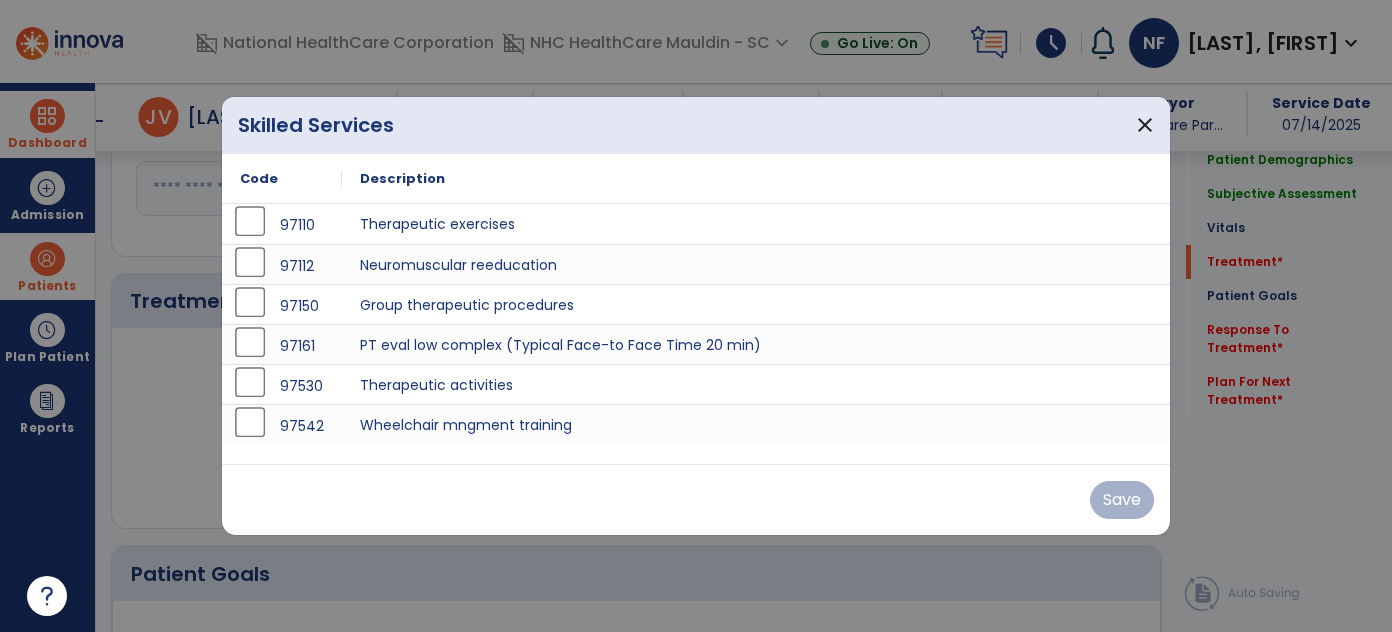 click on "97530" at bounding box center (282, 386) 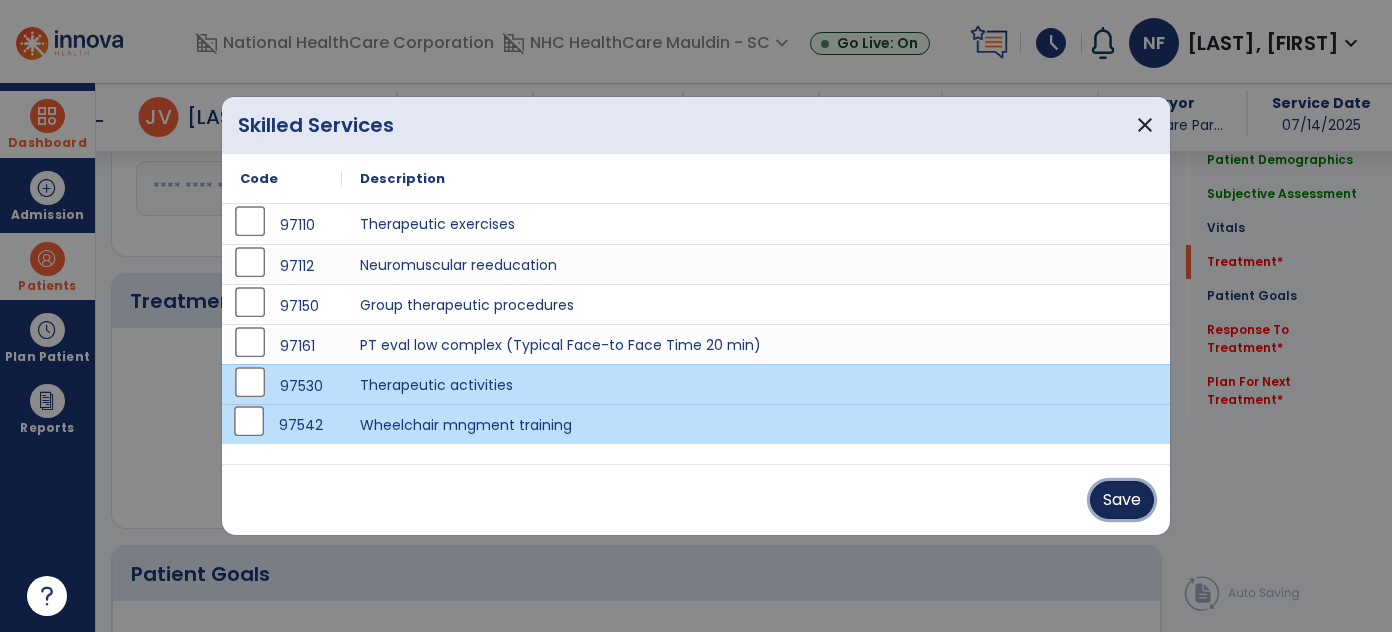 click on "Save" at bounding box center [1122, 500] 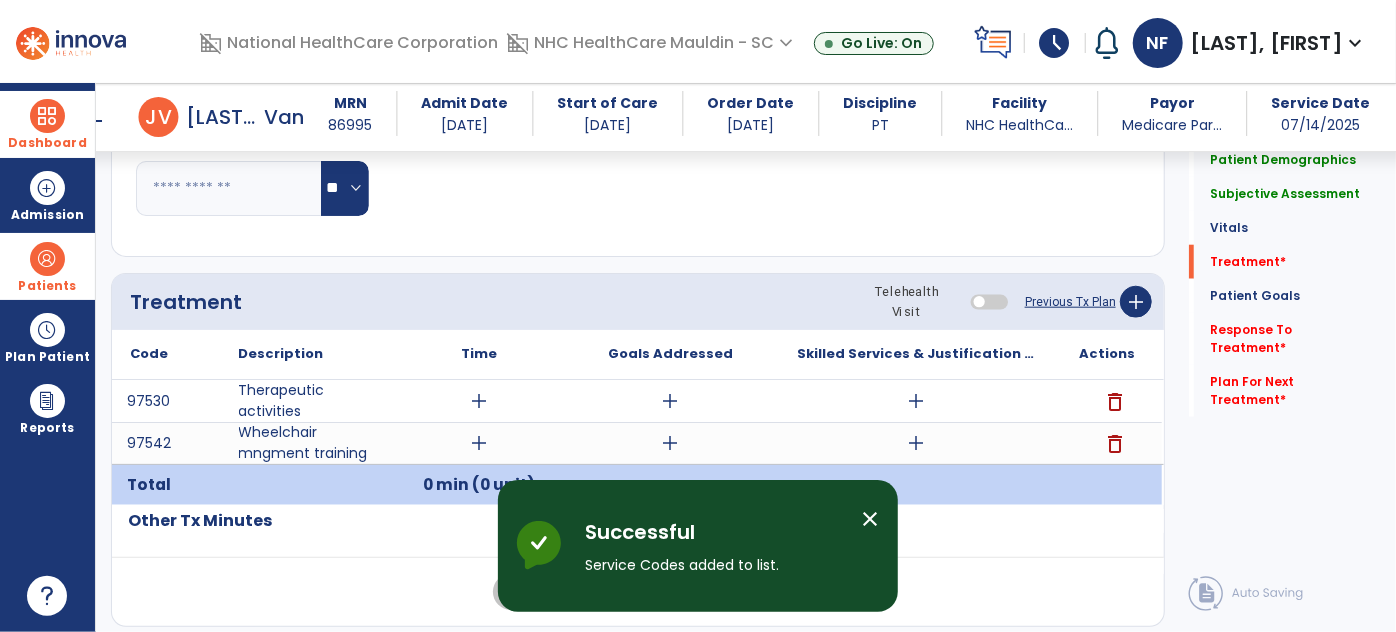 click on "add" at bounding box center [480, 401] 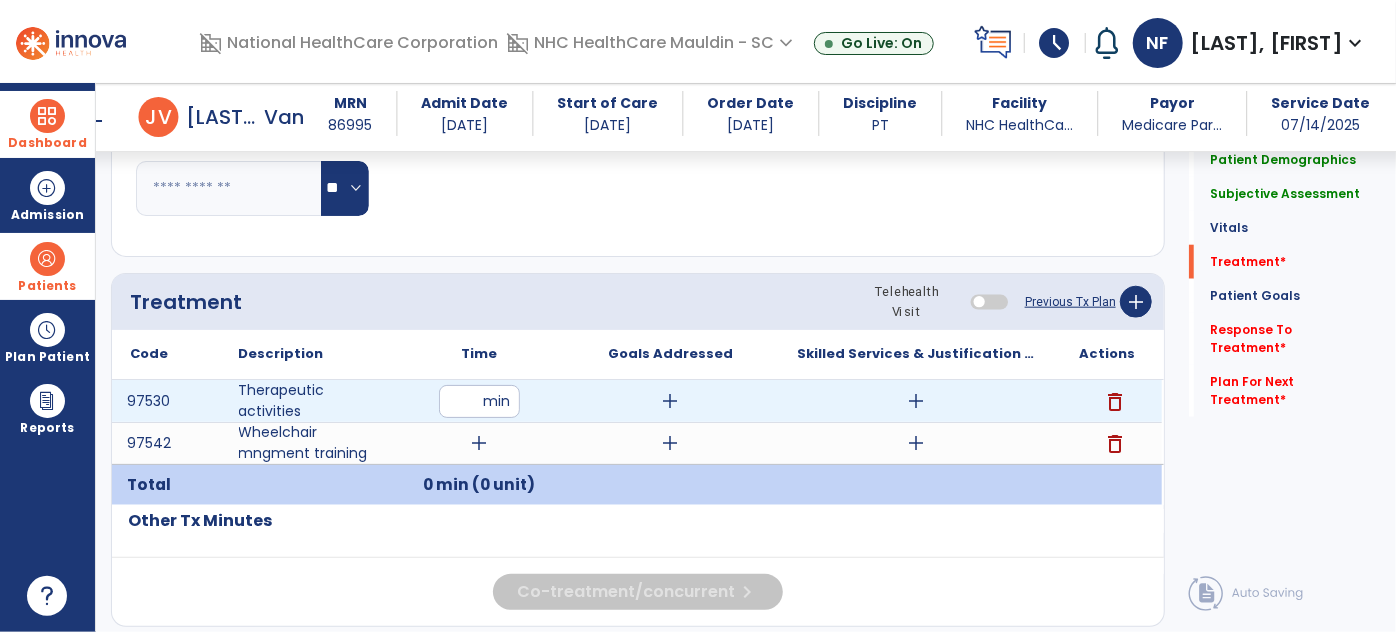 type on "**" 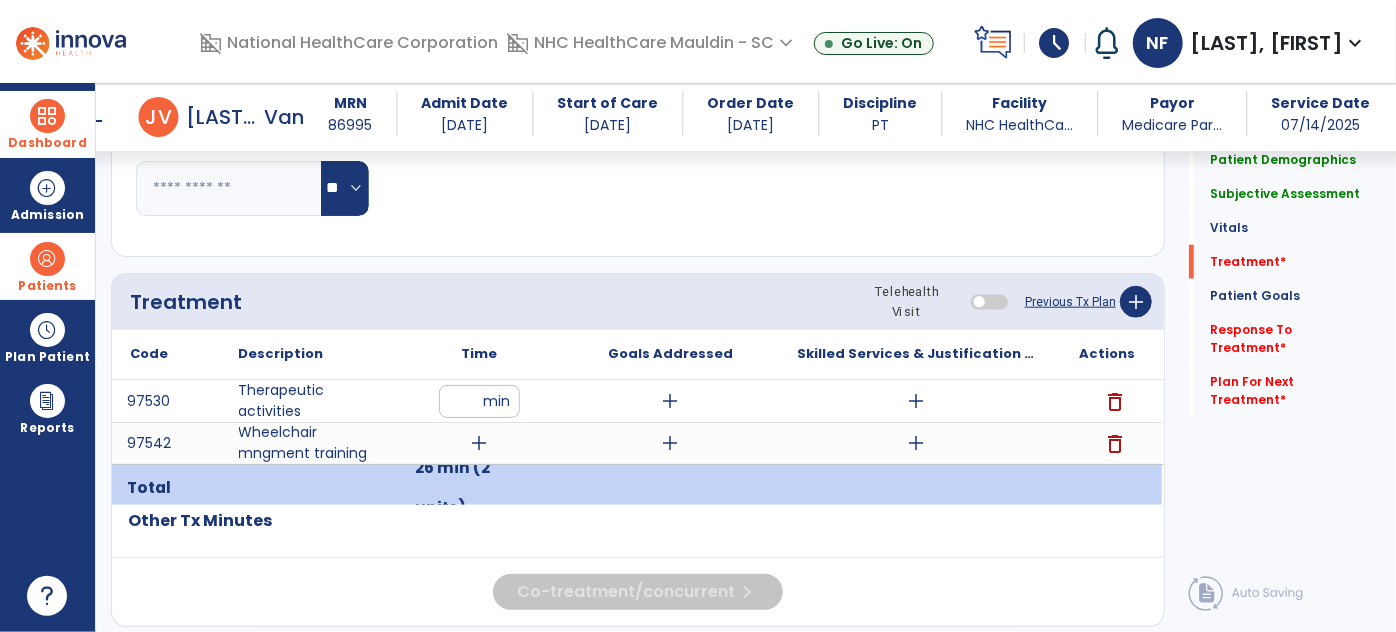 click on "add" at bounding box center (480, 443) 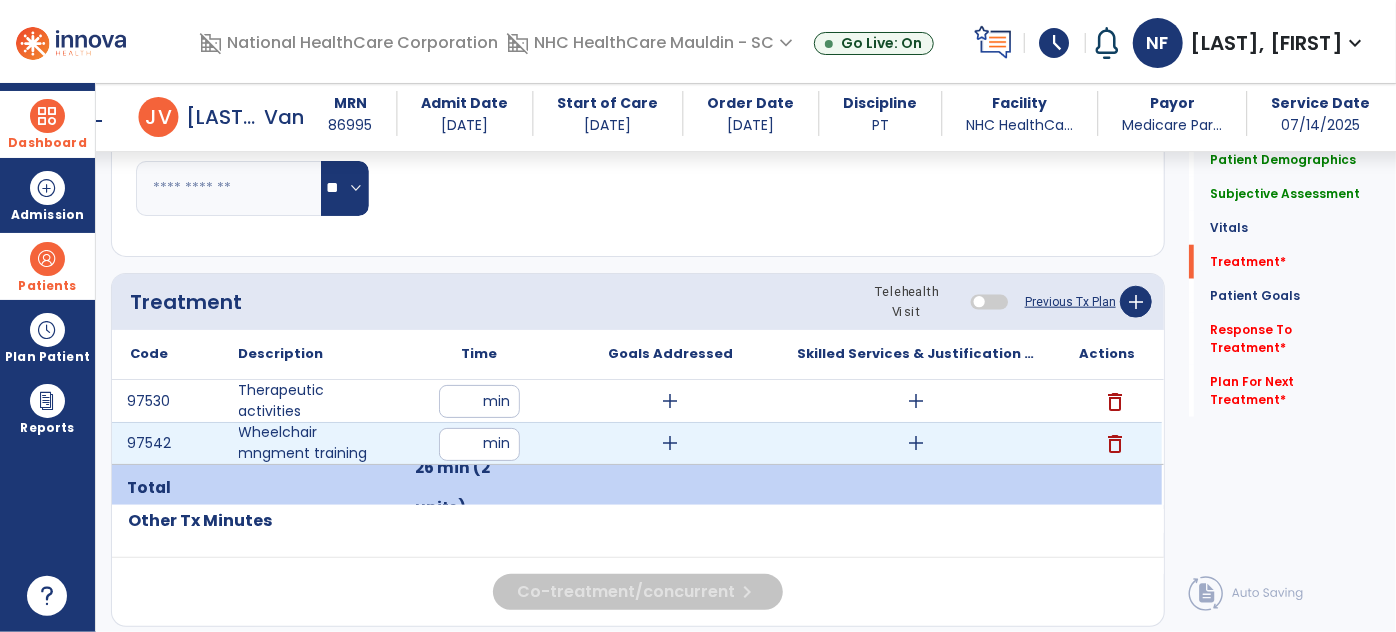 type on "**" 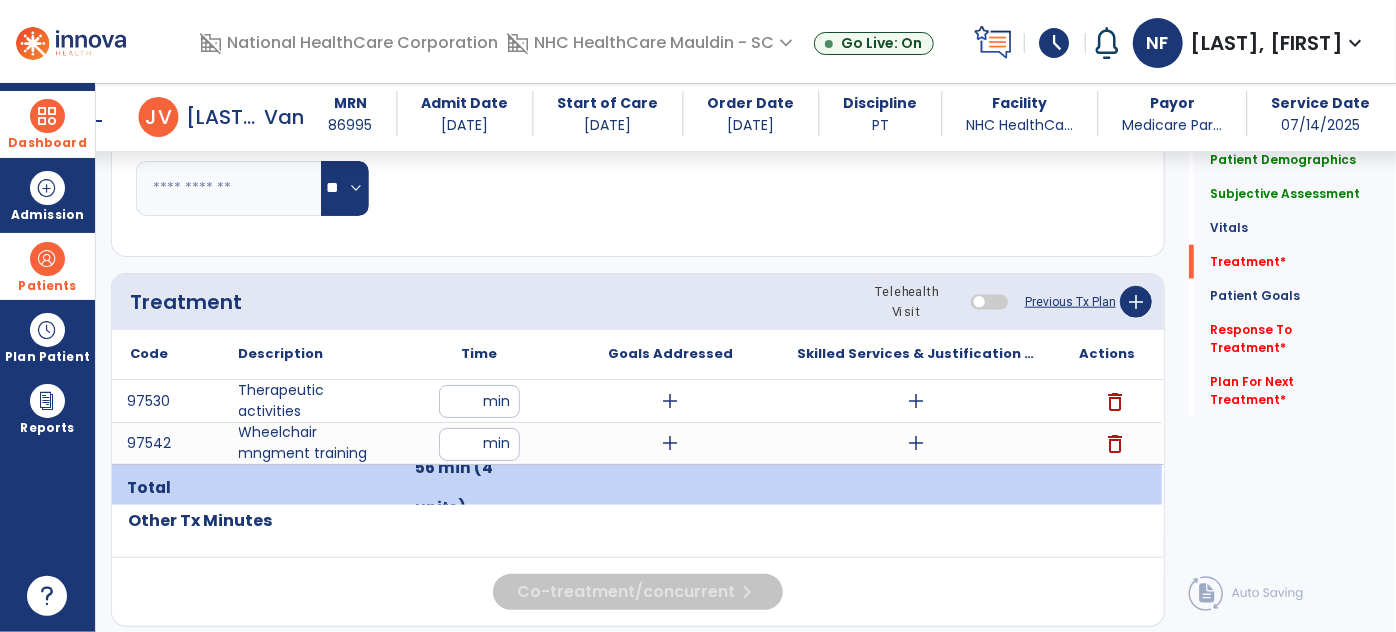 click on "add" at bounding box center [916, 401] 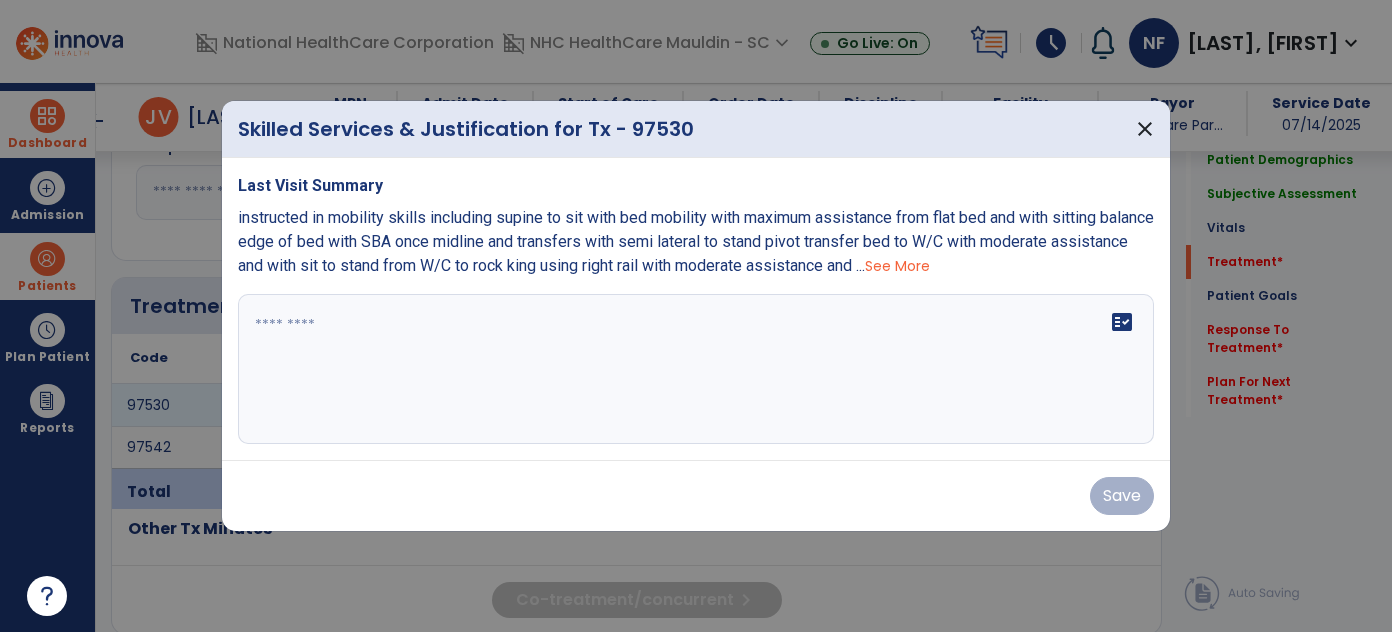 scroll, scrollTop: 976, scrollLeft: 0, axis: vertical 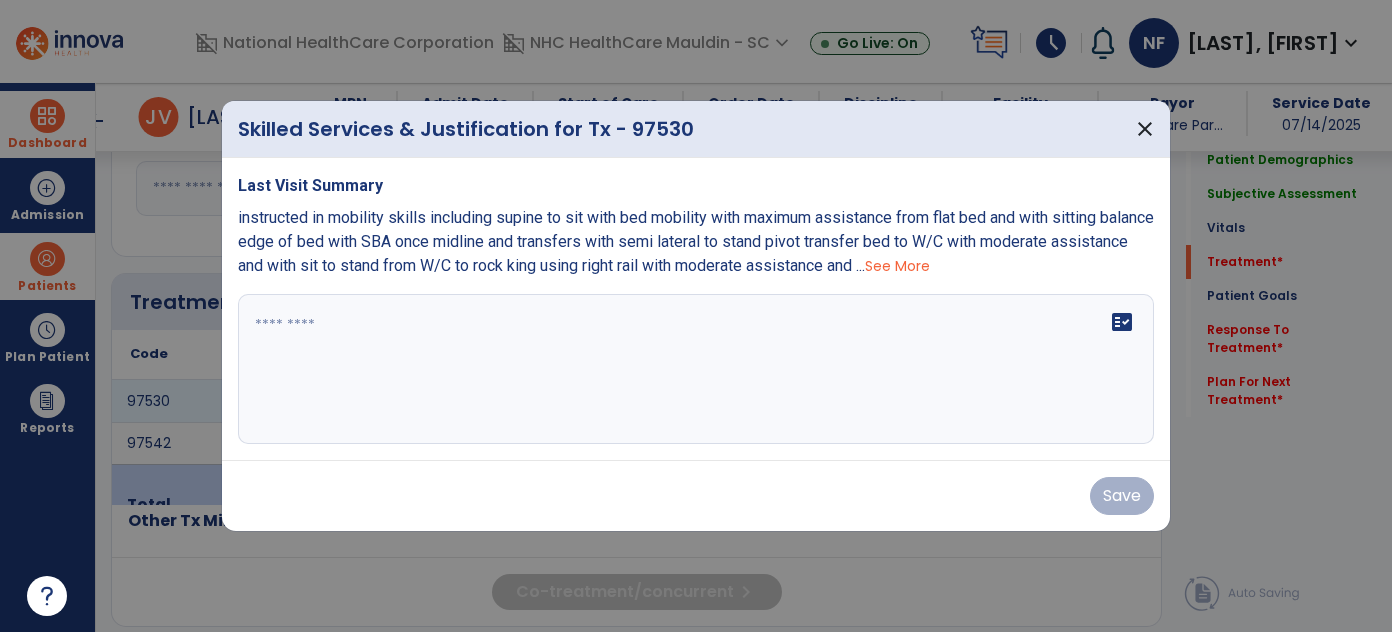 click on "See More" at bounding box center (897, 266) 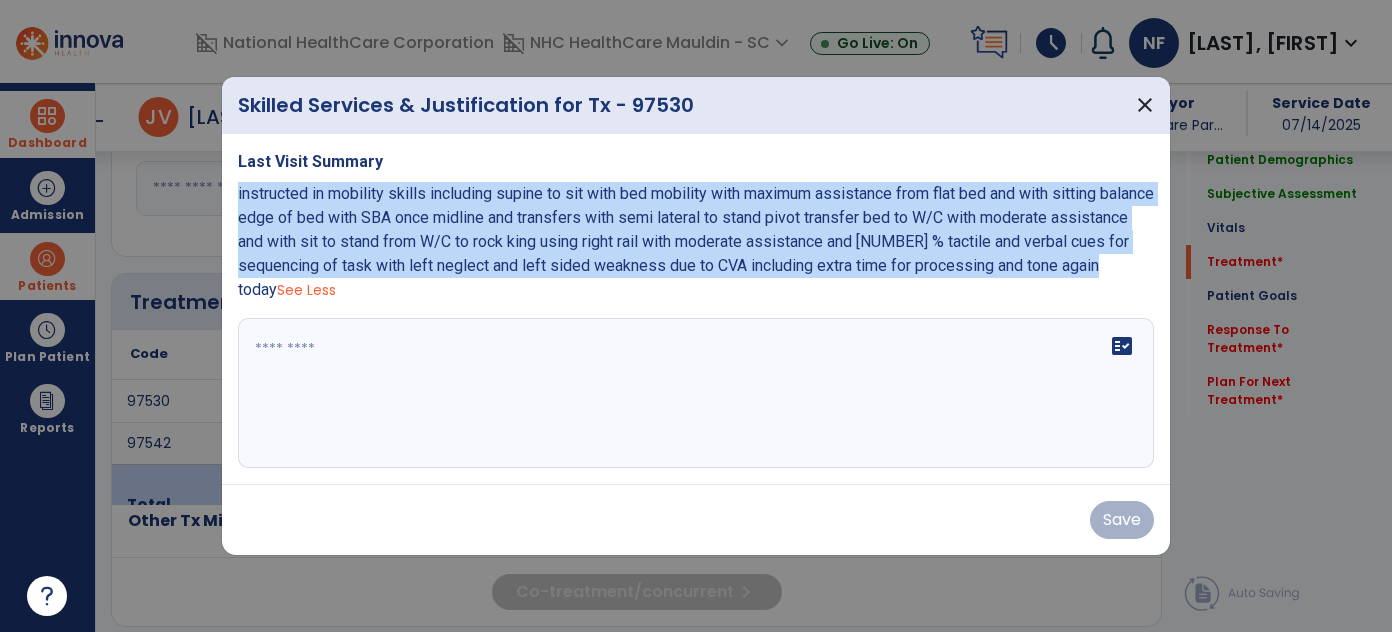 drag, startPoint x: 232, startPoint y: 195, endPoint x: 278, endPoint y: 295, distance: 110.0727 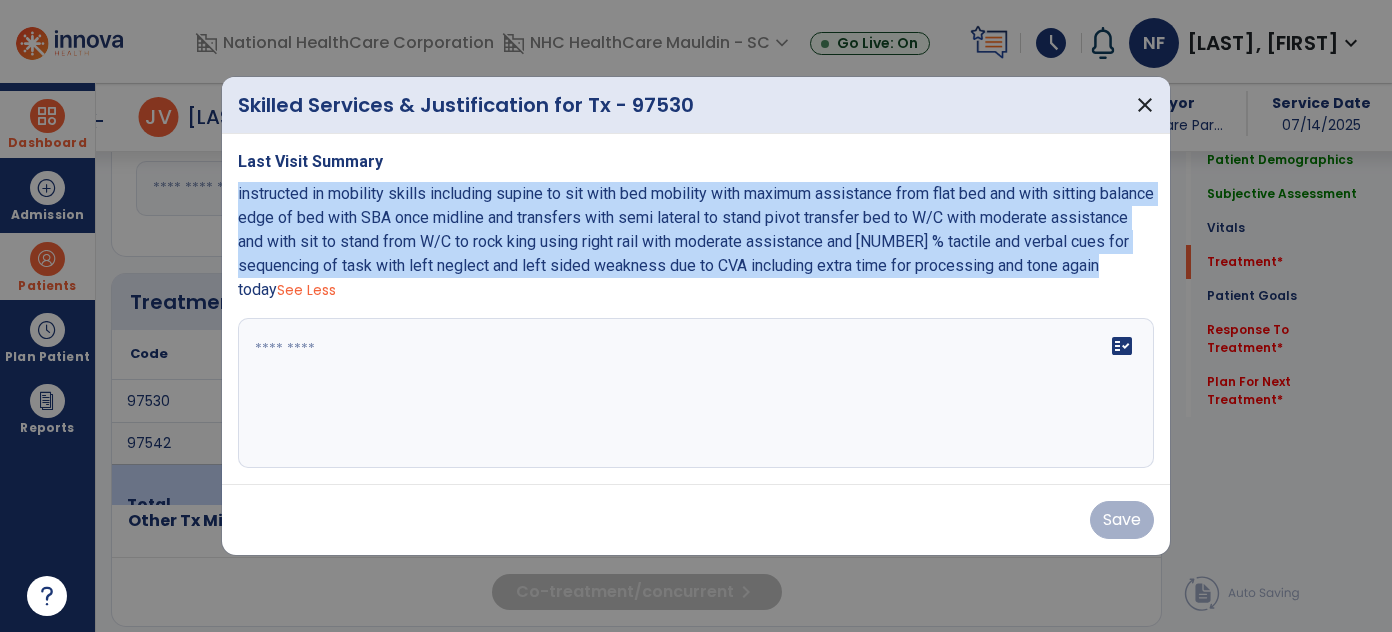 click on "Last Visit Summary instructed in mobility skills including supine to sit with bed mobility with maximum assistance from flat bed and with sitting balance edge of bed with SBA once midline and transfers with semi lateral to stand pivot transfer bed to W/C with moderate assistance and with sit to stand from W/C to rock king using right rail with moderate assistance and [NUMBER] % tactile and verbal cues for sequencing of task with left neglect and left sided weakness due to CVA including extra time for processing and tone again today See Less fact_check" at bounding box center (696, 309) 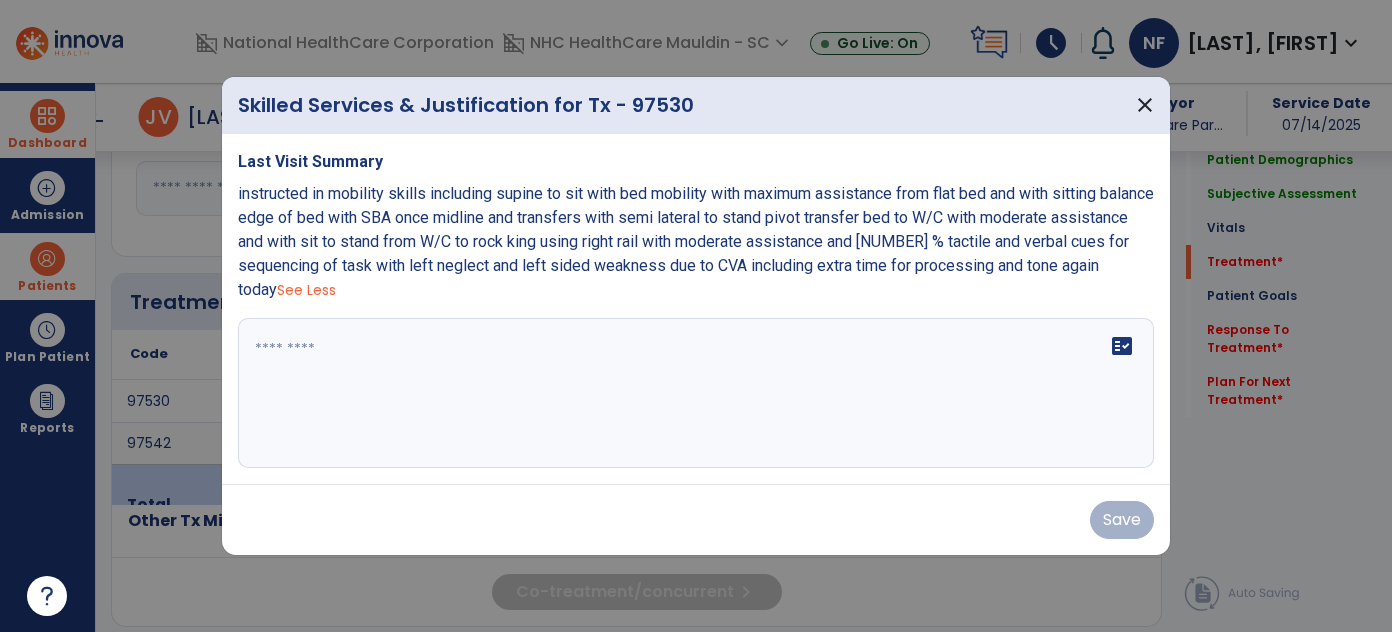 click at bounding box center [696, 393] 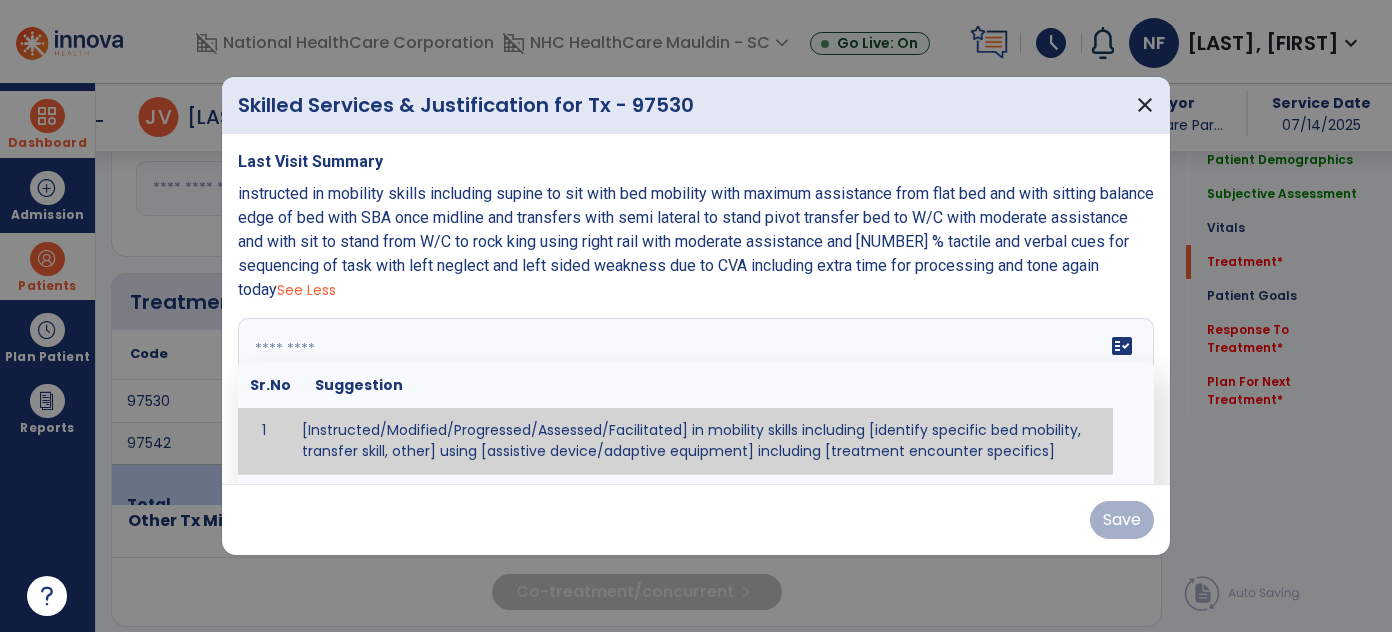 paste on "**********" 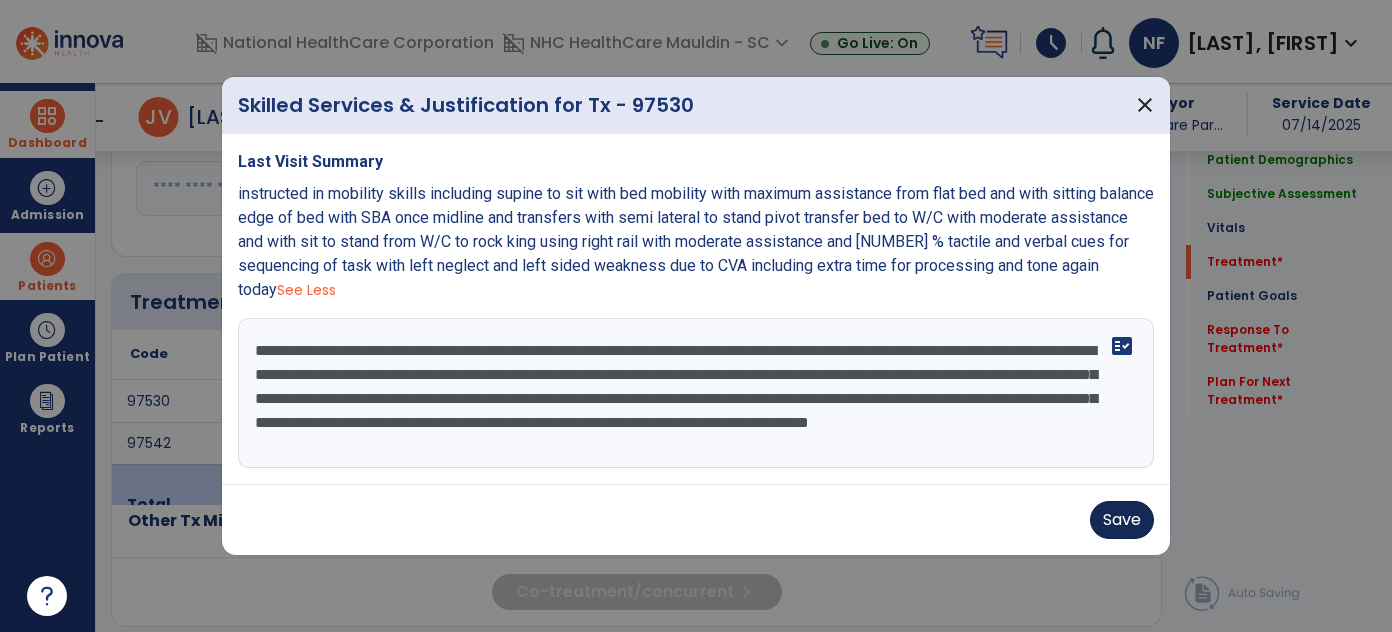 type on "**********" 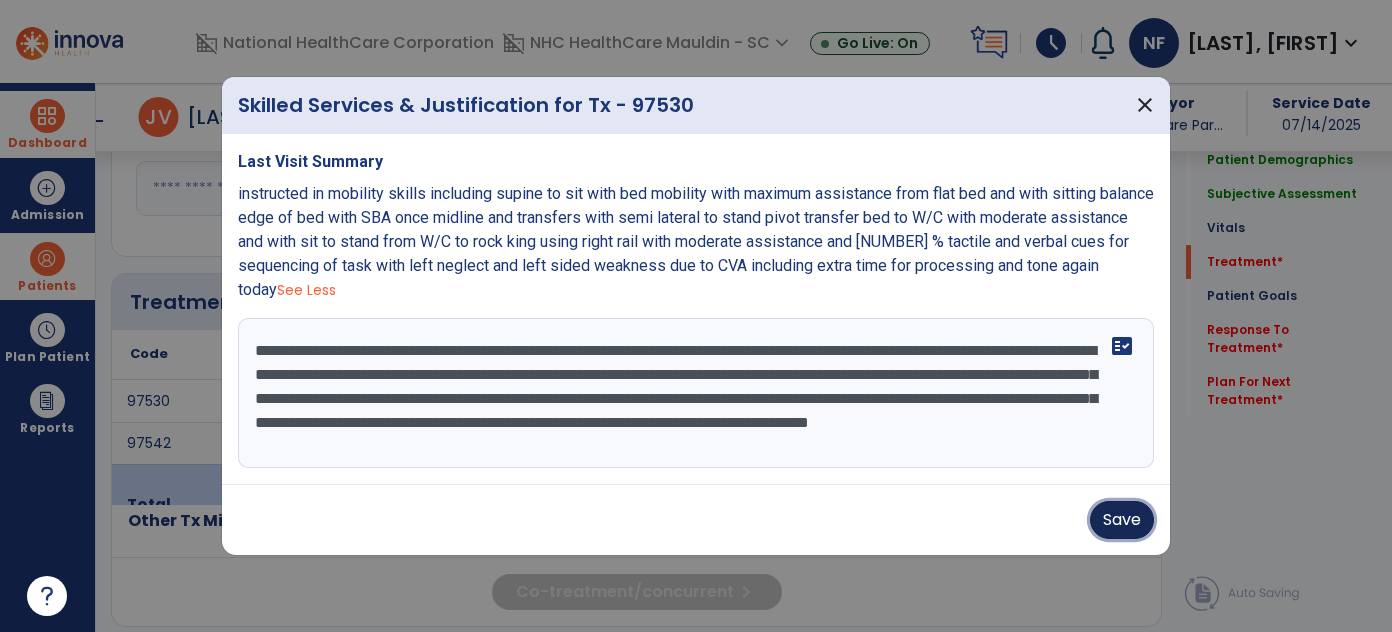 click on "Save" at bounding box center (1122, 520) 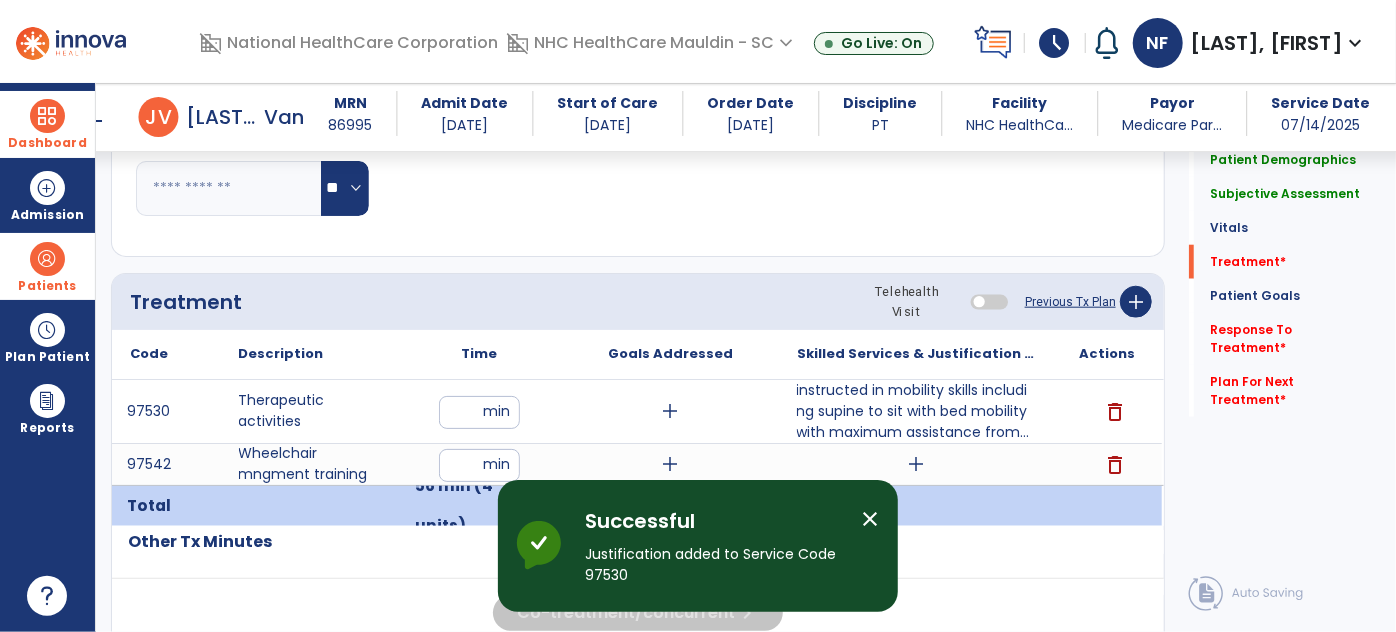 click on "add" at bounding box center [916, 464] 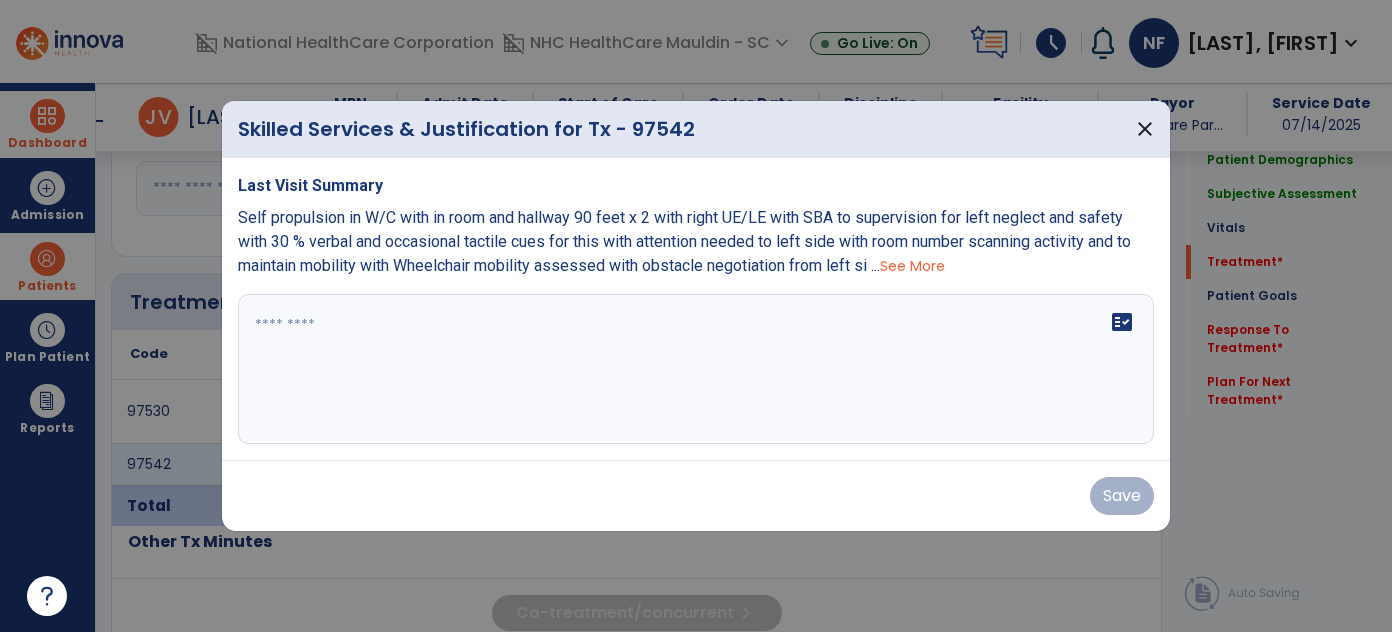 scroll, scrollTop: 976, scrollLeft: 0, axis: vertical 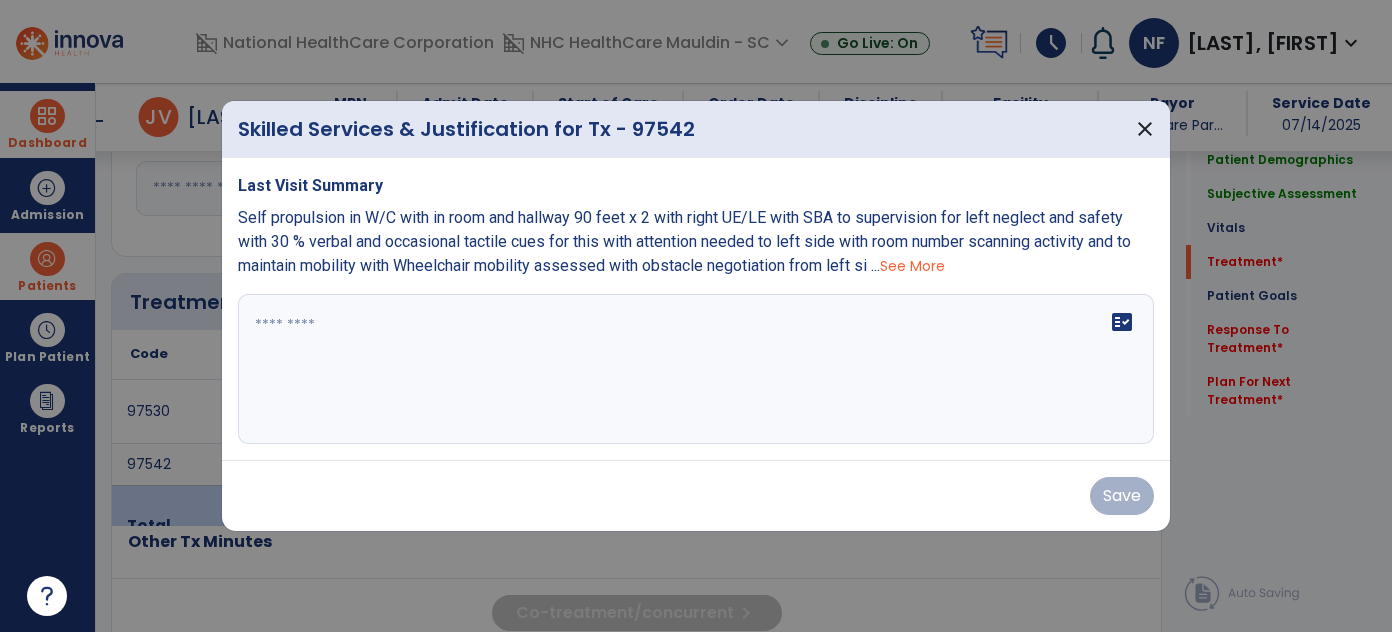 click on "See More" at bounding box center [912, 266] 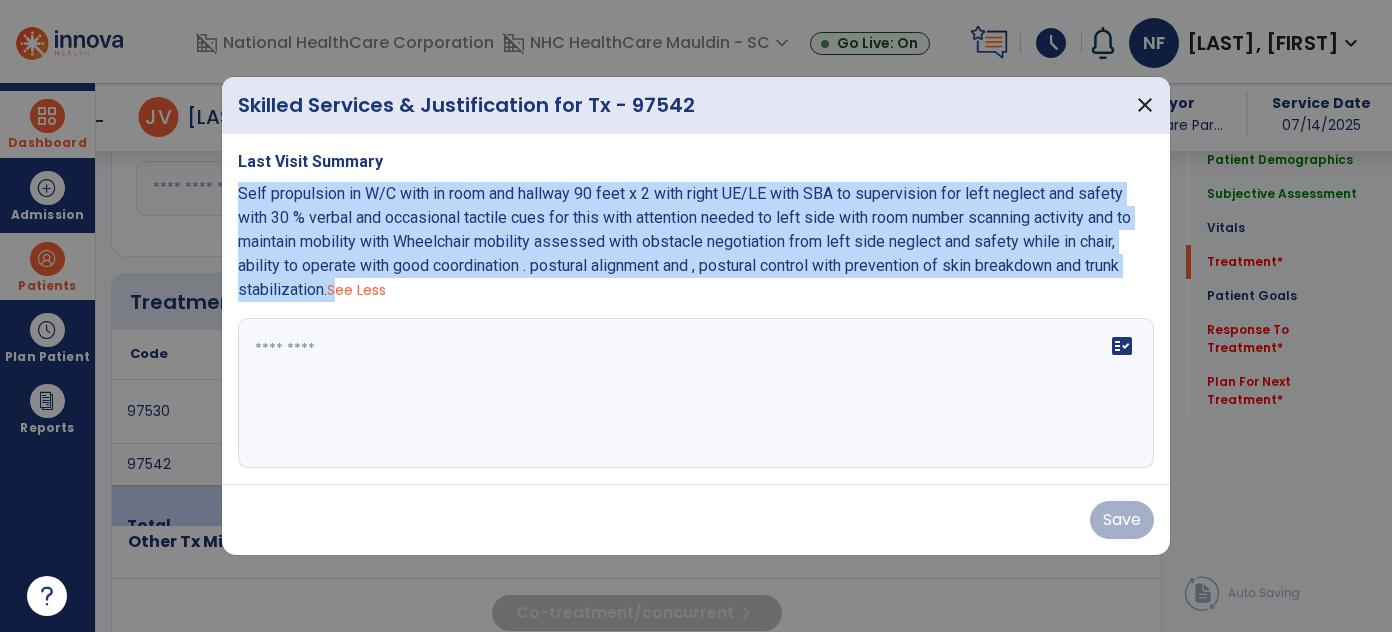 drag, startPoint x: 234, startPoint y: 192, endPoint x: 330, endPoint y: 295, distance: 140.80128 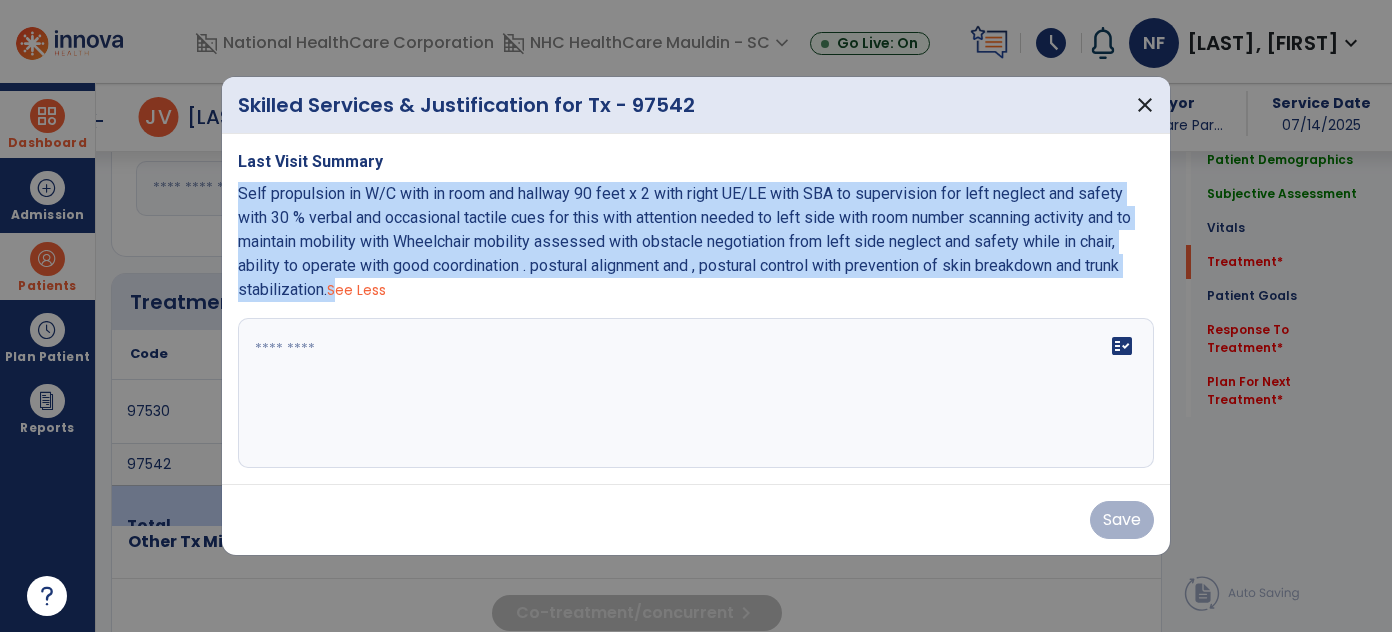 click on "Self propulsion in W/C with in room and hallway [NUMBER] feet x [NUMBER] with right UE/LE with SBA to supervision for left neglect and safety with [NUMBER] % verbal and occasional tactile cues for this with attention needed to left side with room number scanning activity and to maintain mobility with Wheelchair mobility assessed with obstacle negotiation from left side neglect and safety while in chair, ability to operate with good coordination . postural alignment and , postural control with prevention of skin breakdown and trunk stabilization. See Less fact_check" at bounding box center (696, 309) 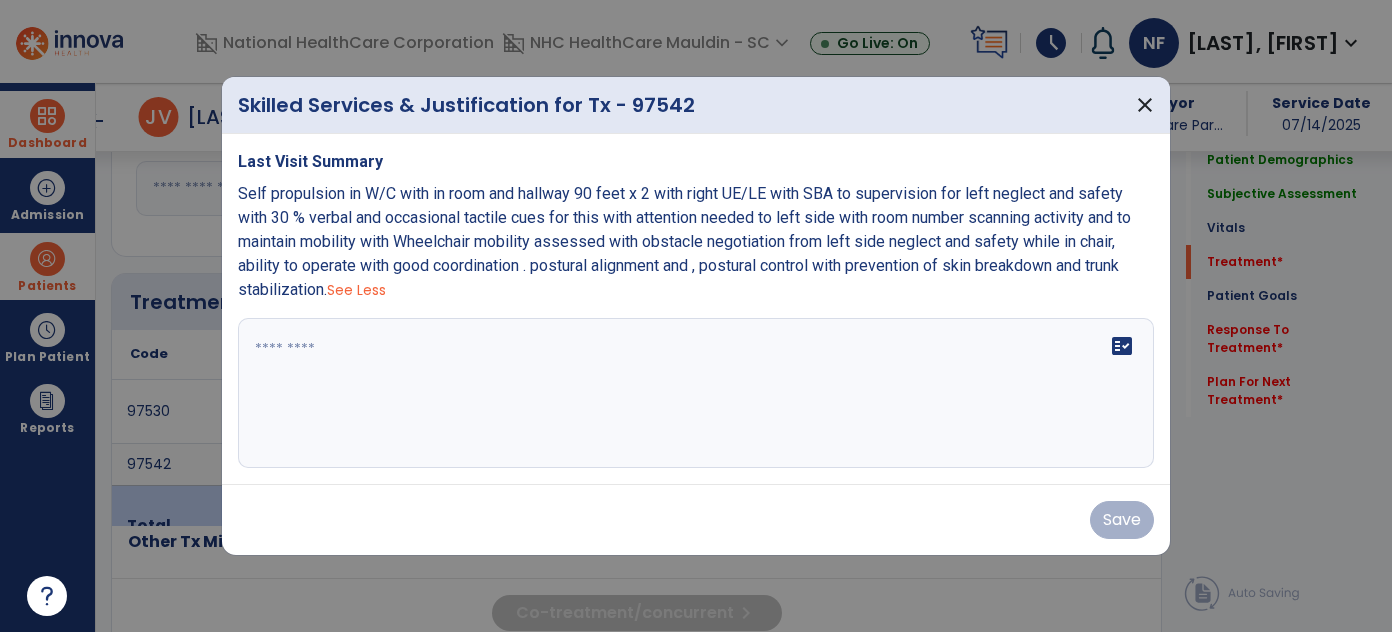 click on "fact_check" at bounding box center [696, 393] 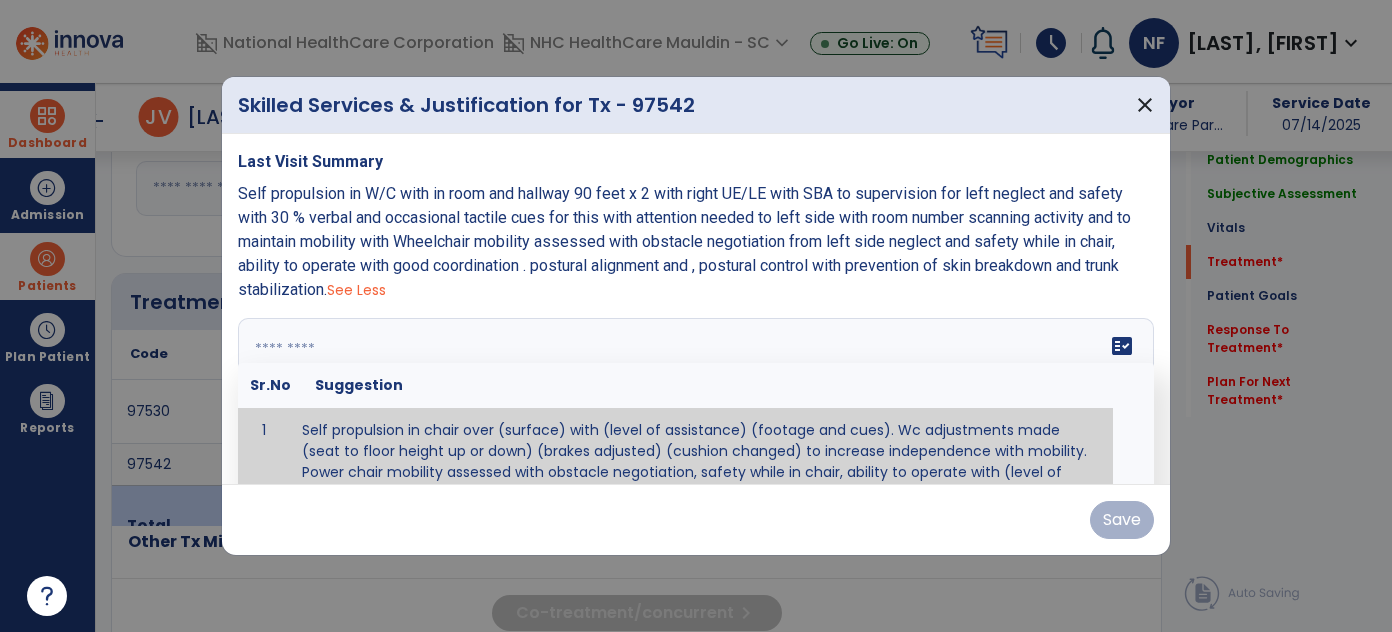 scroll, scrollTop: 53, scrollLeft: 0, axis: vertical 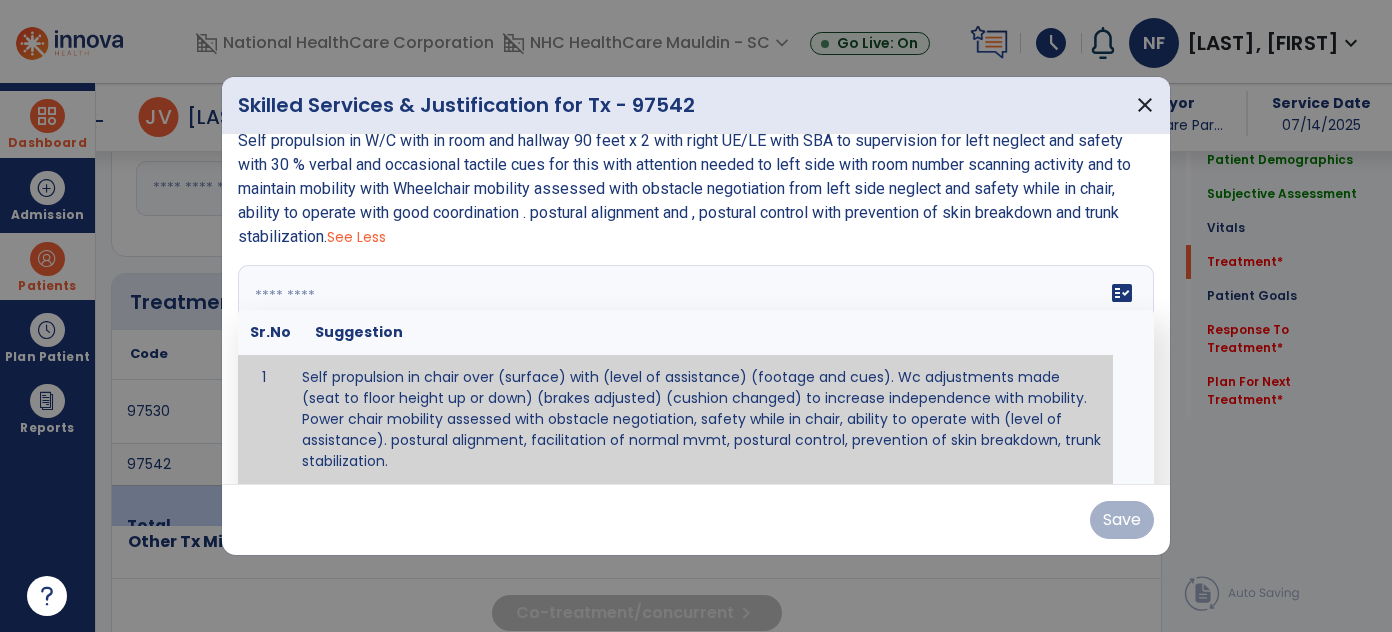 paste on "**********" 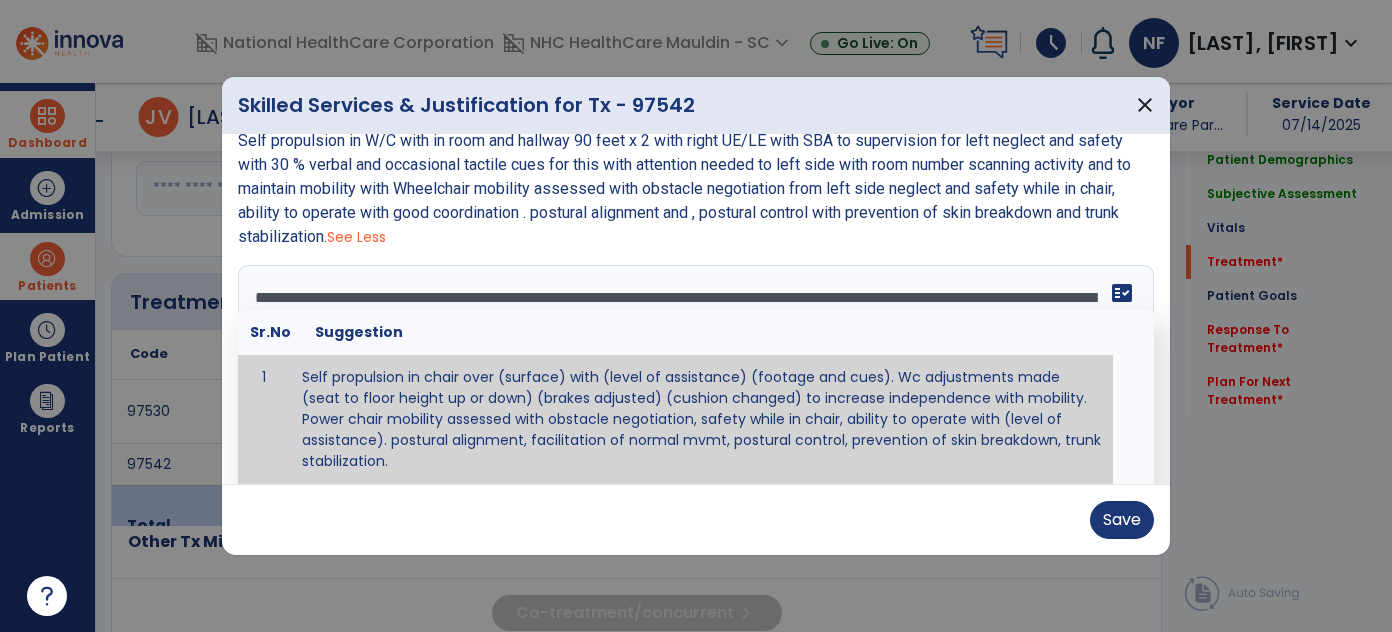 scroll, scrollTop: 16, scrollLeft: 0, axis: vertical 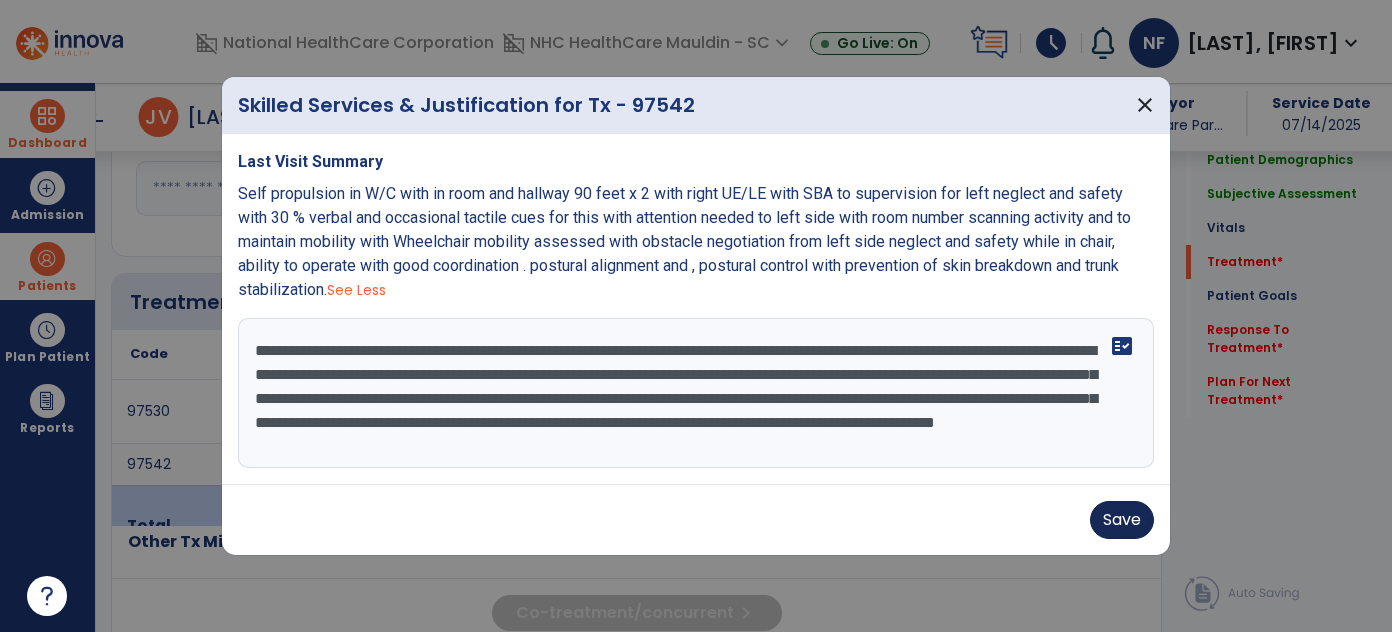 type on "**********" 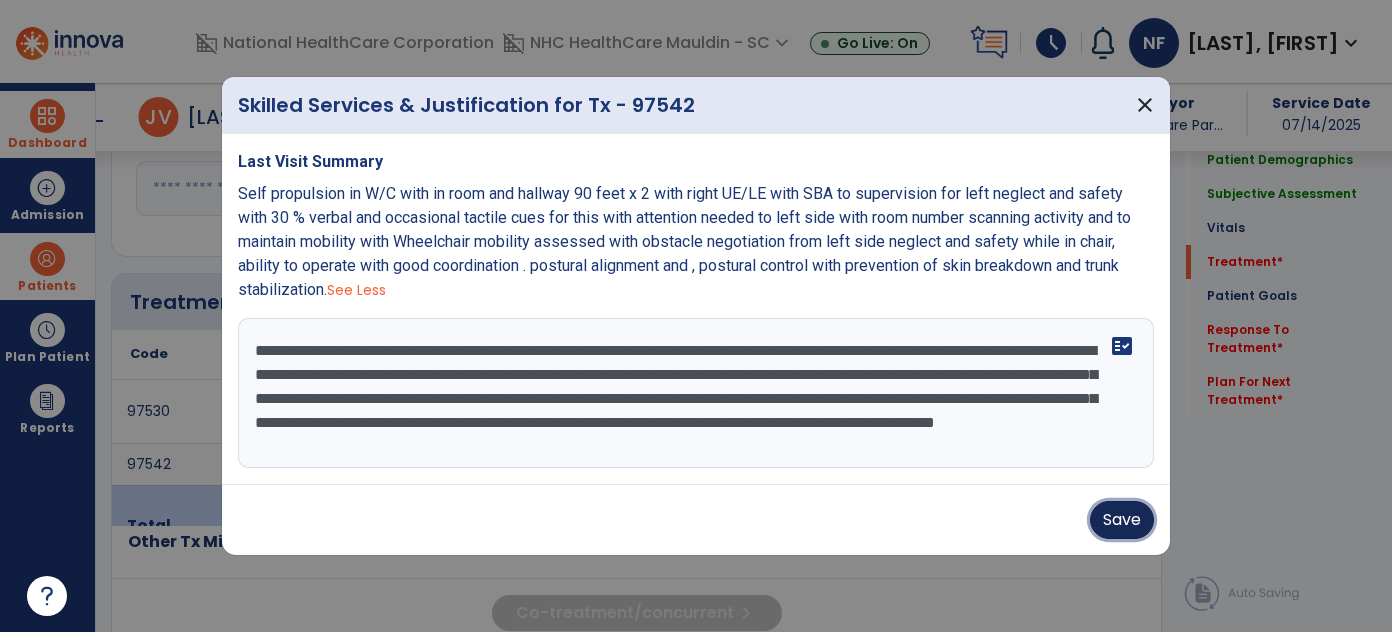 click on "Save" at bounding box center (1122, 520) 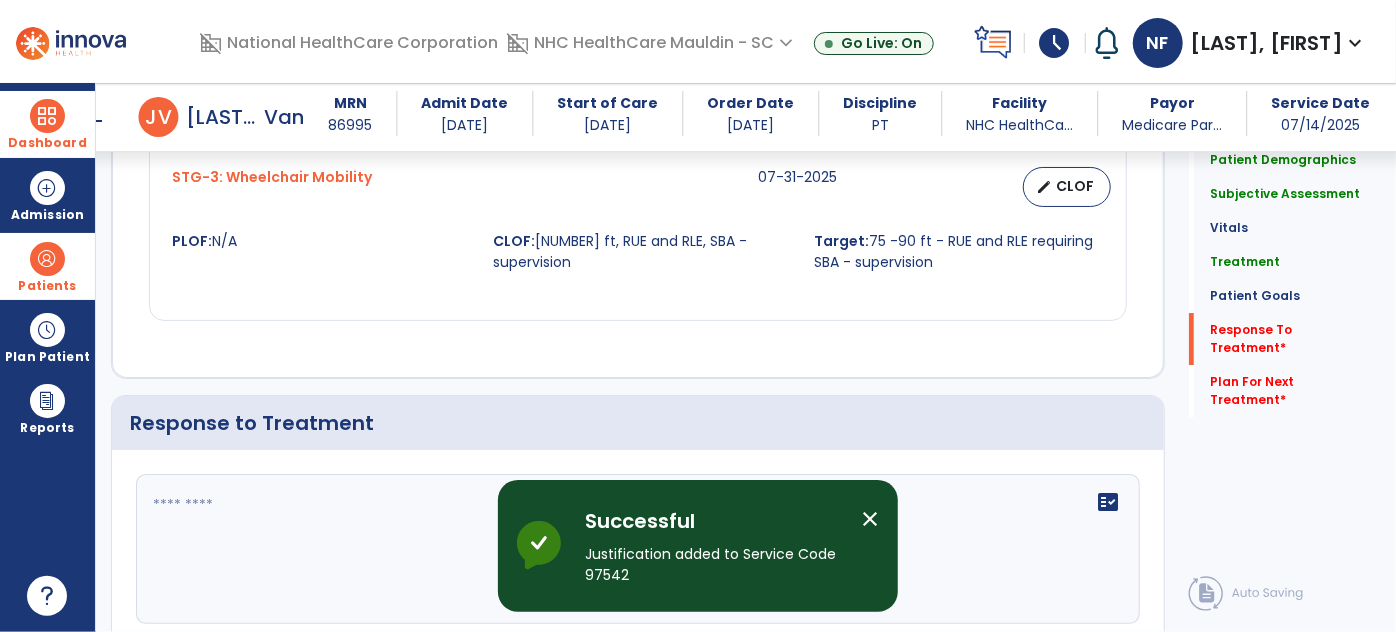 scroll, scrollTop: 3653, scrollLeft: 0, axis: vertical 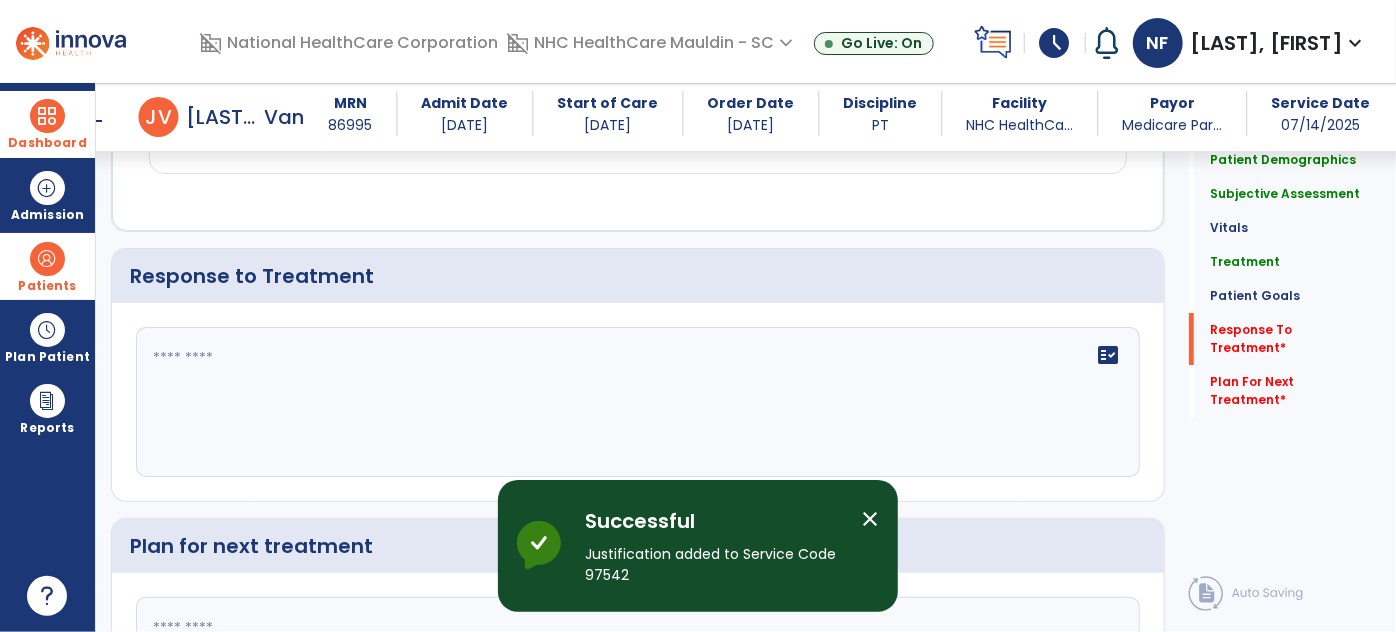 click 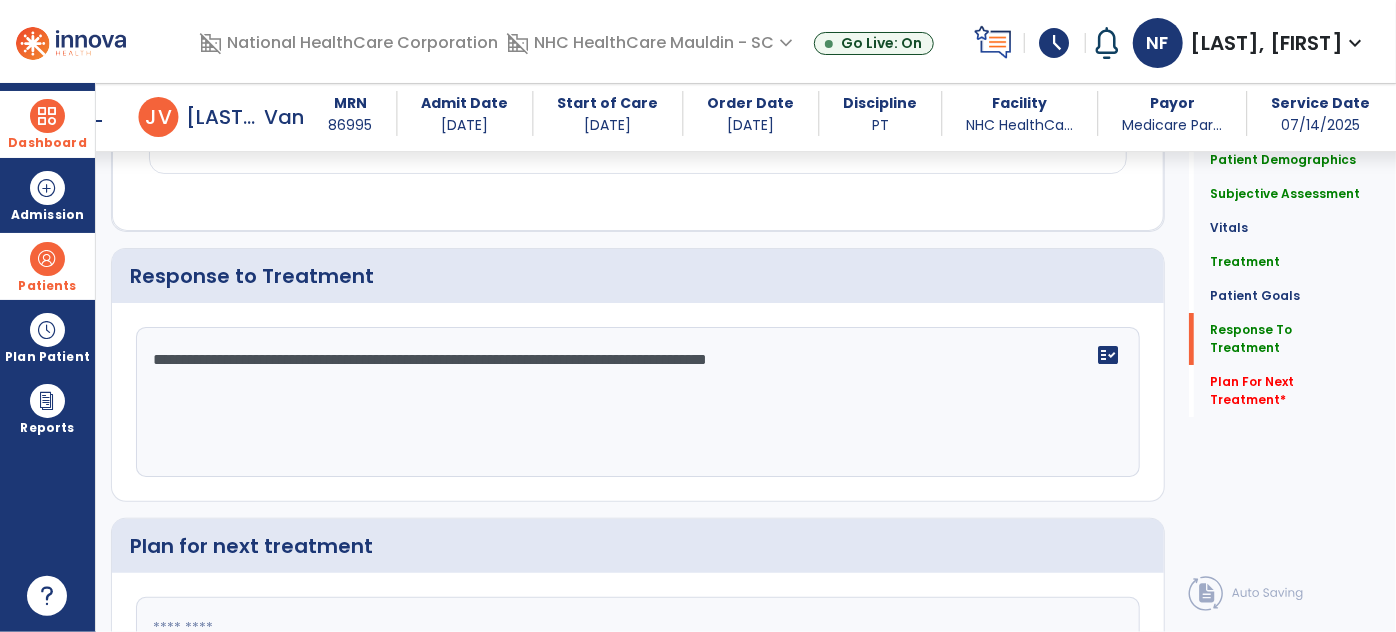 scroll, scrollTop: 3653, scrollLeft: 0, axis: vertical 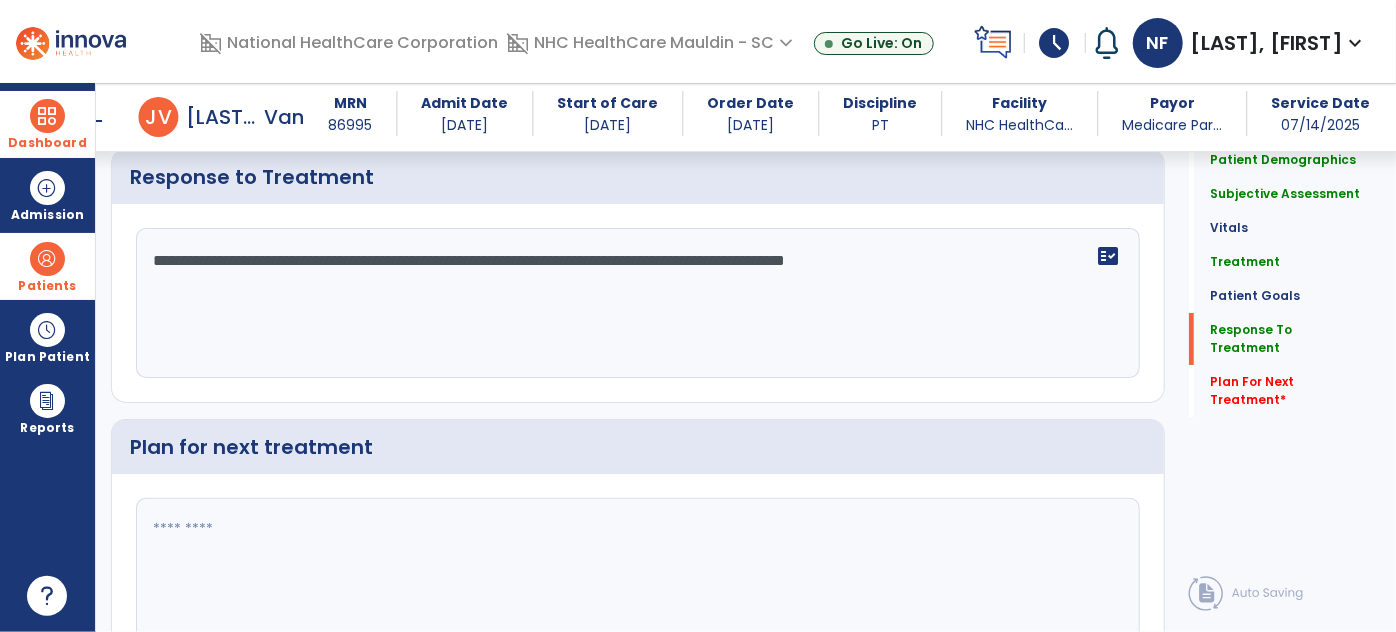 type on "**********" 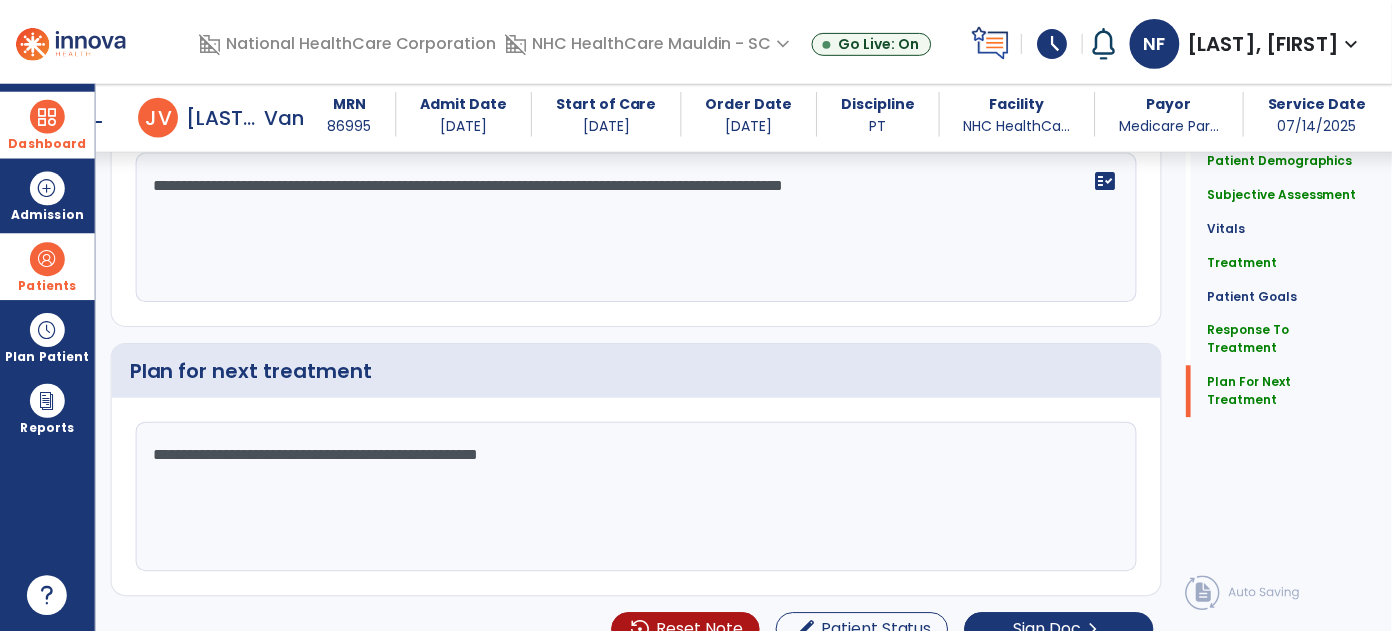 scroll, scrollTop: 3828, scrollLeft: 0, axis: vertical 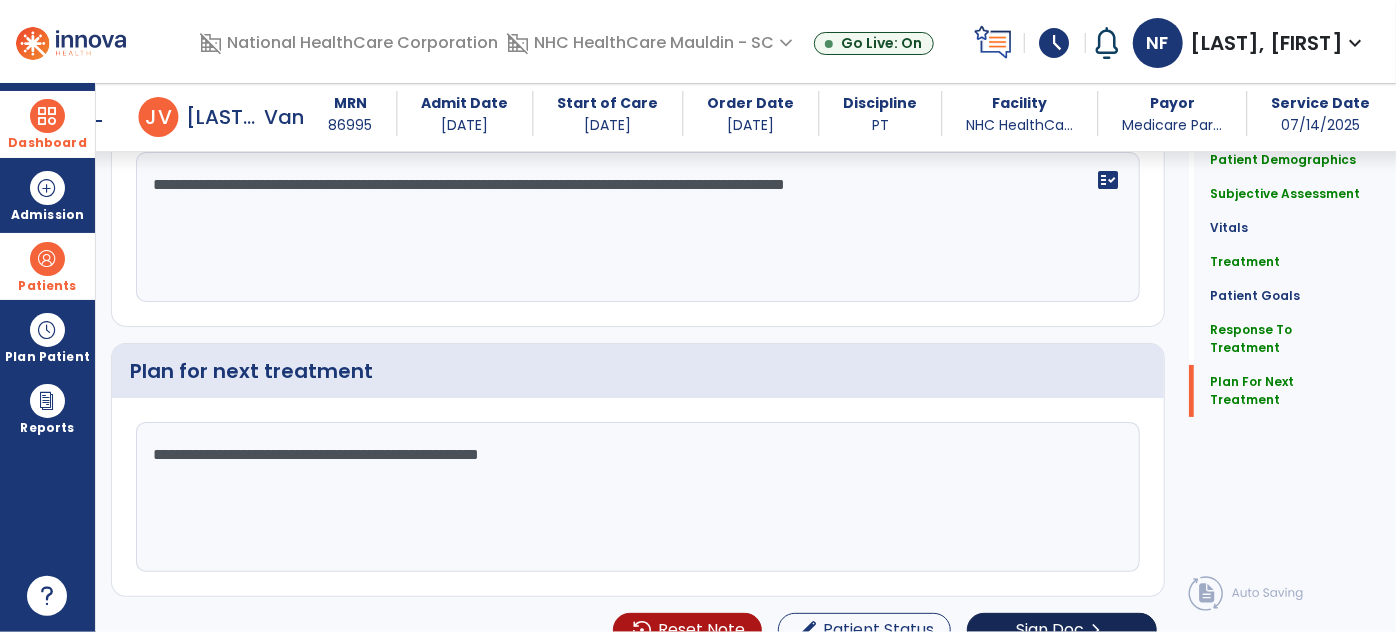 type on "**********" 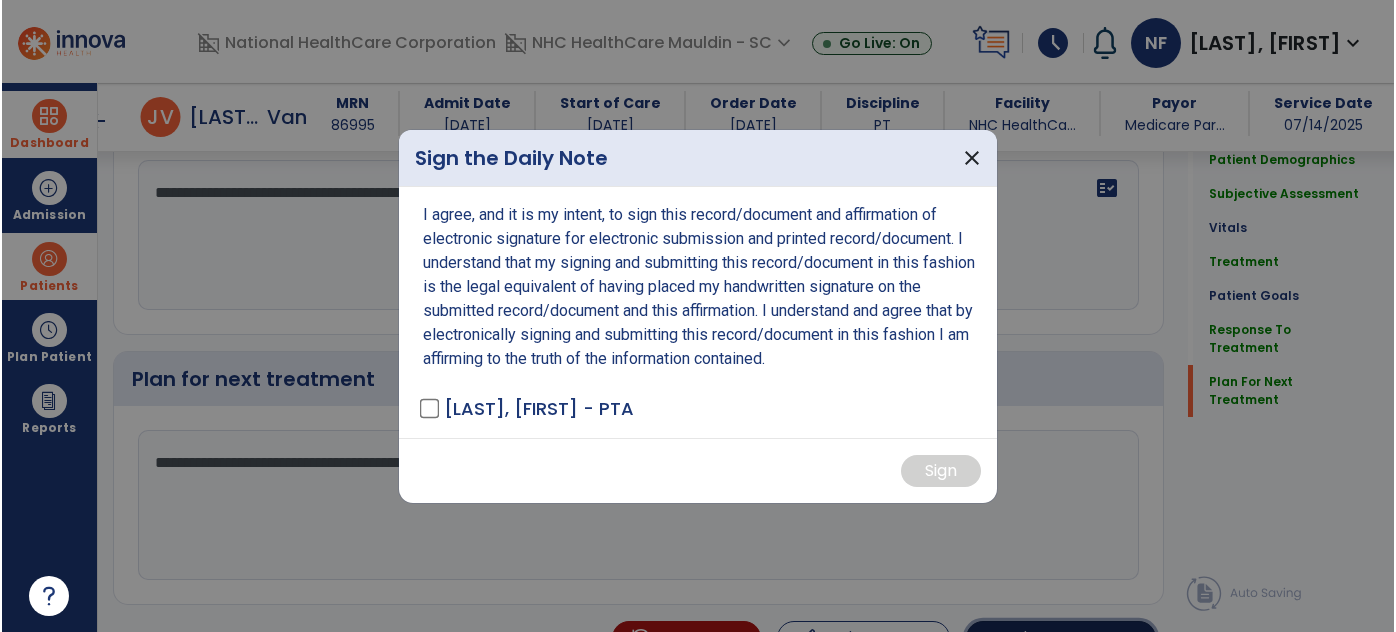 scroll, scrollTop: 3828, scrollLeft: 0, axis: vertical 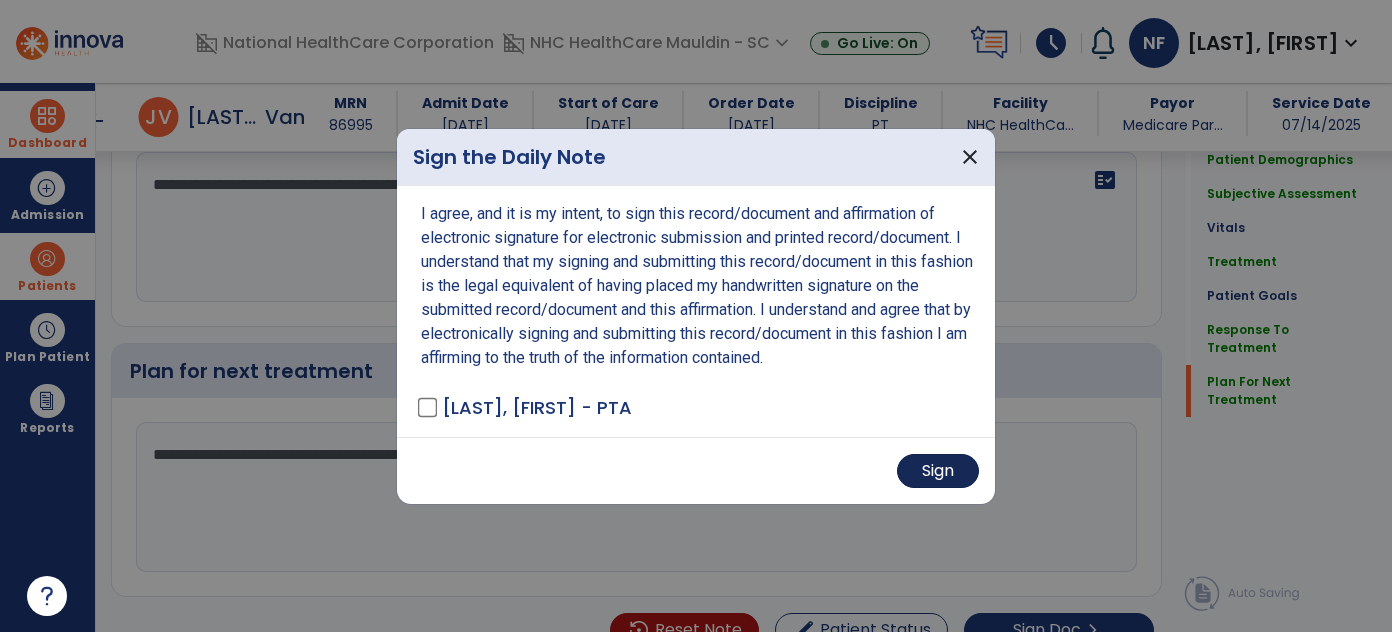 click on "Sign" at bounding box center [938, 471] 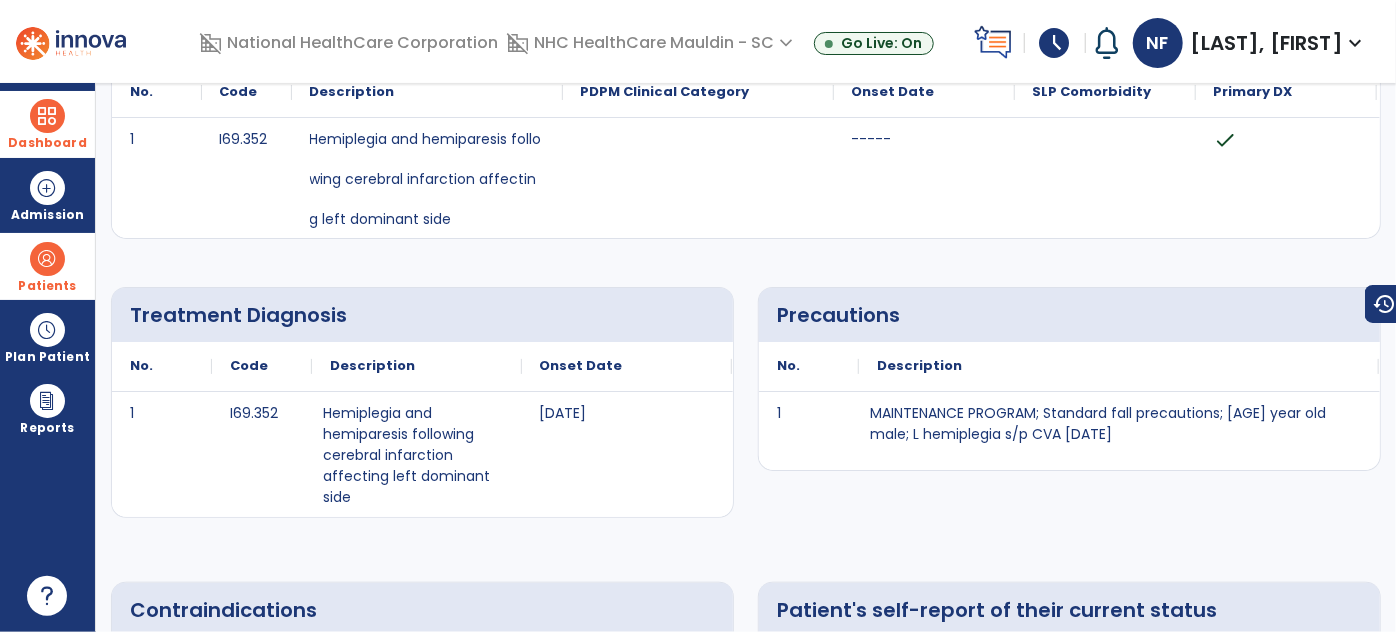 scroll, scrollTop: 0, scrollLeft: 0, axis: both 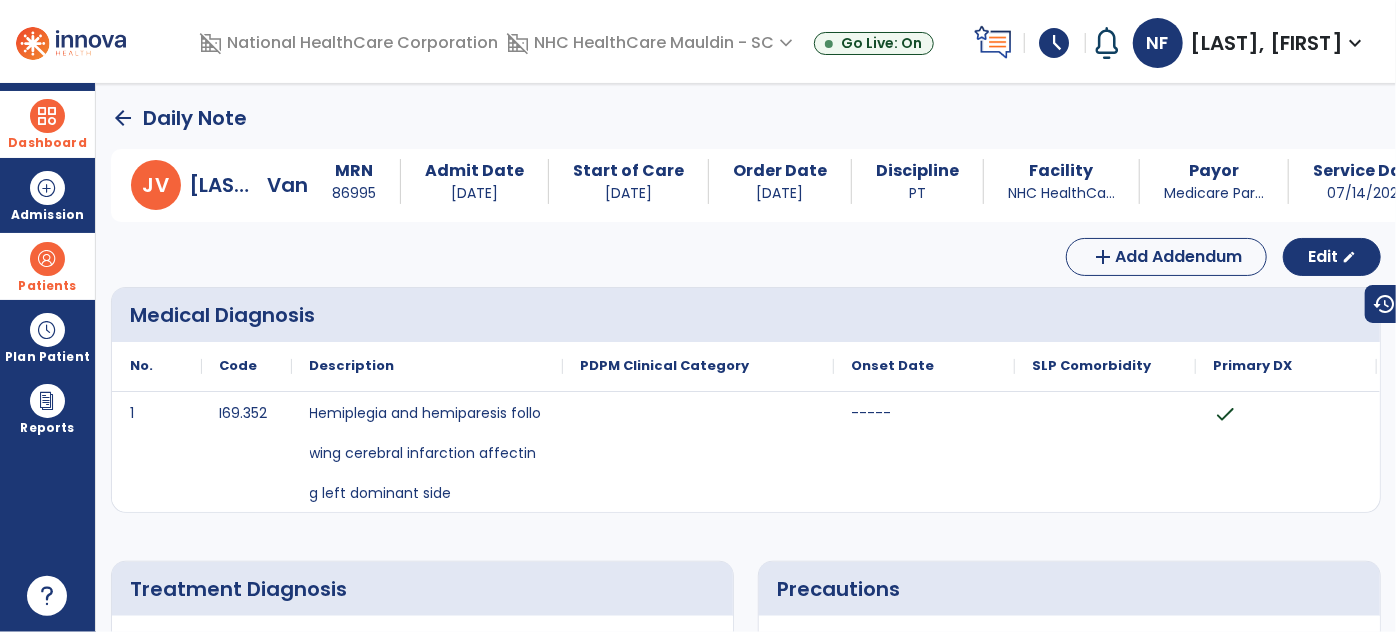click on "arrow_back" 